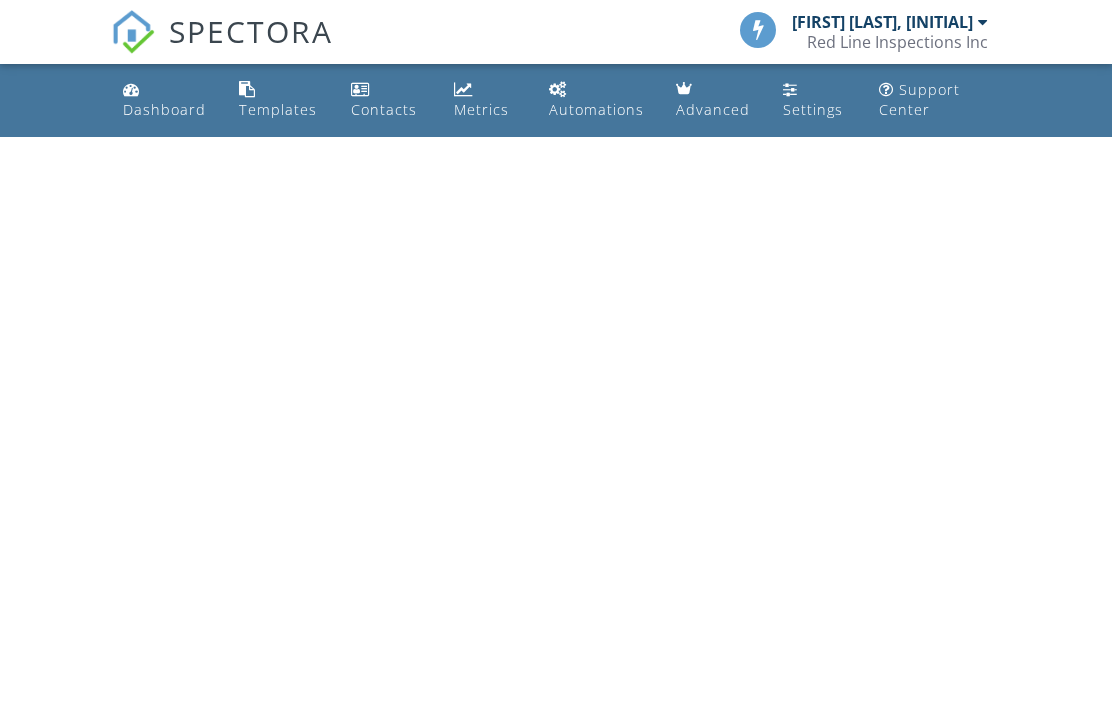 scroll, scrollTop: 0, scrollLeft: 0, axis: both 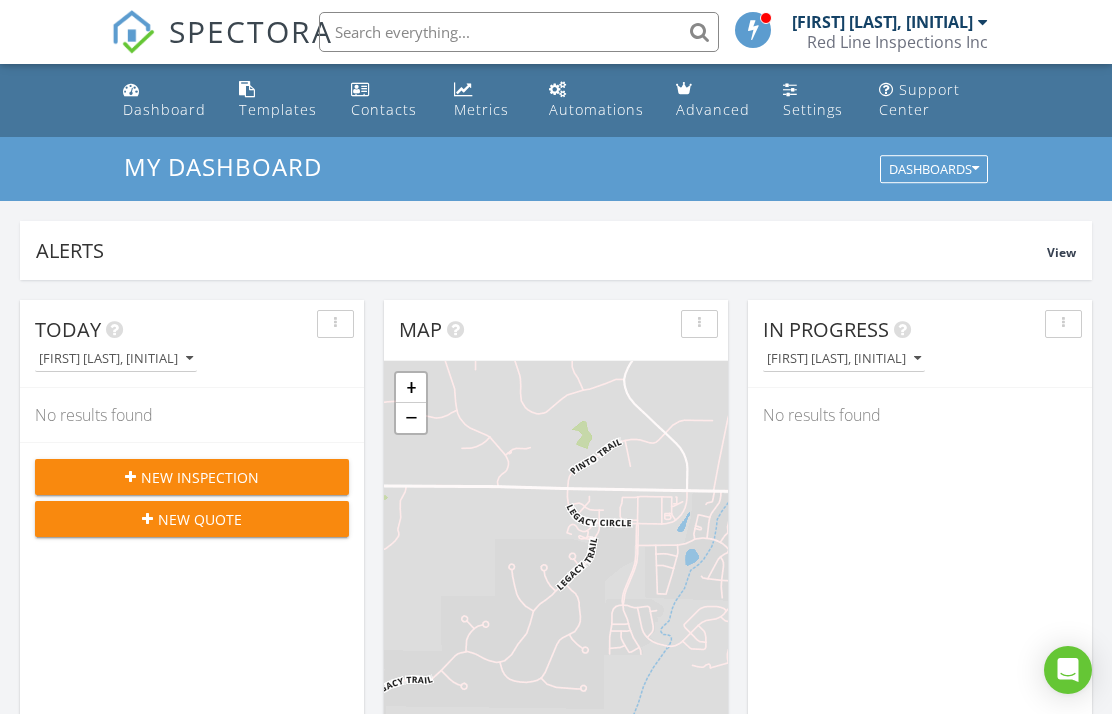 click on "New Inspection" at bounding box center [192, 477] 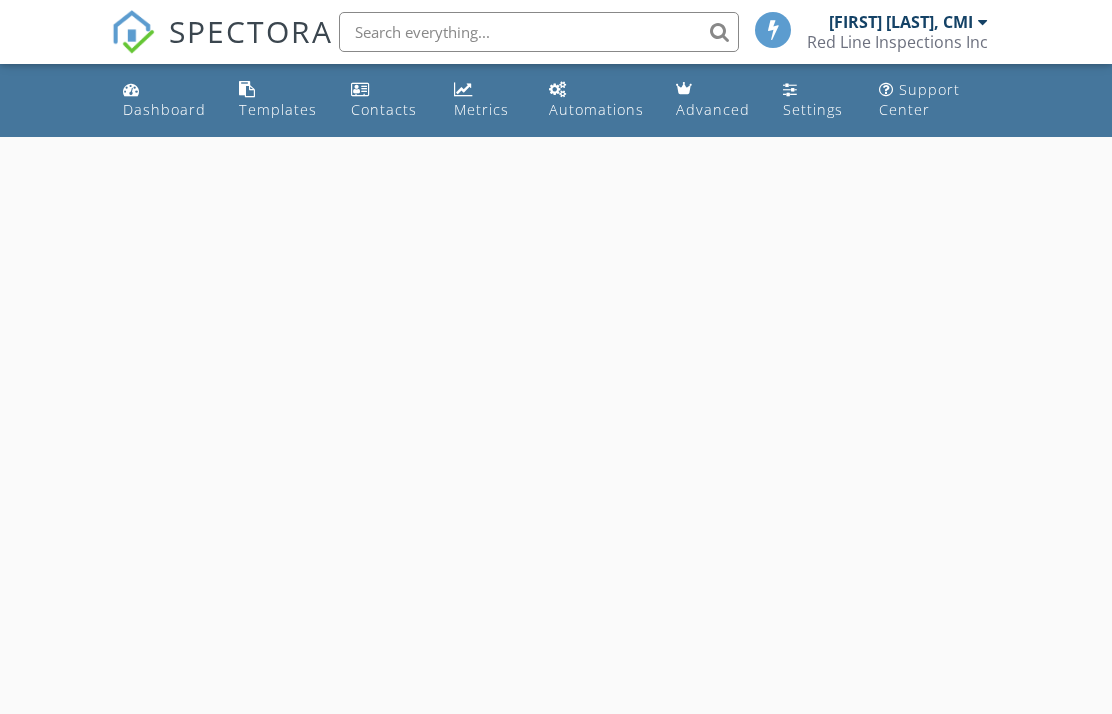 scroll, scrollTop: 0, scrollLeft: 0, axis: both 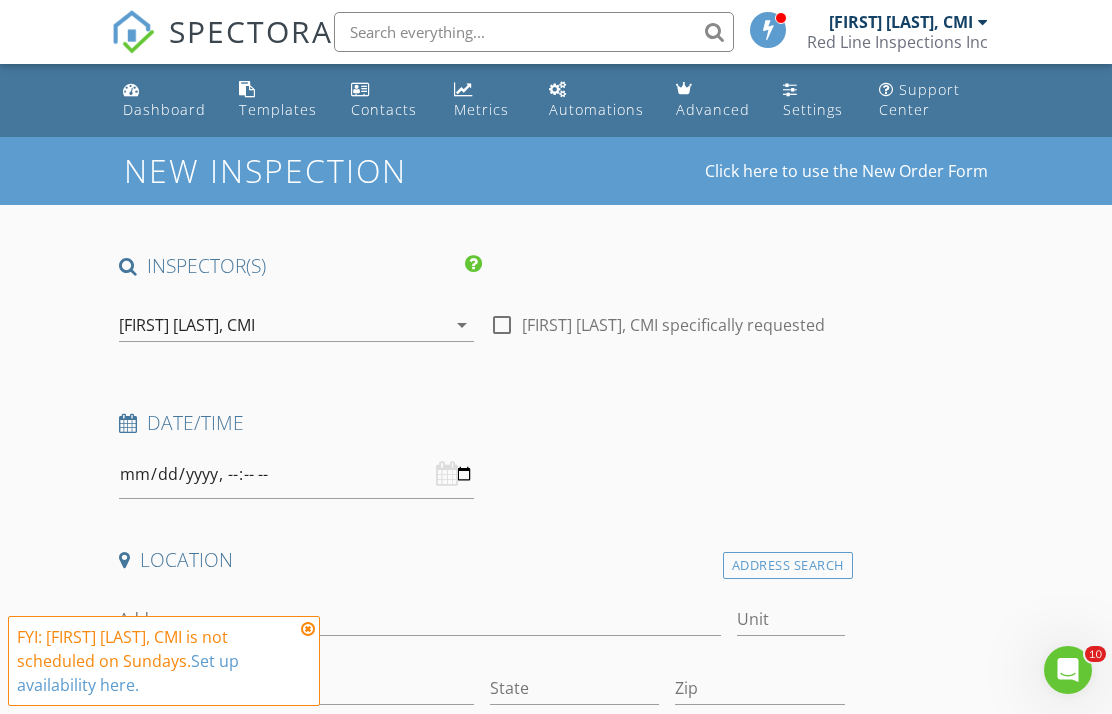 click at bounding box center (308, 629) 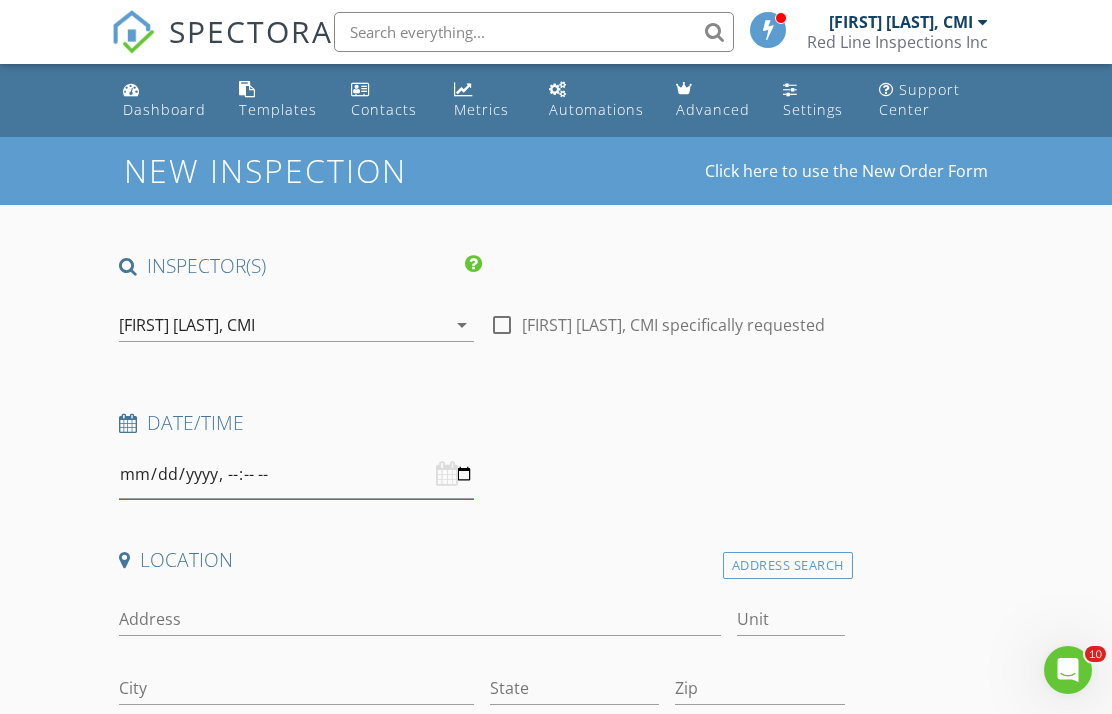 click at bounding box center (296, 474) 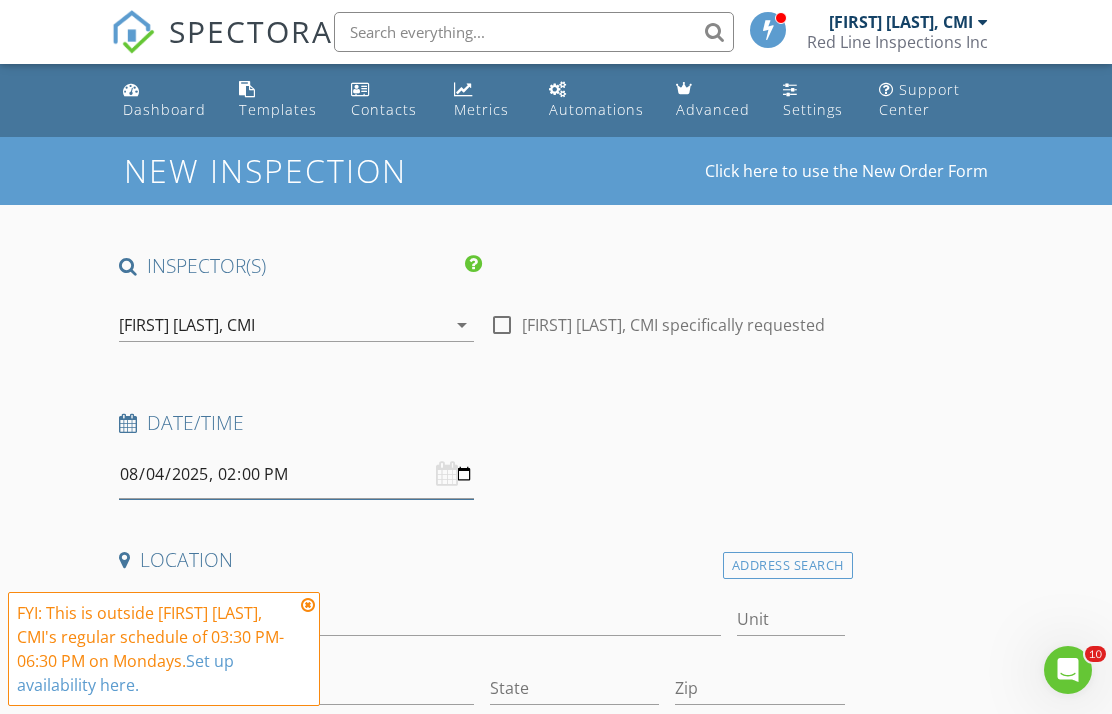 type on "2025-08-04T14:00" 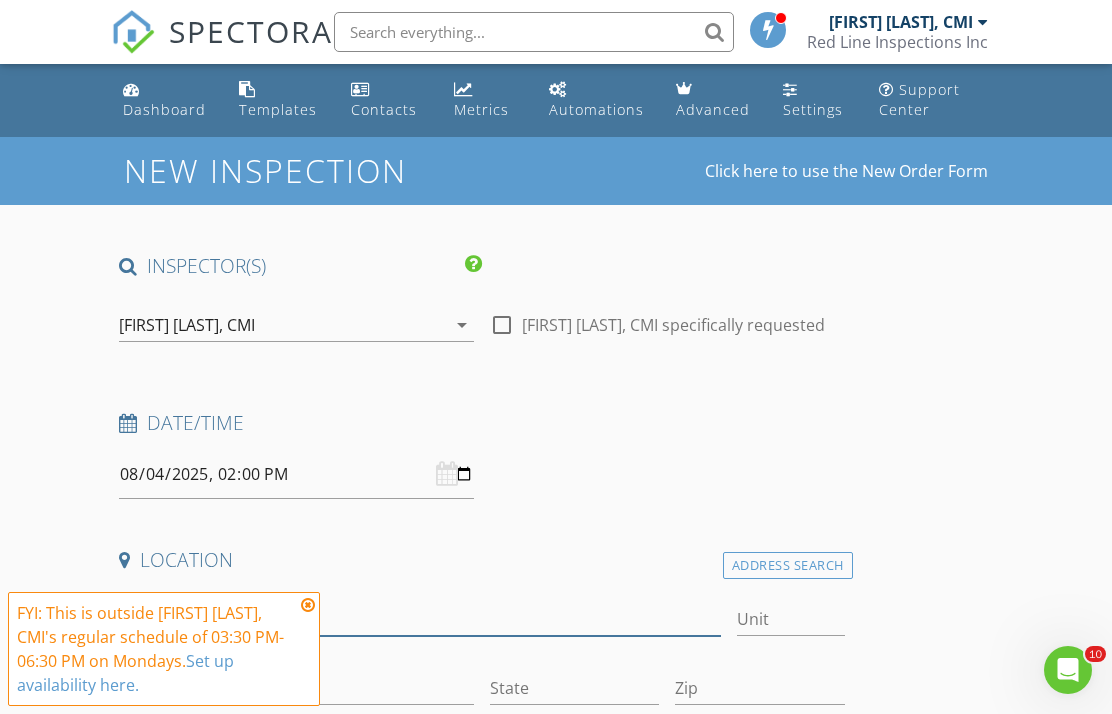 click on "Address" at bounding box center (420, 619) 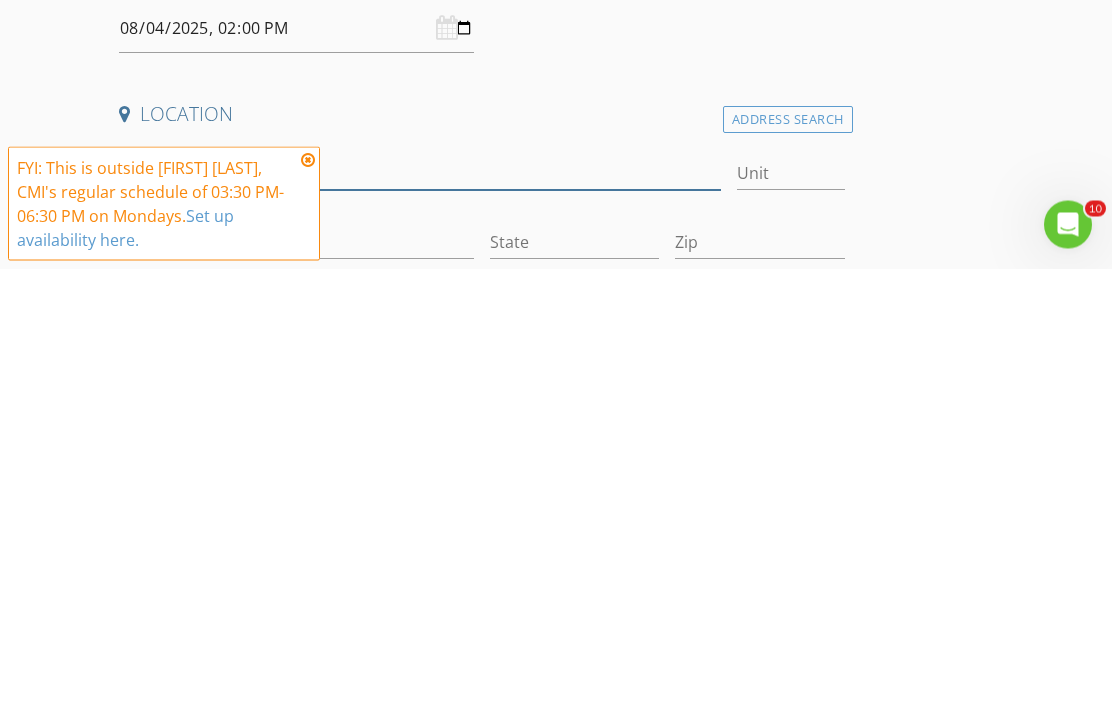 type on "20247 north or" 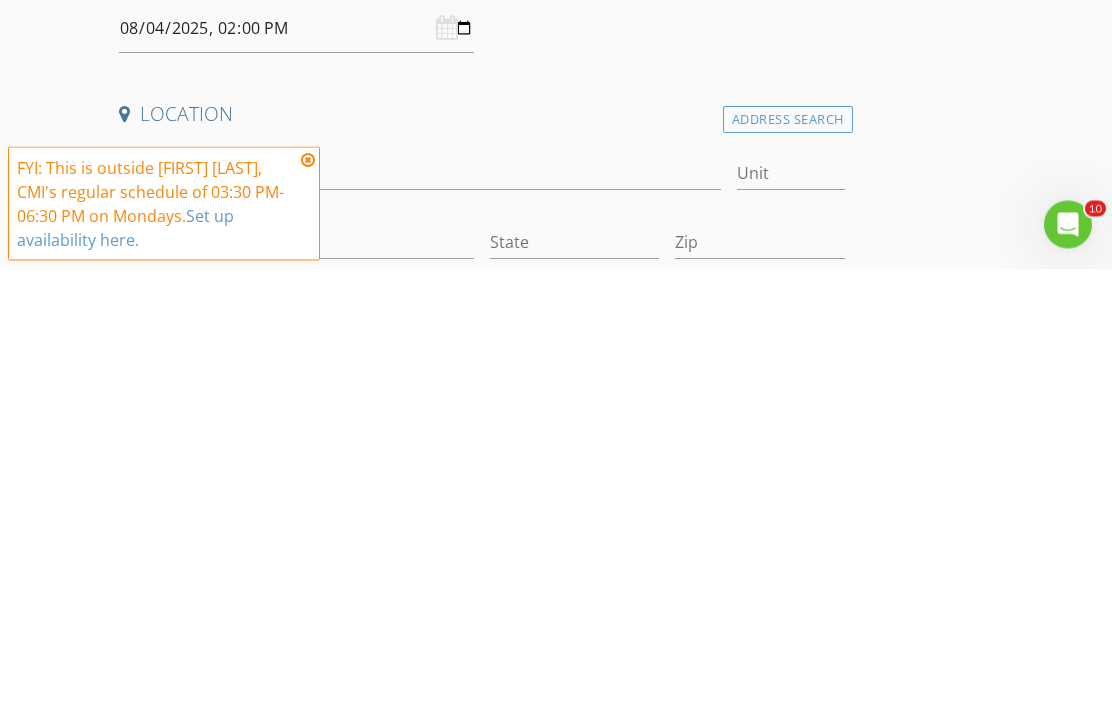 click at bounding box center (308, 605) 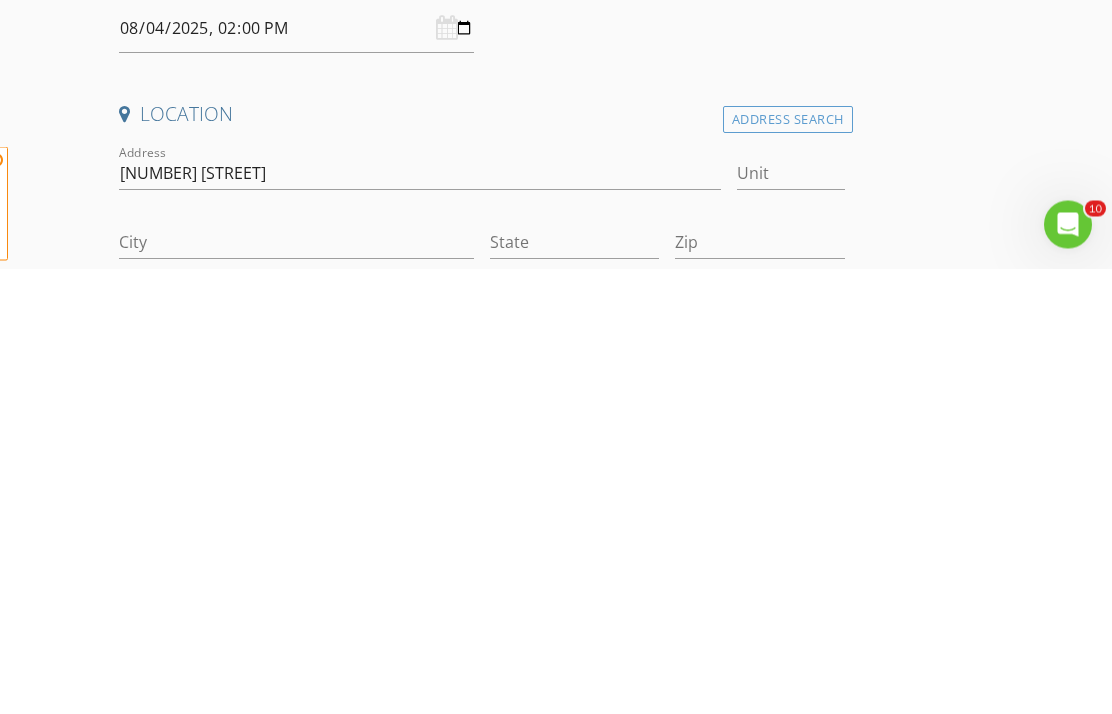 scroll, scrollTop: 446, scrollLeft: 0, axis: vertical 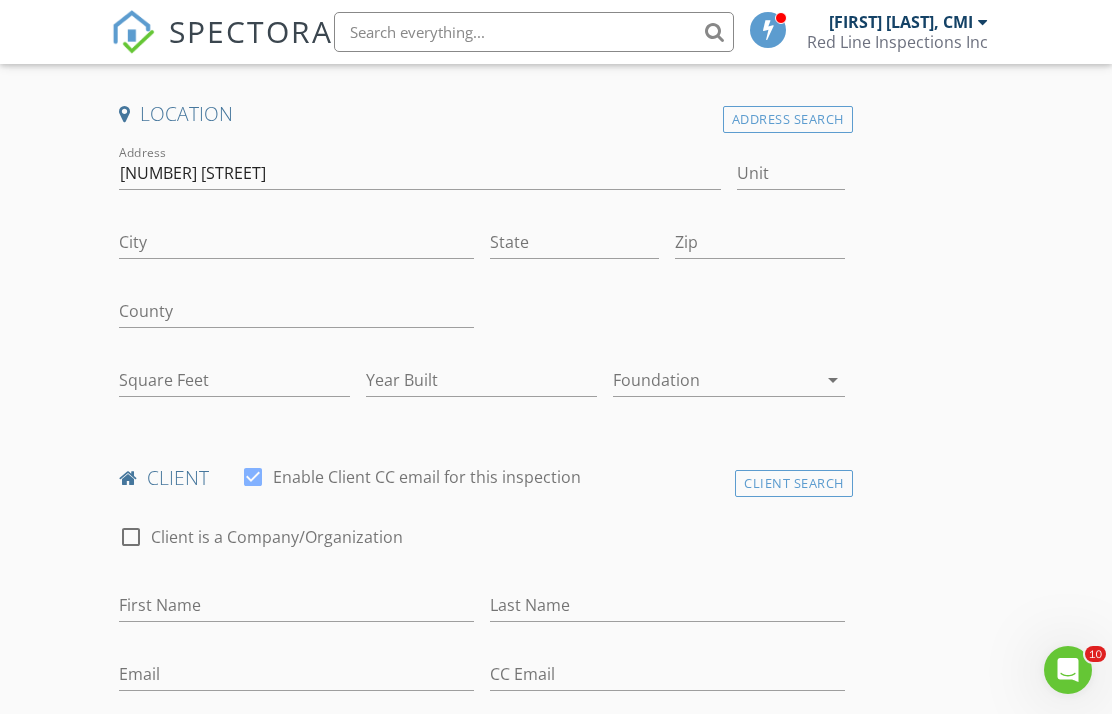 click on "Address Search" at bounding box center (788, 119) 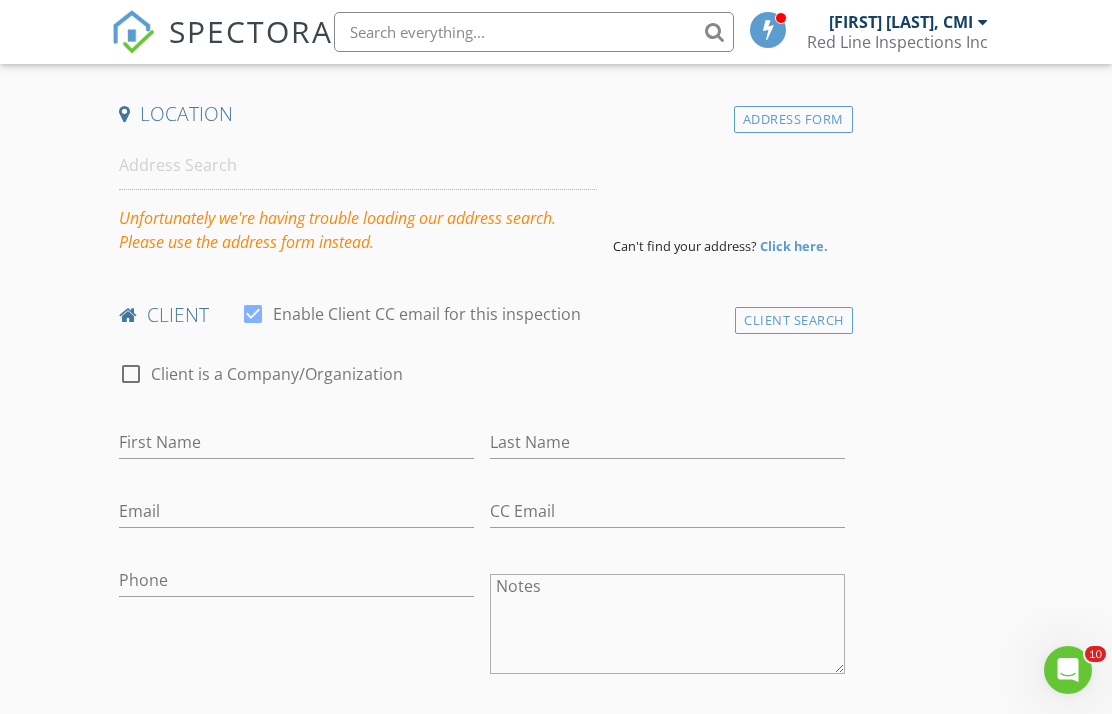 click on "Address Form" at bounding box center (793, 119) 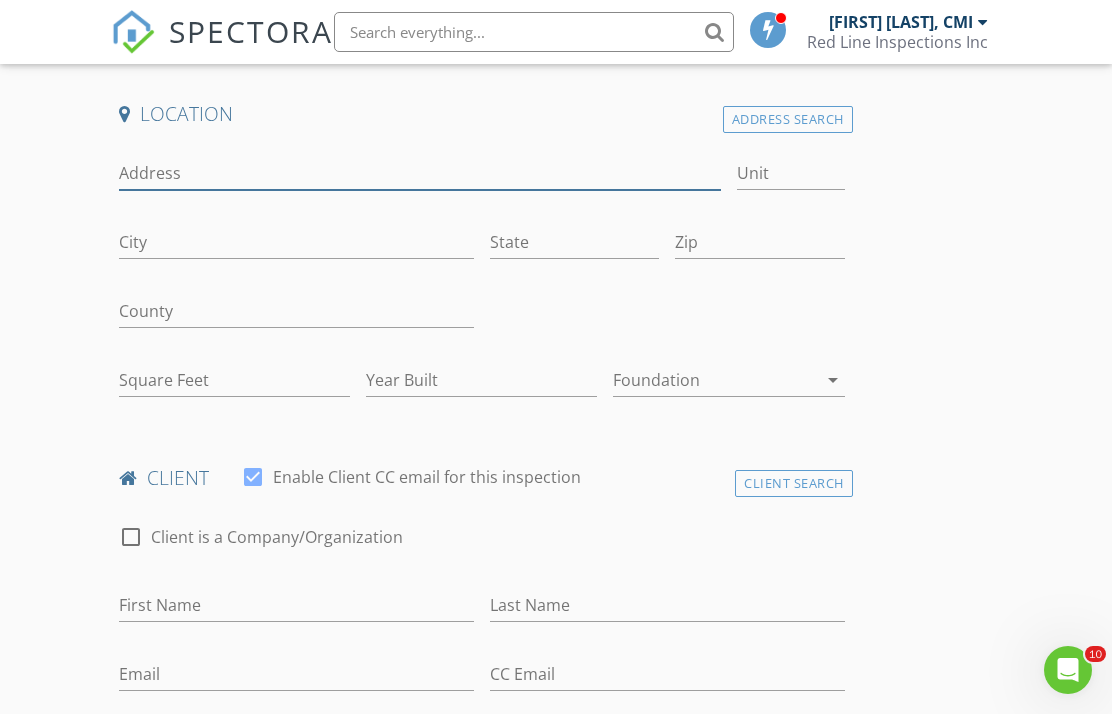 click on "Address" at bounding box center (420, 173) 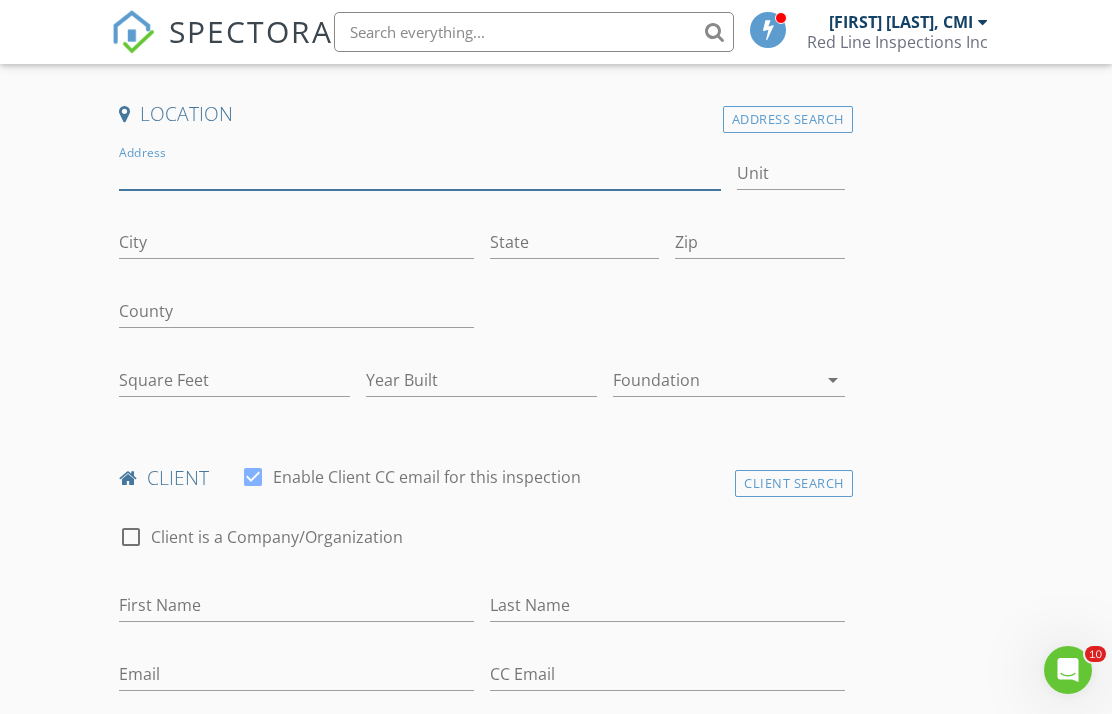 scroll, scrollTop: 445, scrollLeft: 0, axis: vertical 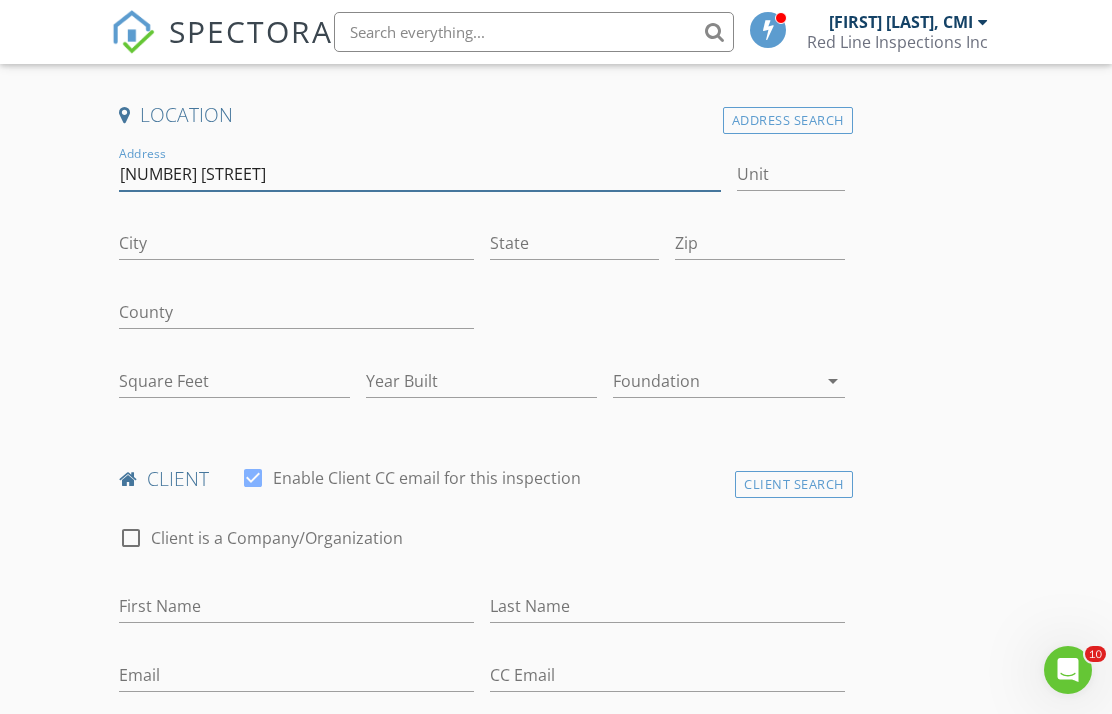 type on "[NUMBER] [STREET]" 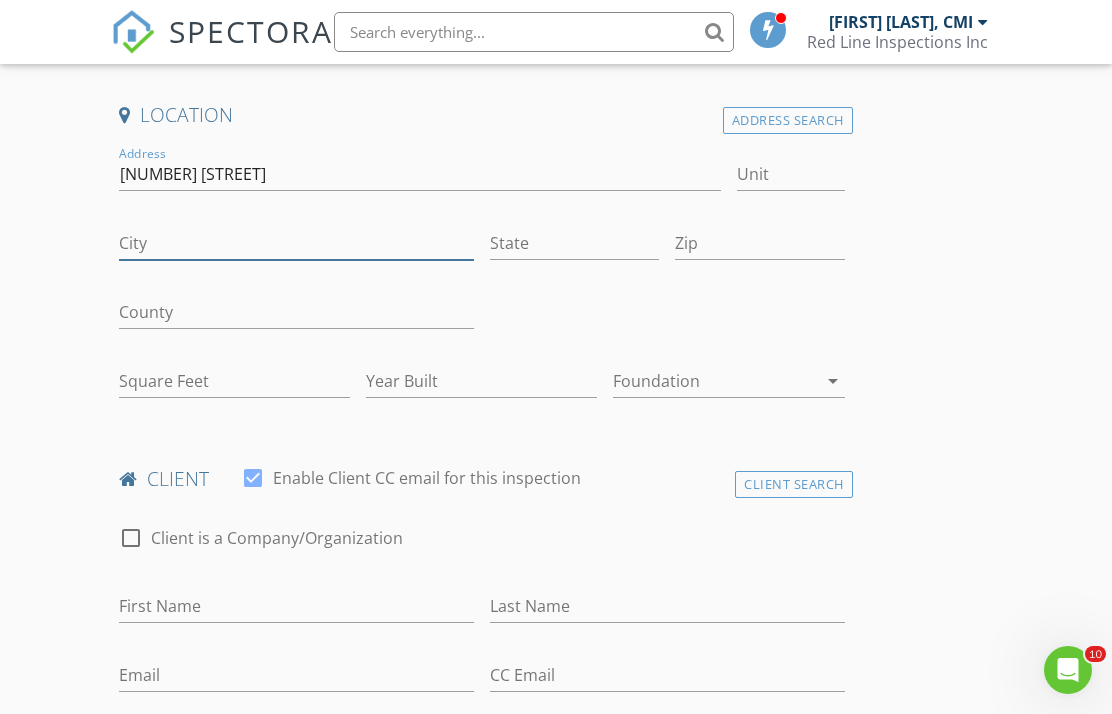 click on "City" at bounding box center [296, 243] 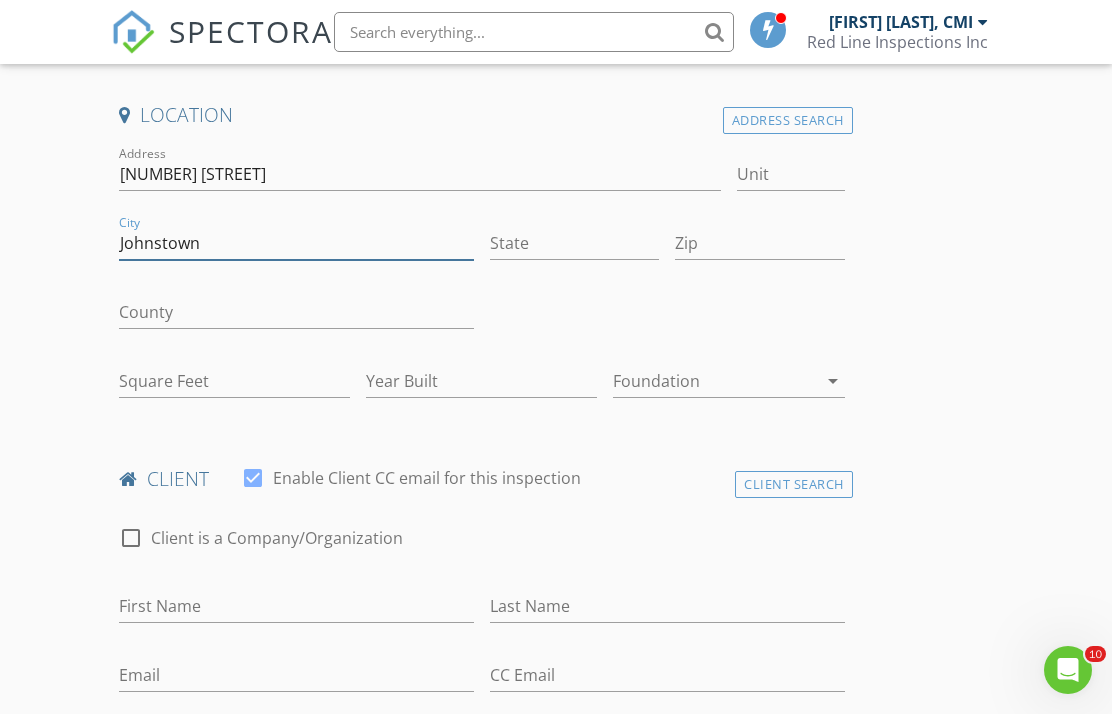type on "Johnstown" 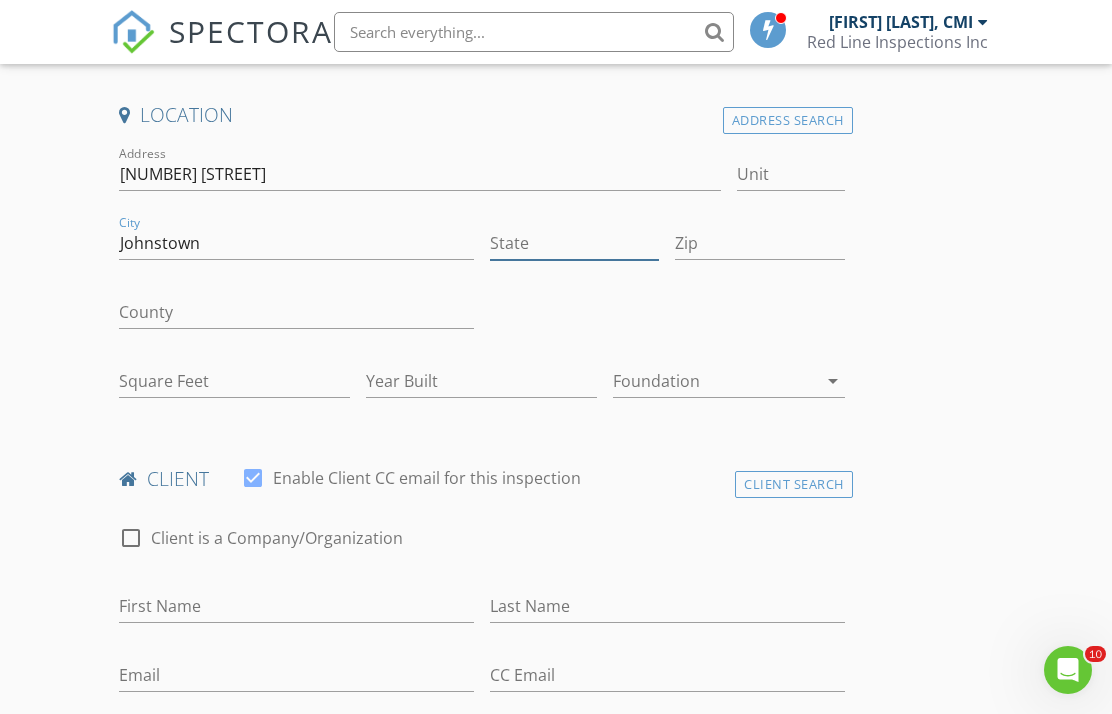 click on "State" at bounding box center (574, 243) 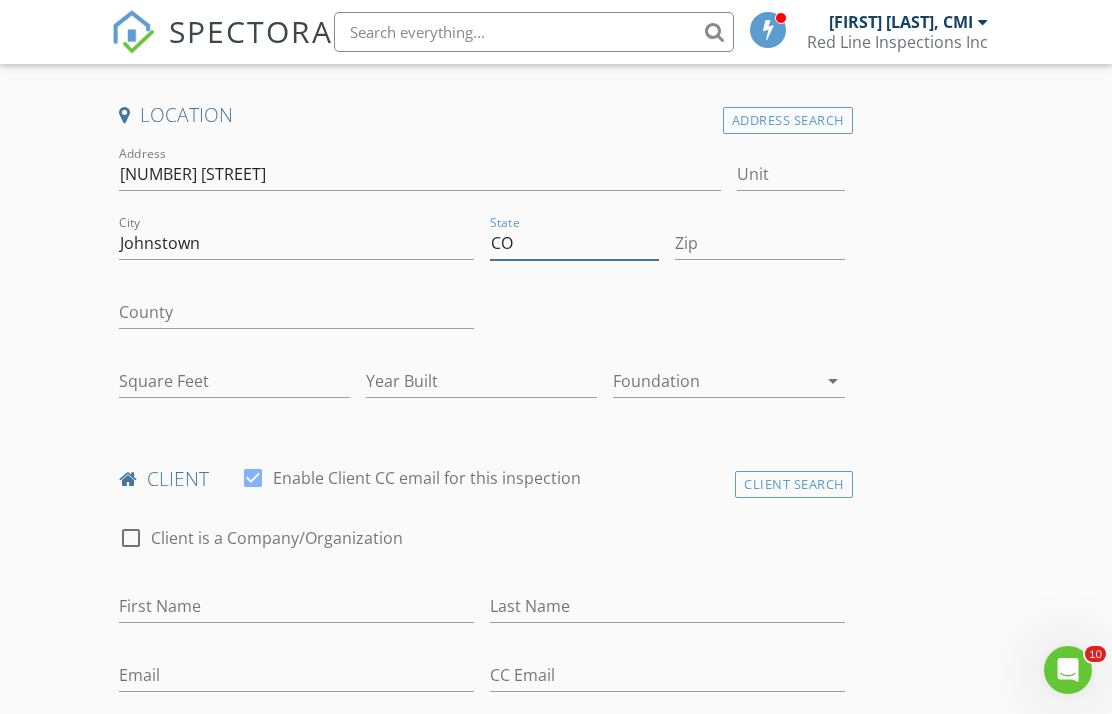 type on "CO" 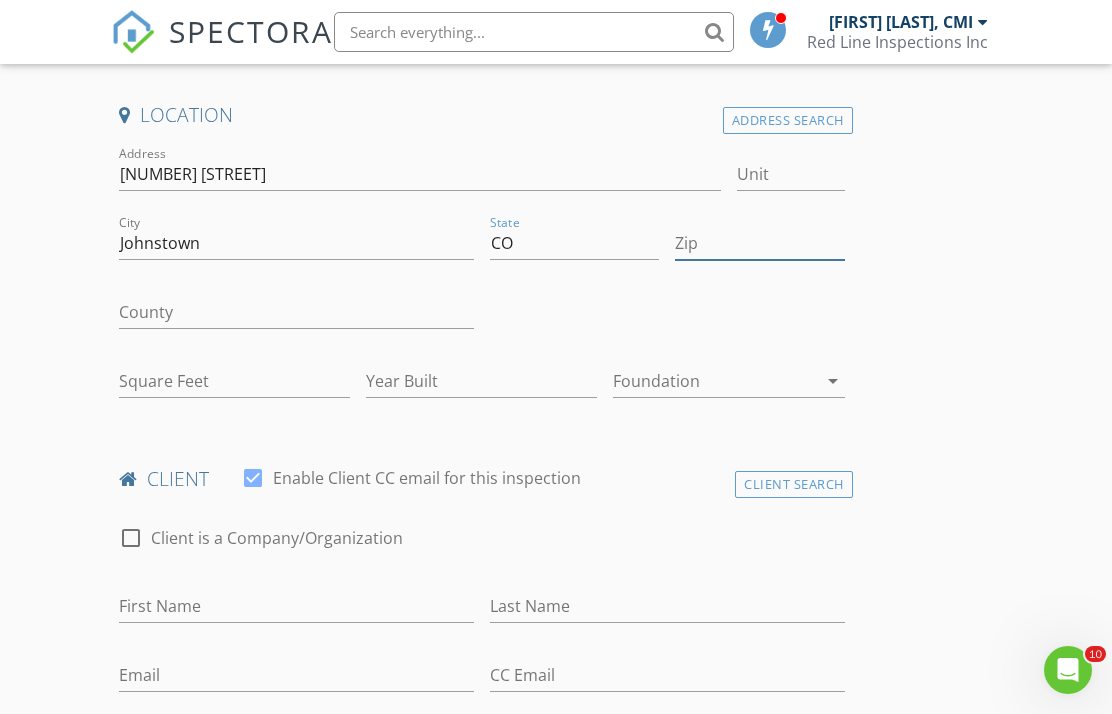 click on "Zip" at bounding box center [759, 243] 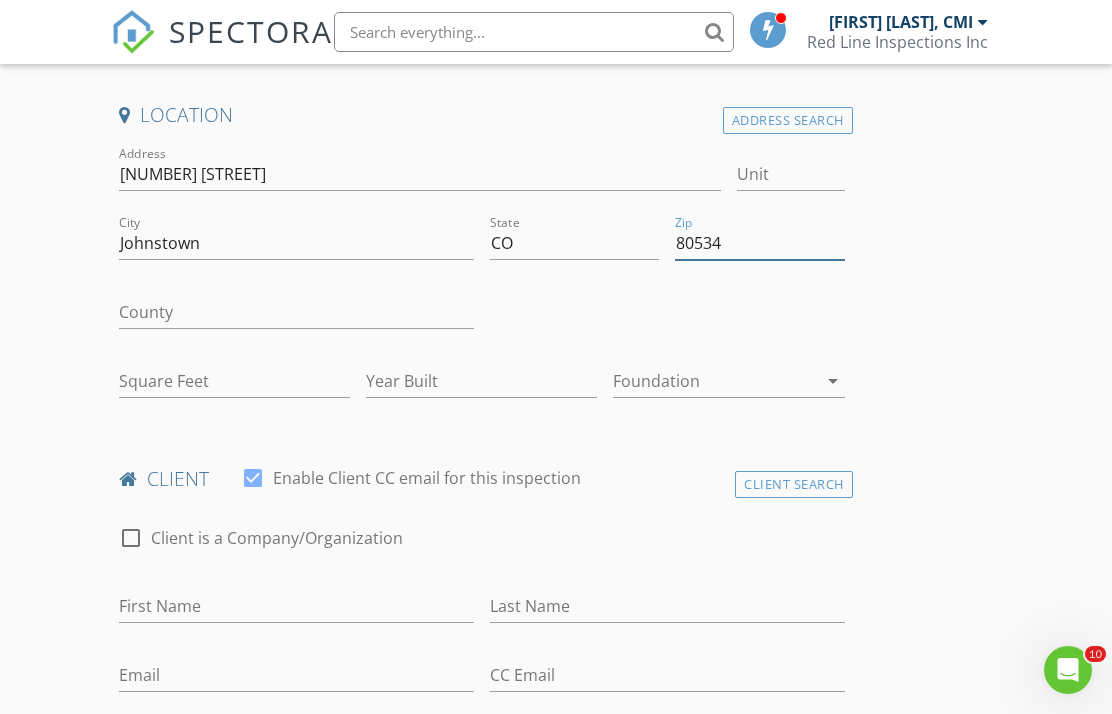 type on "80534" 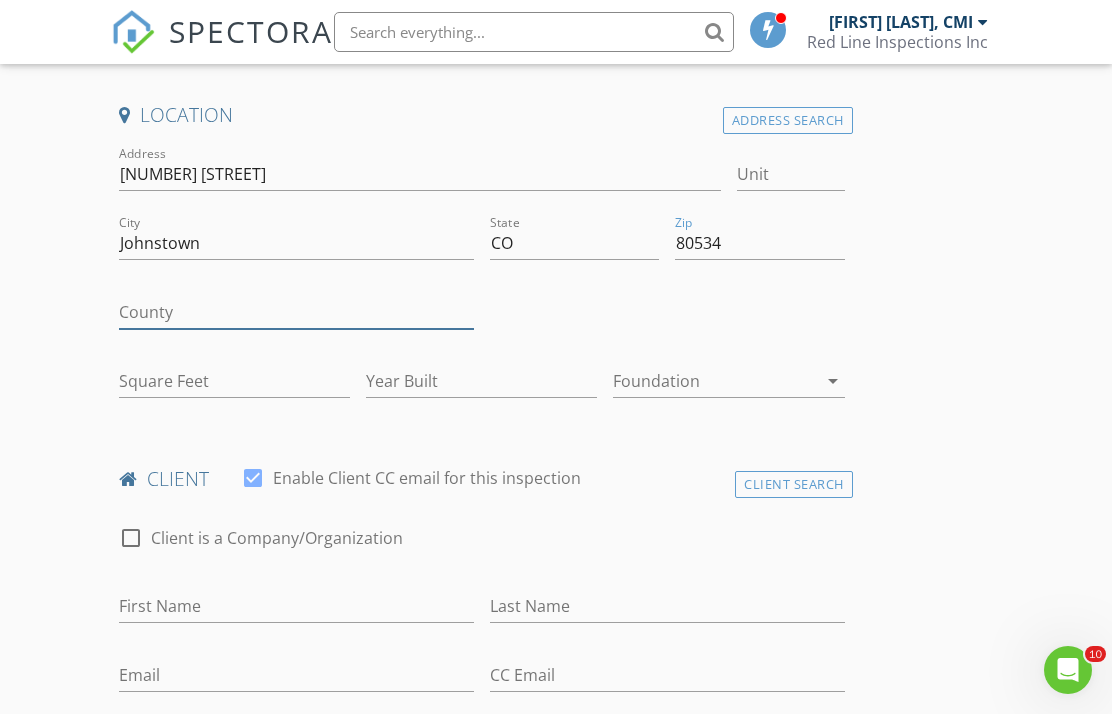 click on "County" at bounding box center (296, 312) 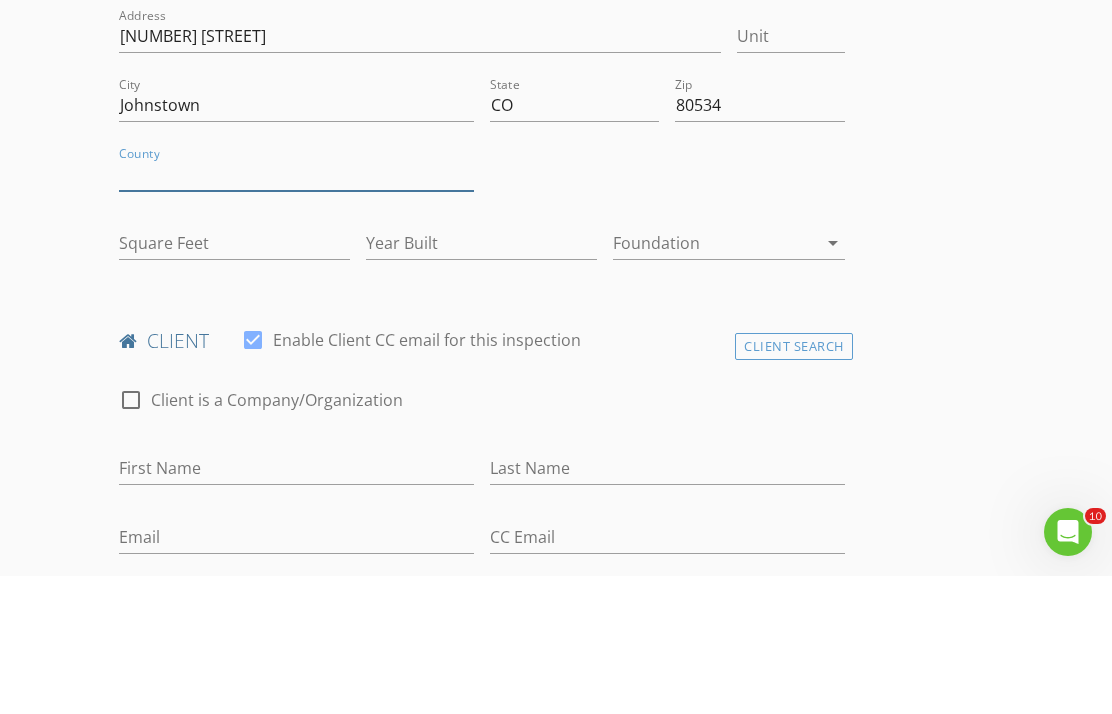 type on "3109" 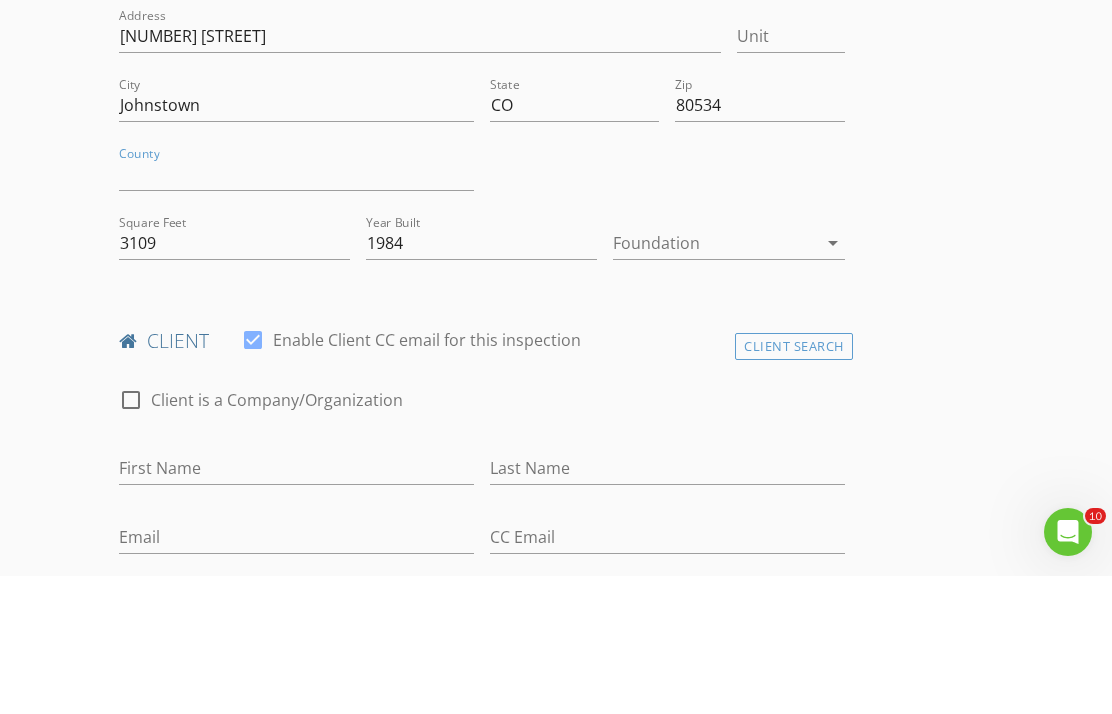 click on "New Inspection
Click here to use the New Order Form
INSPECTOR(S)
check_box   Chris Summerlin, CMI   PRIMARY   Chris Summerlin, CMI arrow_drop_down   check_box_outline_blank Chris Summerlin, CMI specifically requested
Date/Time
Location
Address Search       Address 20247 Northmoor Drive   Unit   City Johnstown   State CO   Zip 80534   County     Square Feet 3109   Year Built 1984   Foundation arrow_drop_down
client
check_box Enable Client CC email for this inspection   Client Search     check_box_outline_blank Client is a Company/Organization     First Name   Last Name   Email   CC Email   Phone           Notes   Private Notes
ADD ADDITIONAL client
SERVICES
check_box_outline_blank   Residential Inspection (0-1000 sq feet)   check_box_outline_blank" at bounding box center [556, 1400] 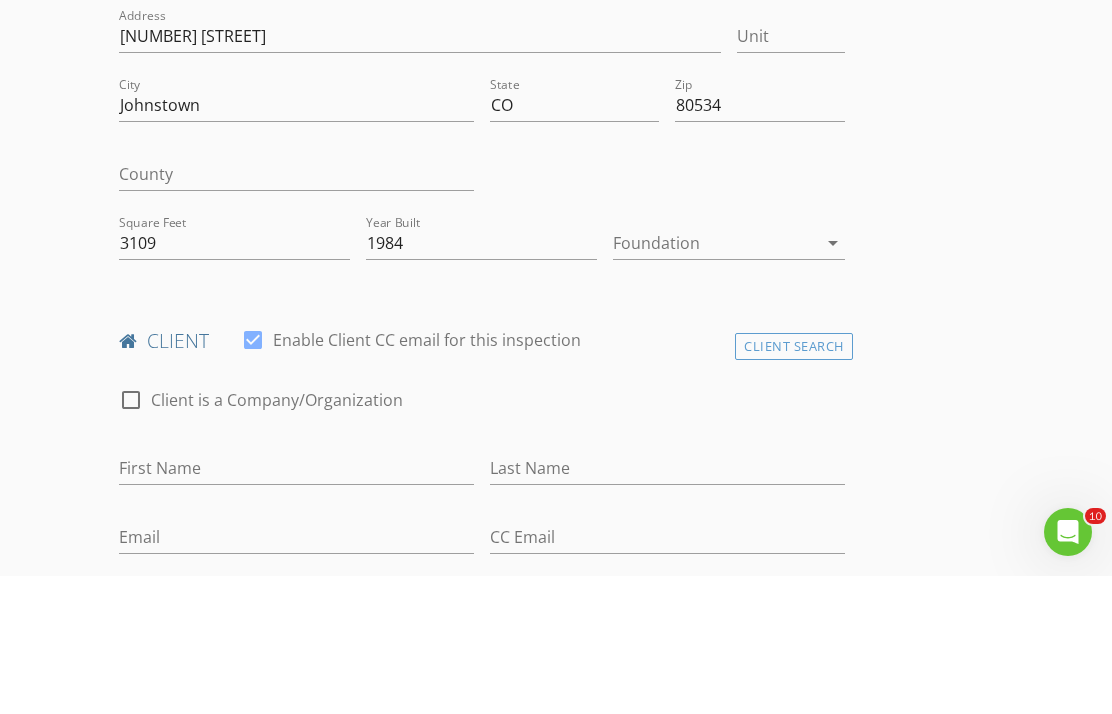 scroll, scrollTop: 584, scrollLeft: 0, axis: vertical 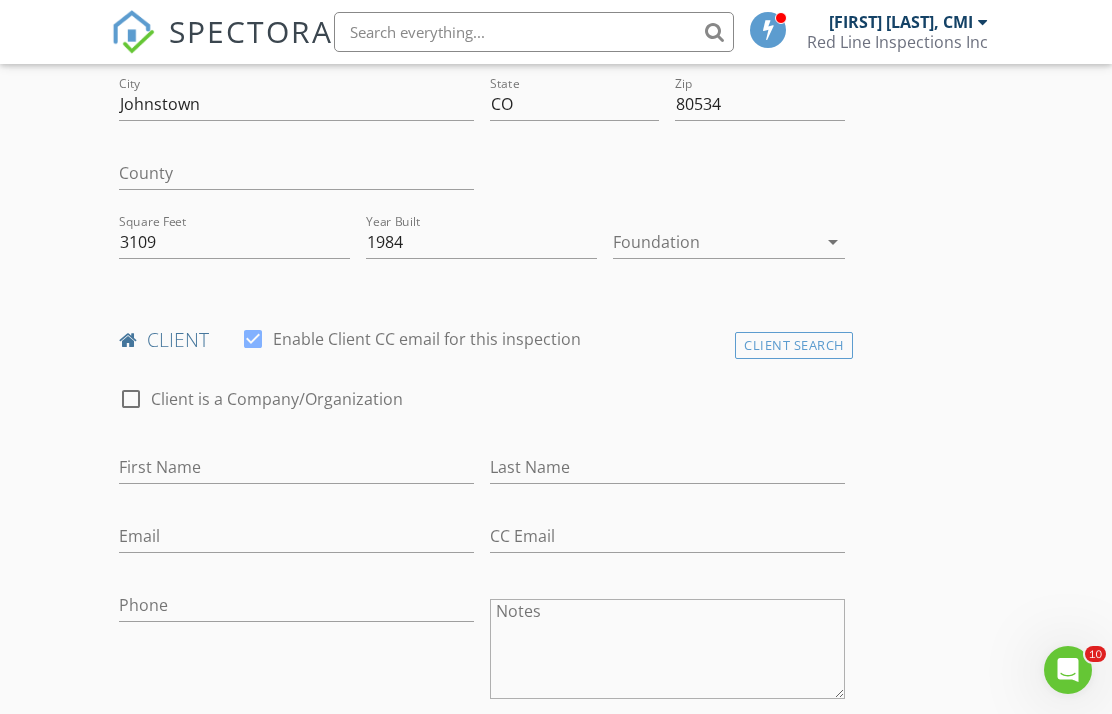 click at bounding box center [714, 242] 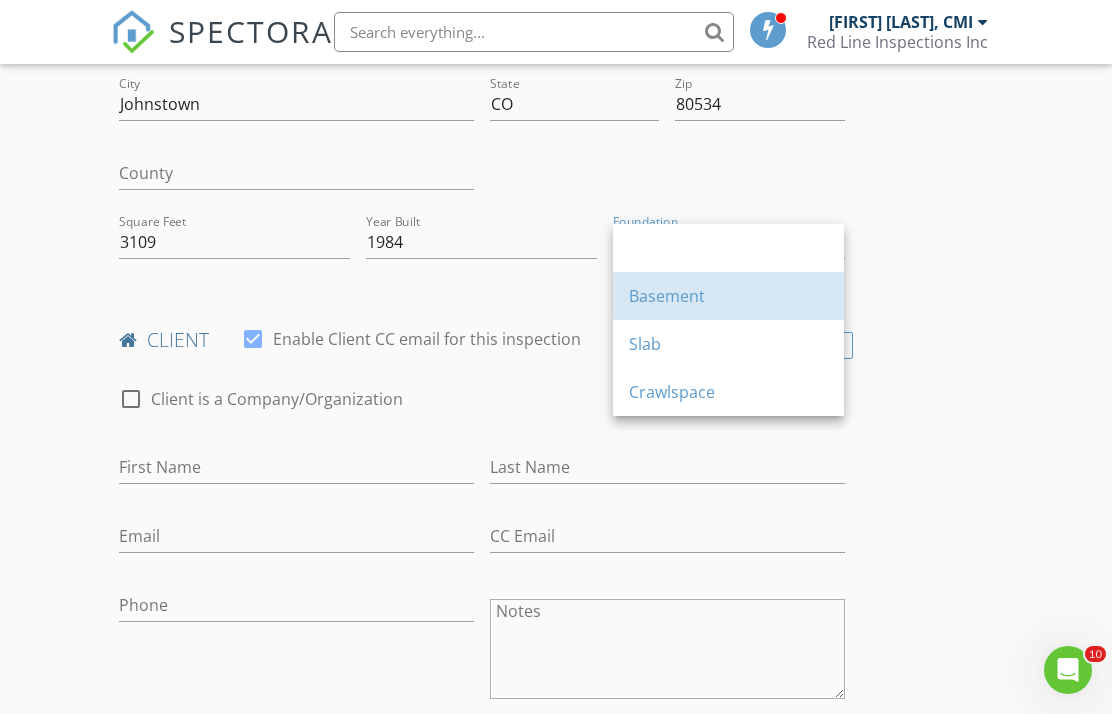 click on "Basement" at bounding box center (728, 296) 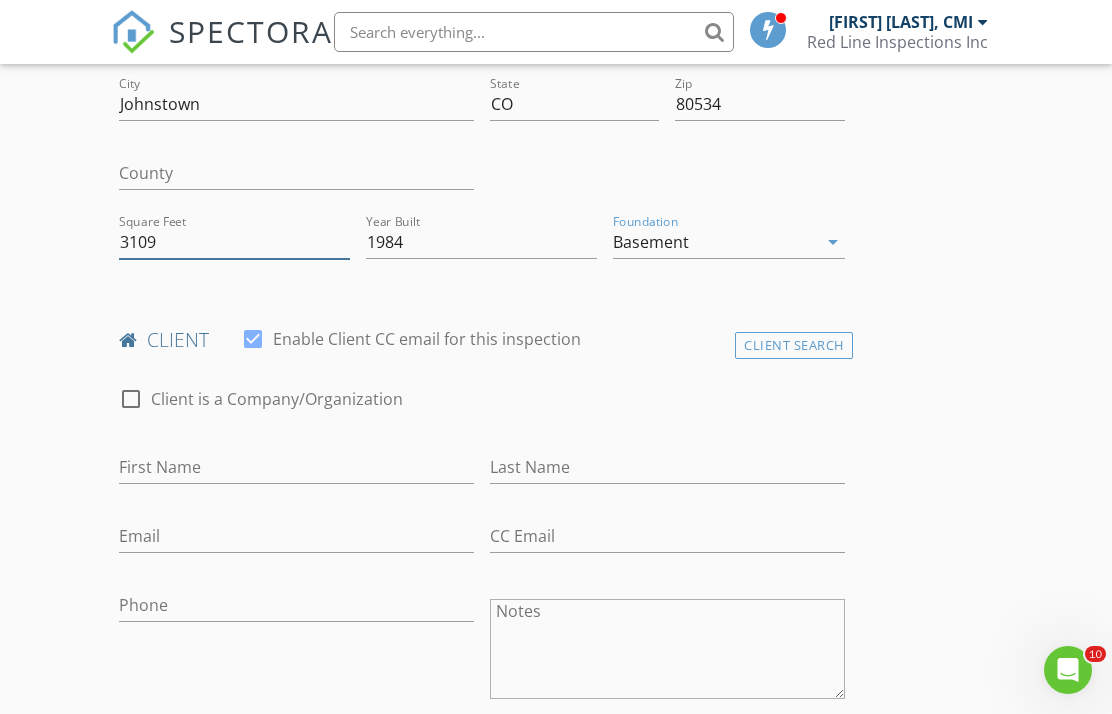 click on "3109" at bounding box center (234, 242) 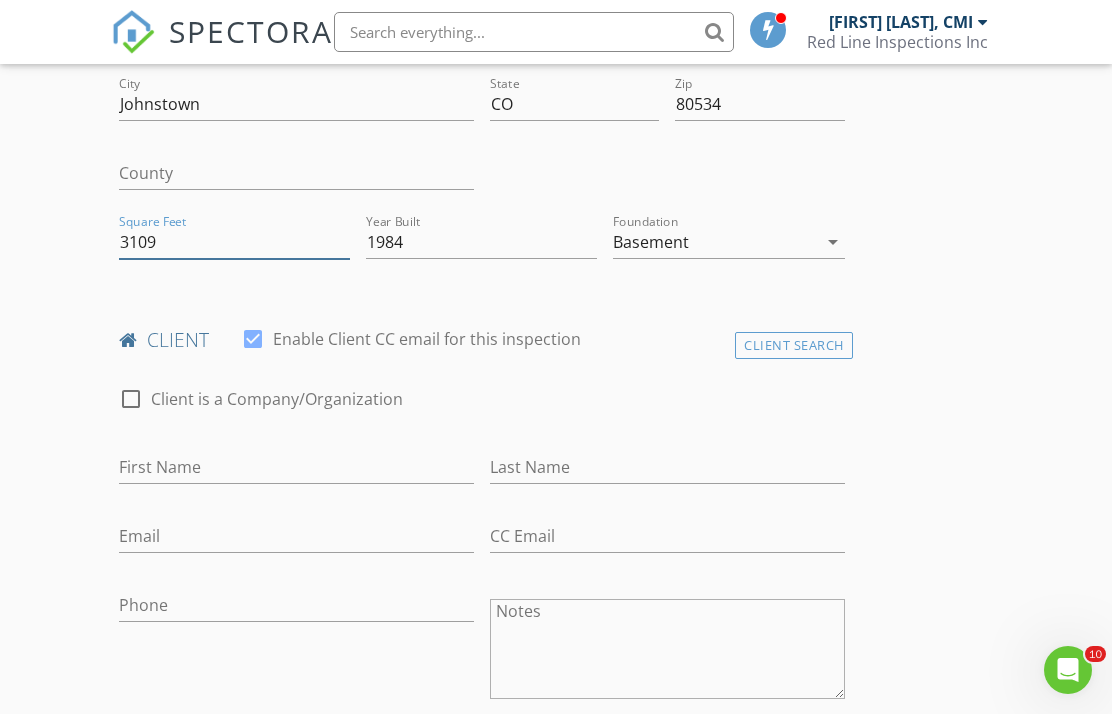 scroll, scrollTop: 583, scrollLeft: 0, axis: vertical 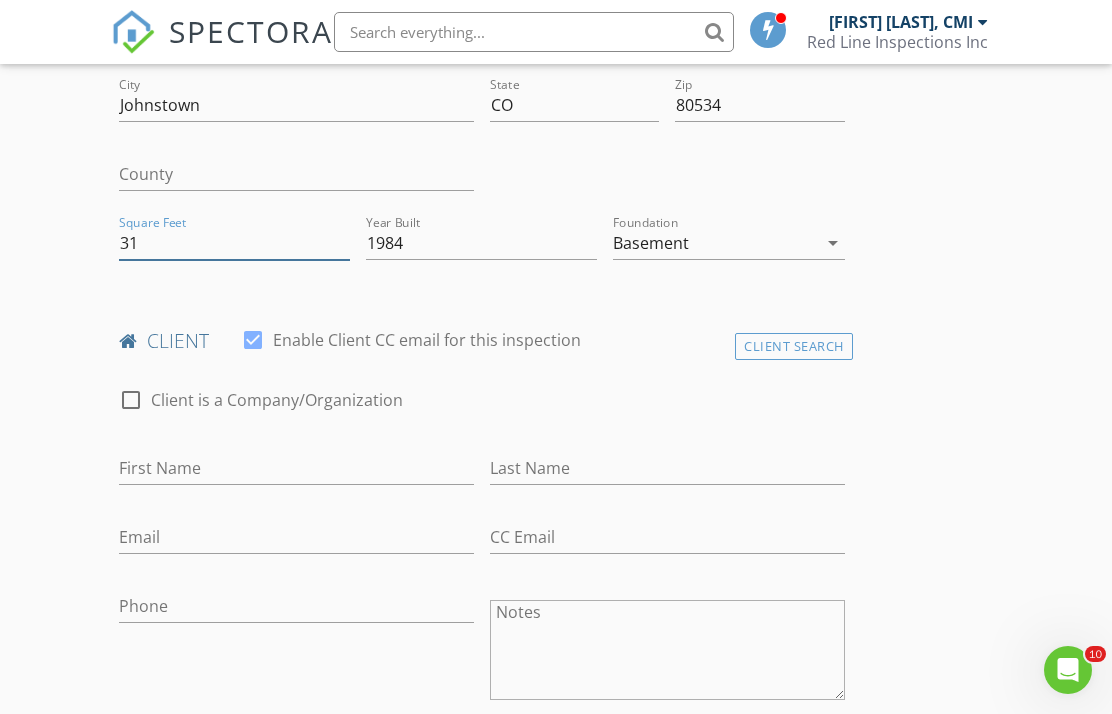 type on "3" 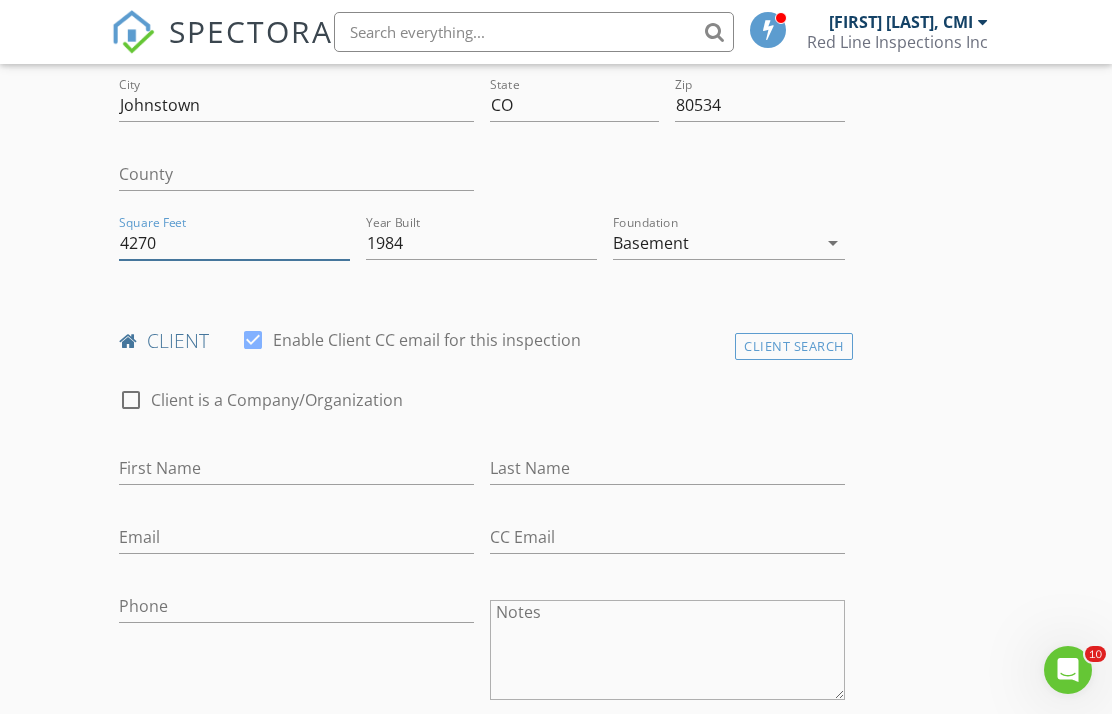 type on "4270" 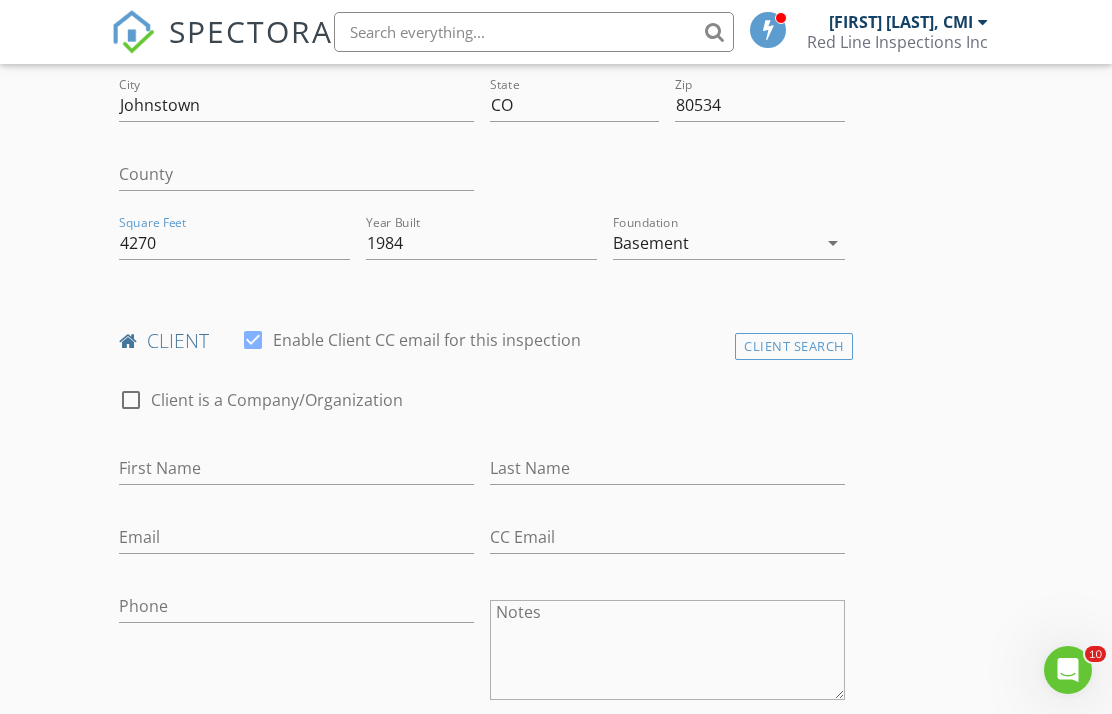 click on "INSPECTOR(S)
check_box   Chris Summerlin, CMI   PRIMARY   Chris Summerlin, CMI arrow_drop_down   check_box_outline_blank Chris Summerlin, CMI specifically requested
Date/Time
Location
Address Search       Address 20247 Northmoor Drive   Unit   City Johnstown   State CO   Zip 80534   County     Square Feet 4270   Year Built 1984   Foundation Basement arrow_drop_down
client
check_box Enable Client CC email for this inspection   Client Search     check_box_outline_blank Client is a Company/Organization     First Name   Last Name   Email   CC Email   Phone           Notes   Private Notes
ADD ADDITIONAL client
SERVICES
check_box_outline_blank   Residential Inspection (0-1000 sq feet)   check_box_outline_blank   Residential Inspection(1000-2000sq feet)   check_box_outline_blank" at bounding box center (556, 1296) 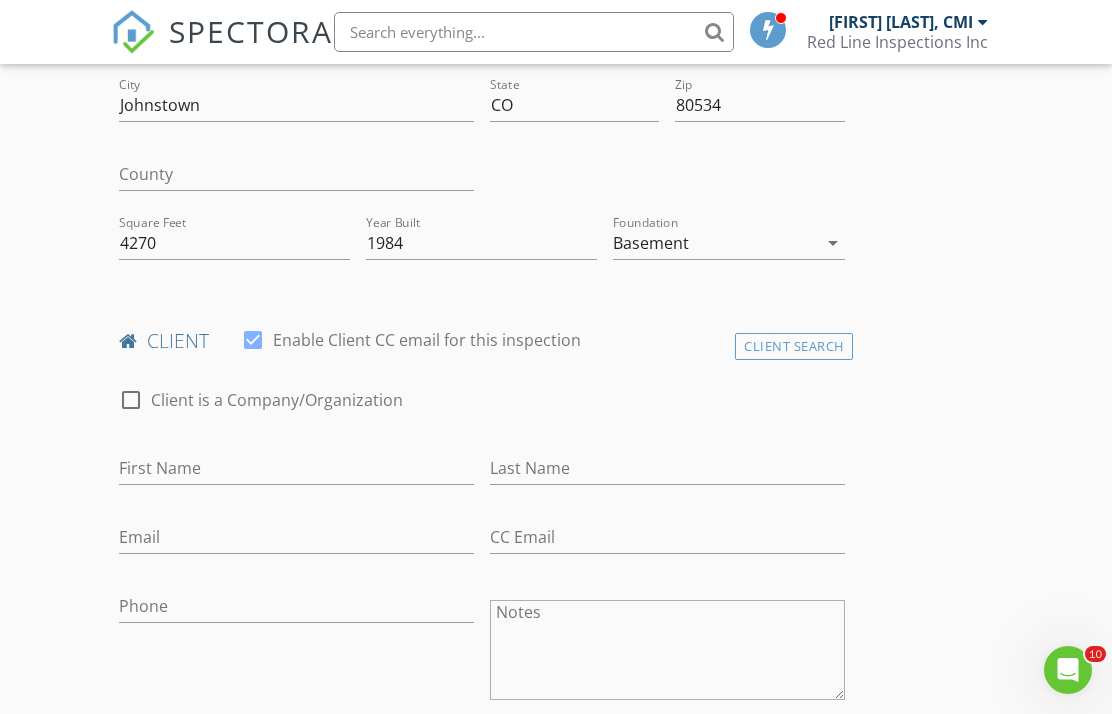 scroll, scrollTop: 584, scrollLeft: 0, axis: vertical 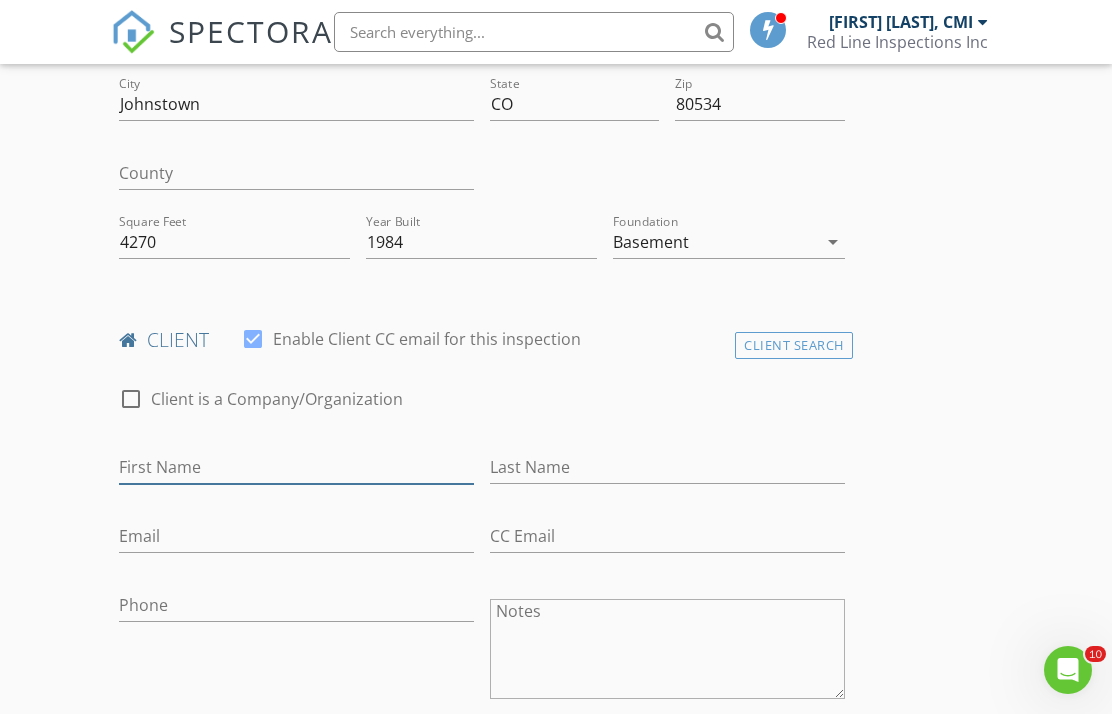 click on "First Name" at bounding box center (296, 467) 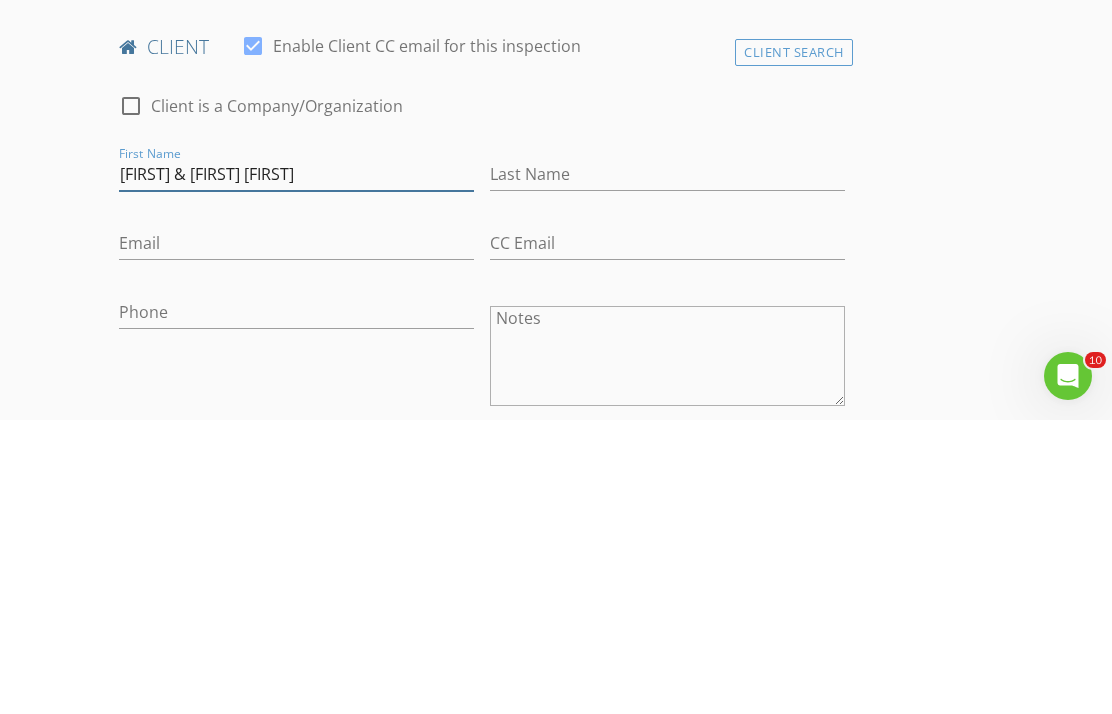 type on "Anthony & Miranda" 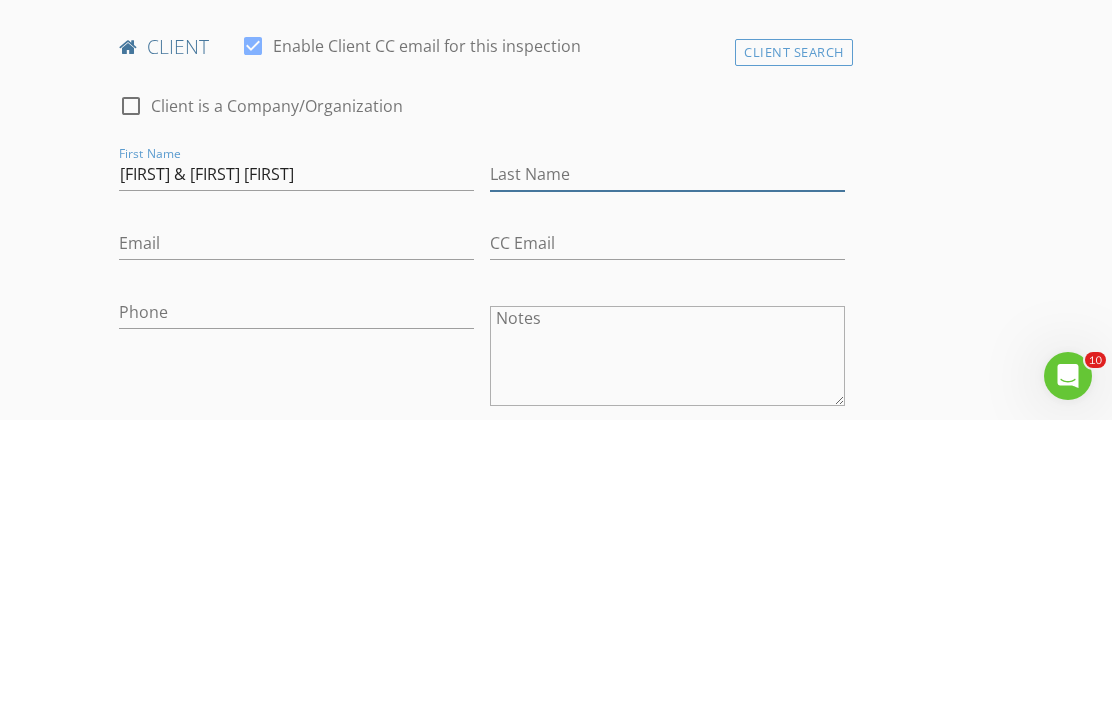 click on "Last Name" at bounding box center (667, 468) 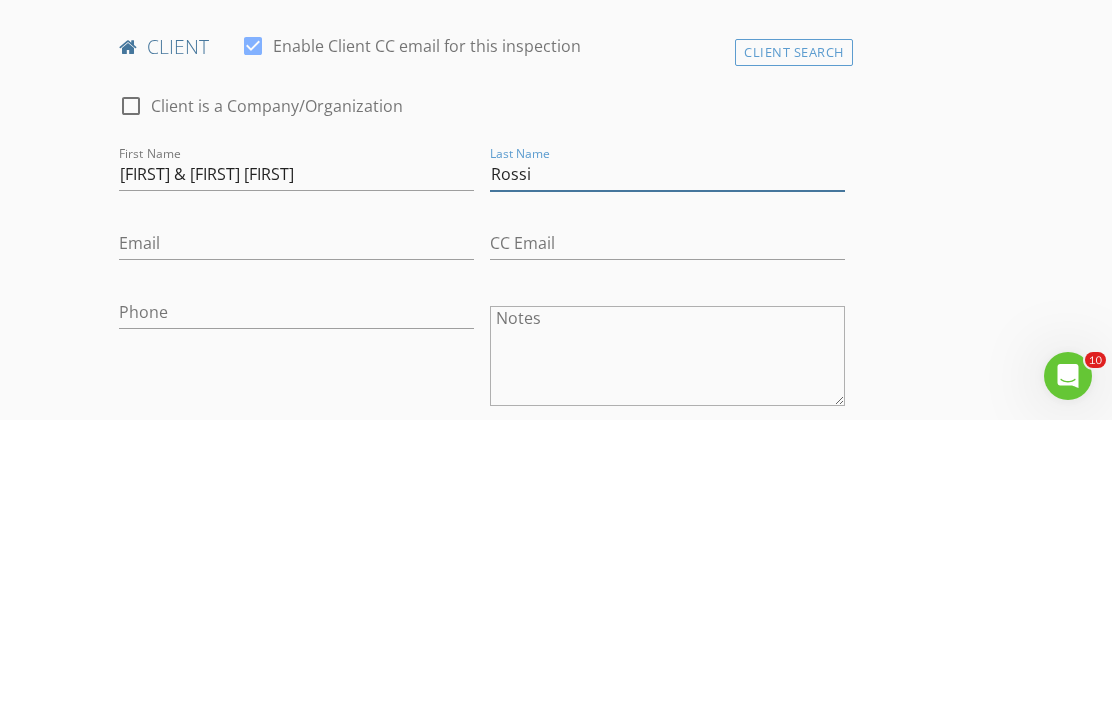 type on "Rossi" 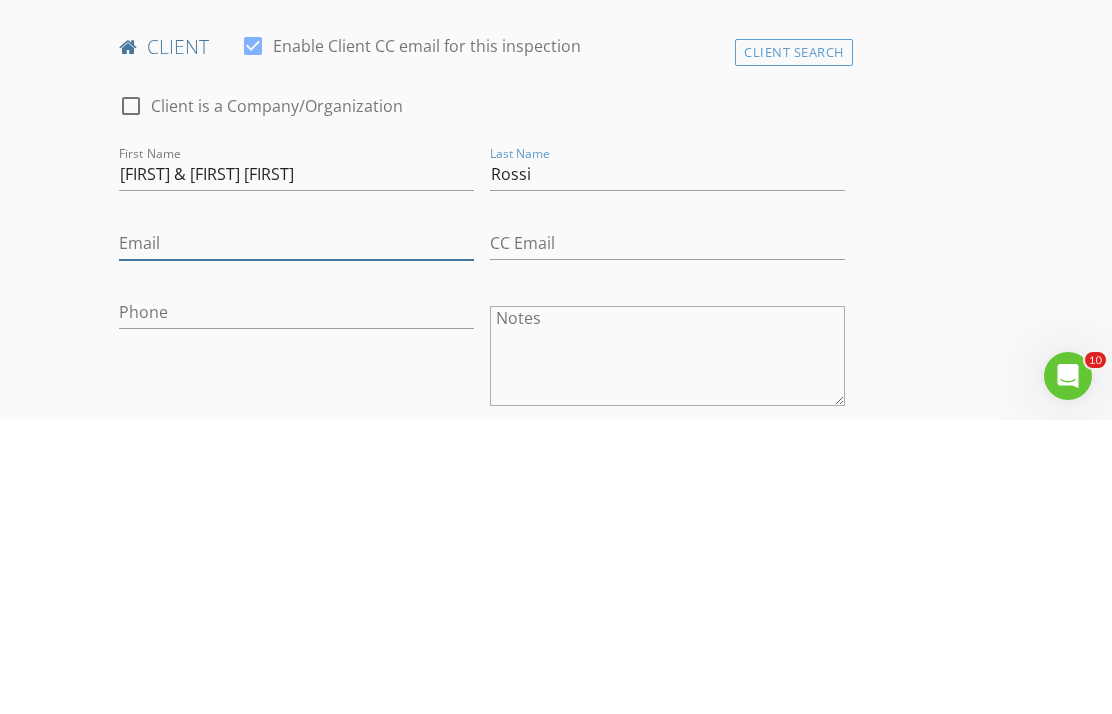click on "Email" at bounding box center (296, 537) 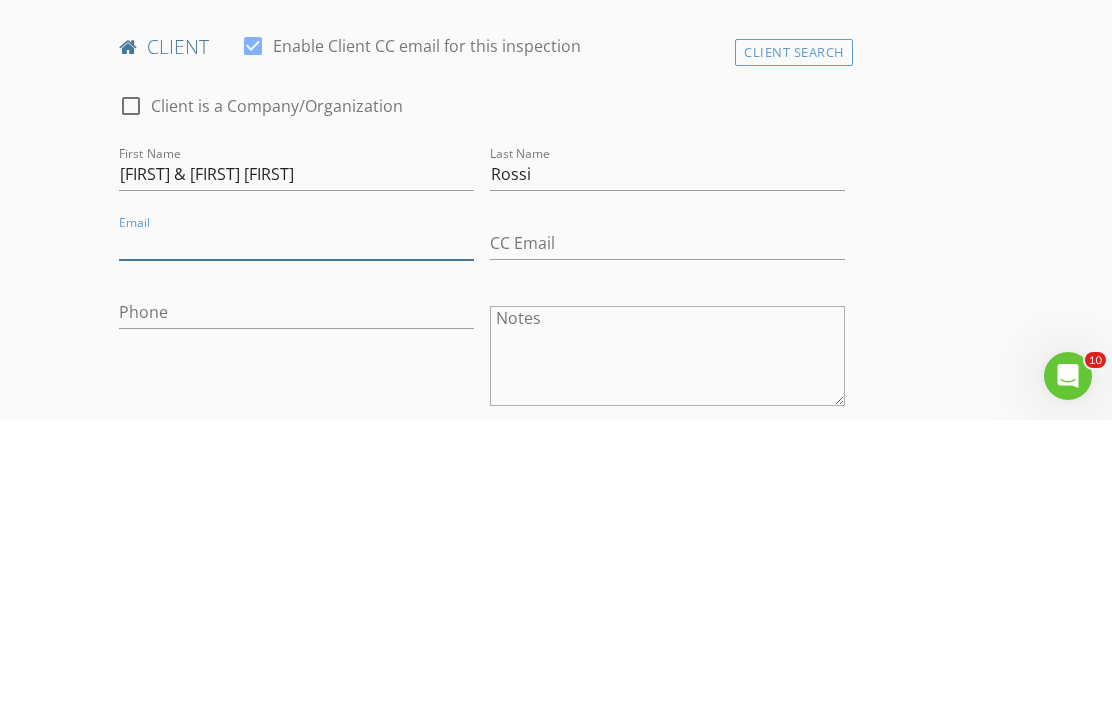 click on "Email" at bounding box center (296, 537) 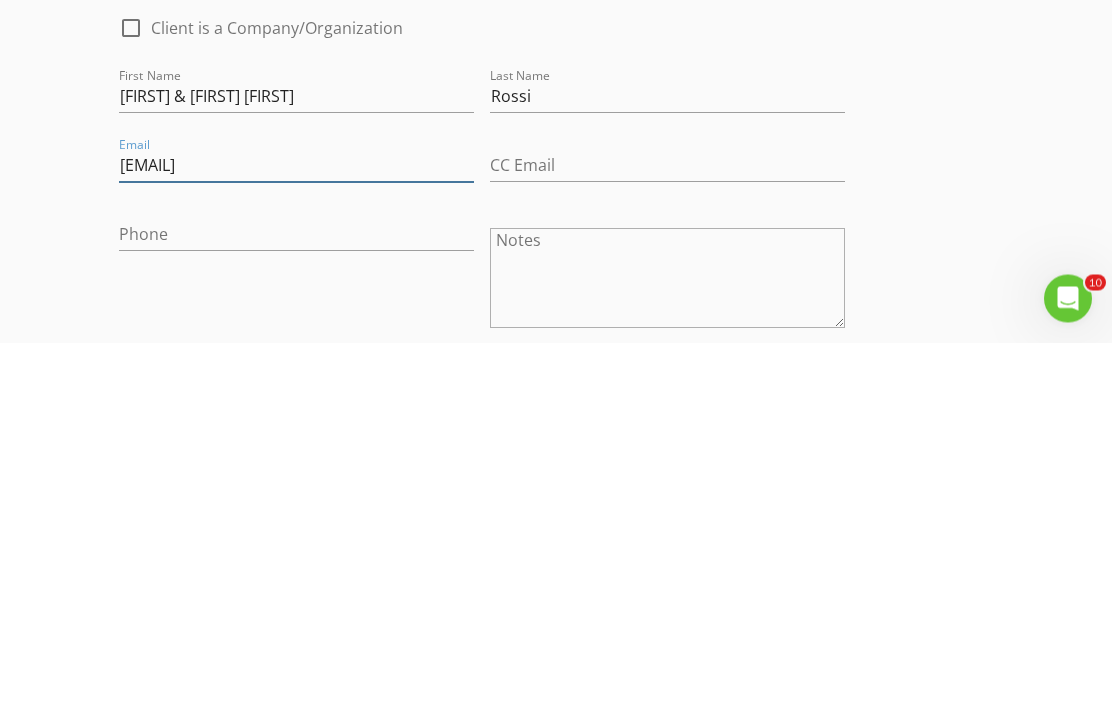 type on "[EMAIL]" 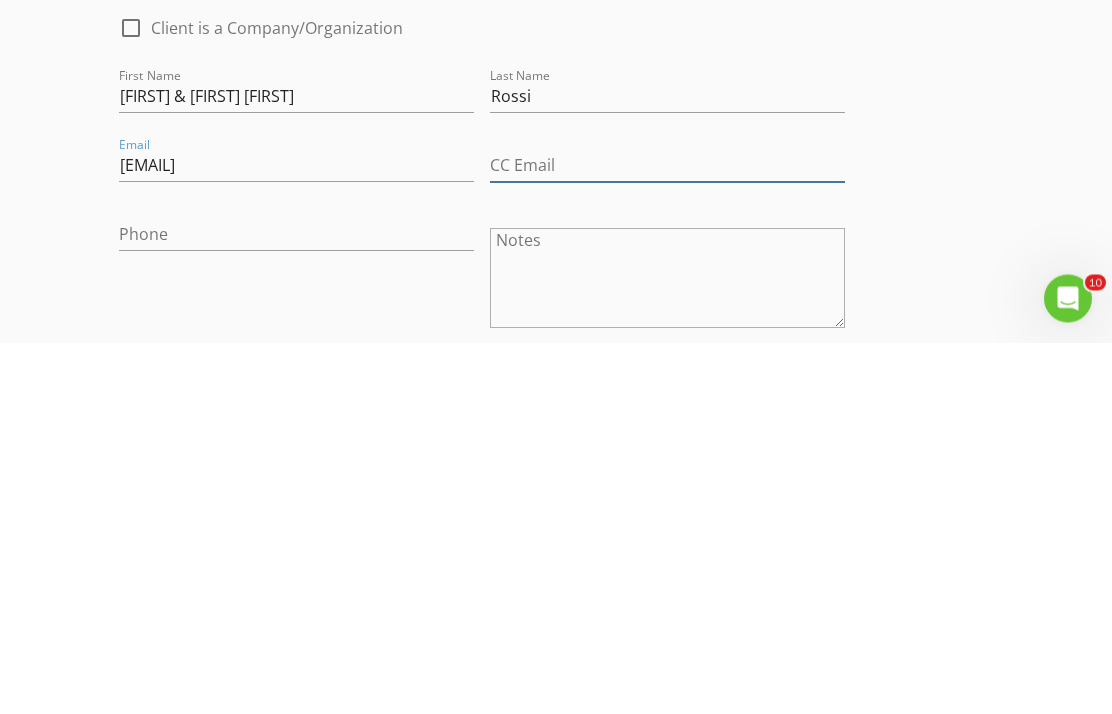 click on "CC Email" at bounding box center [667, 537] 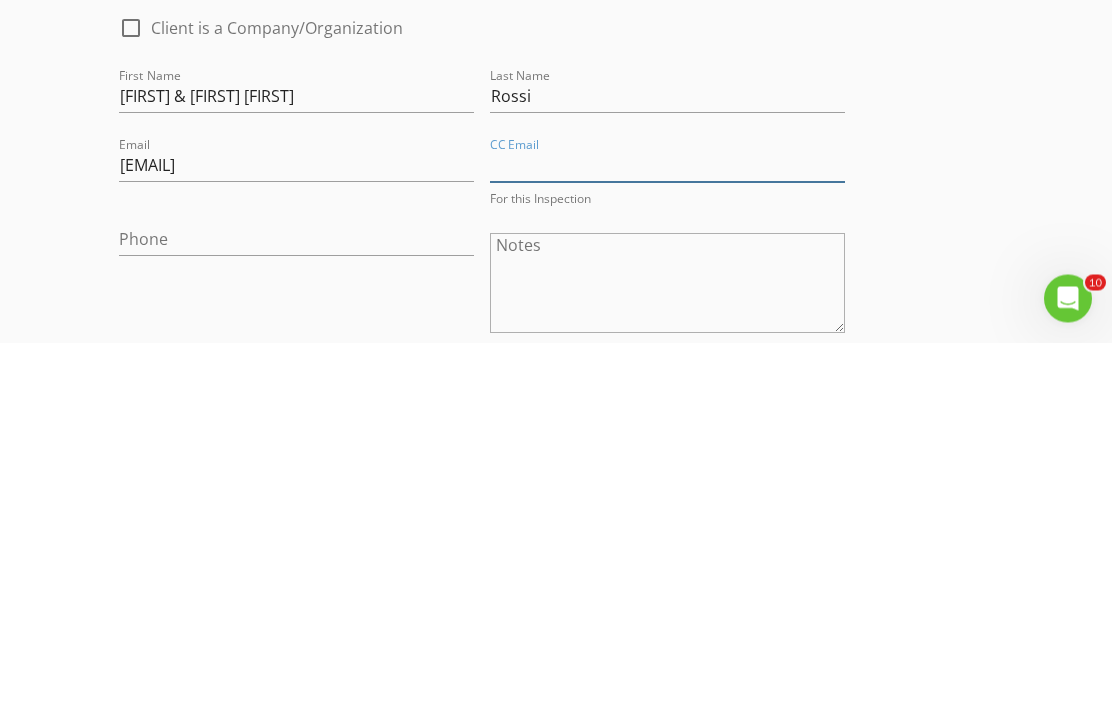 click on "CC Email" at bounding box center (667, 537) 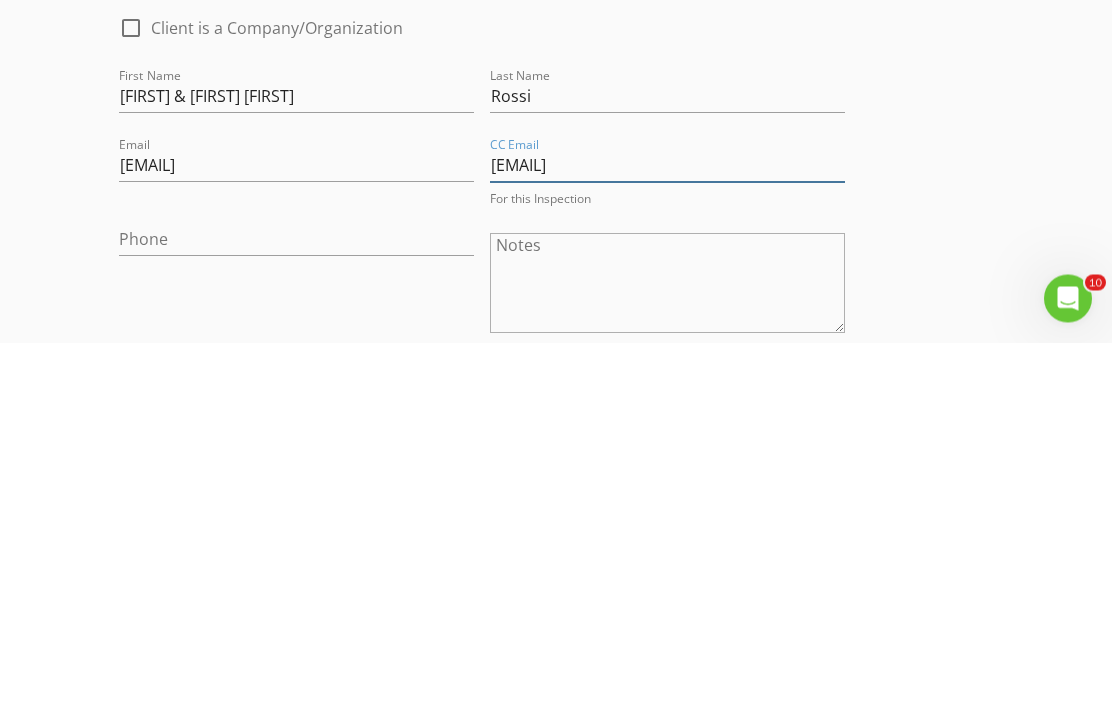 type on "[EMAIL]" 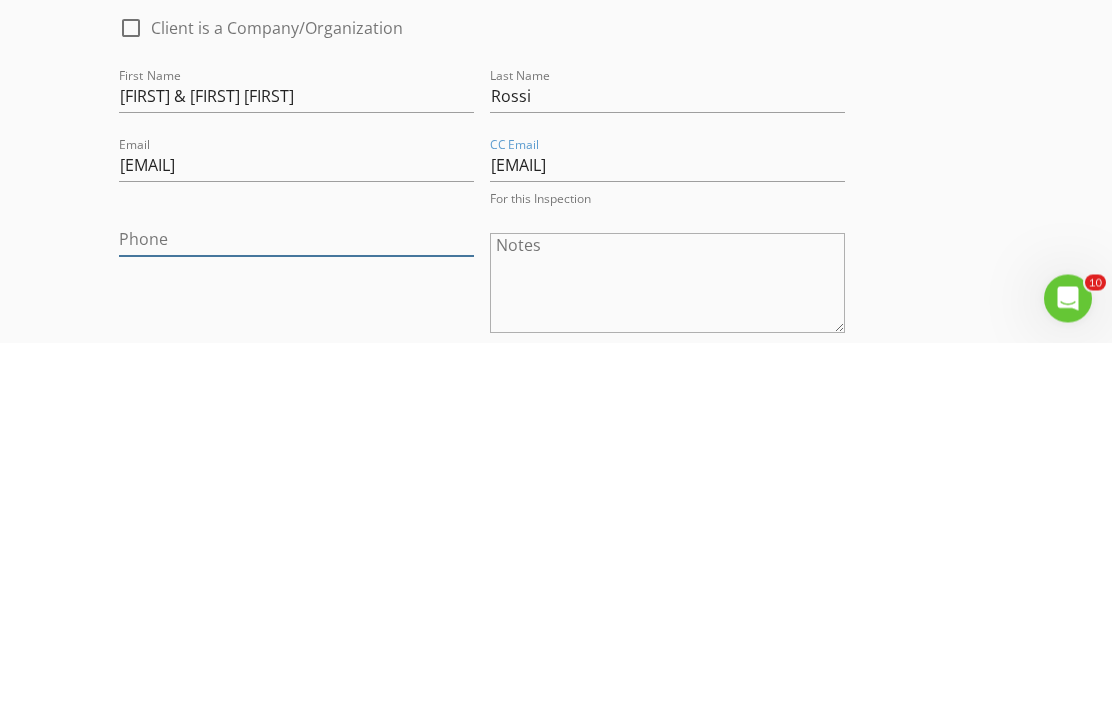 click on "Phone" at bounding box center [296, 611] 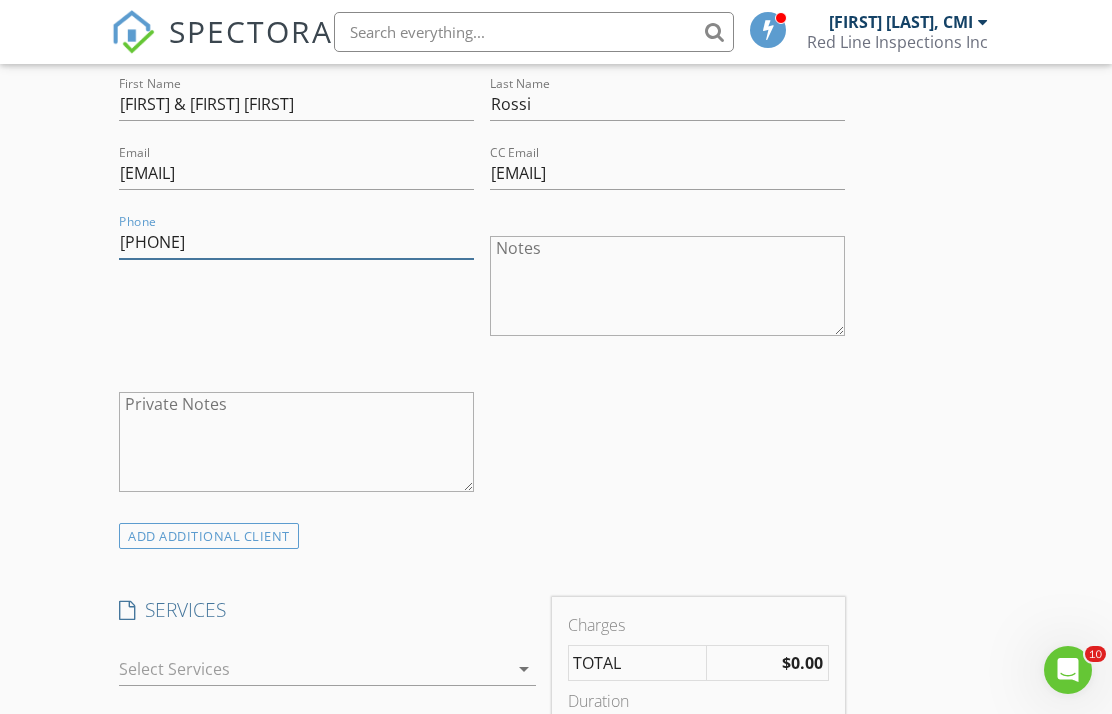 scroll, scrollTop: 940, scrollLeft: 0, axis: vertical 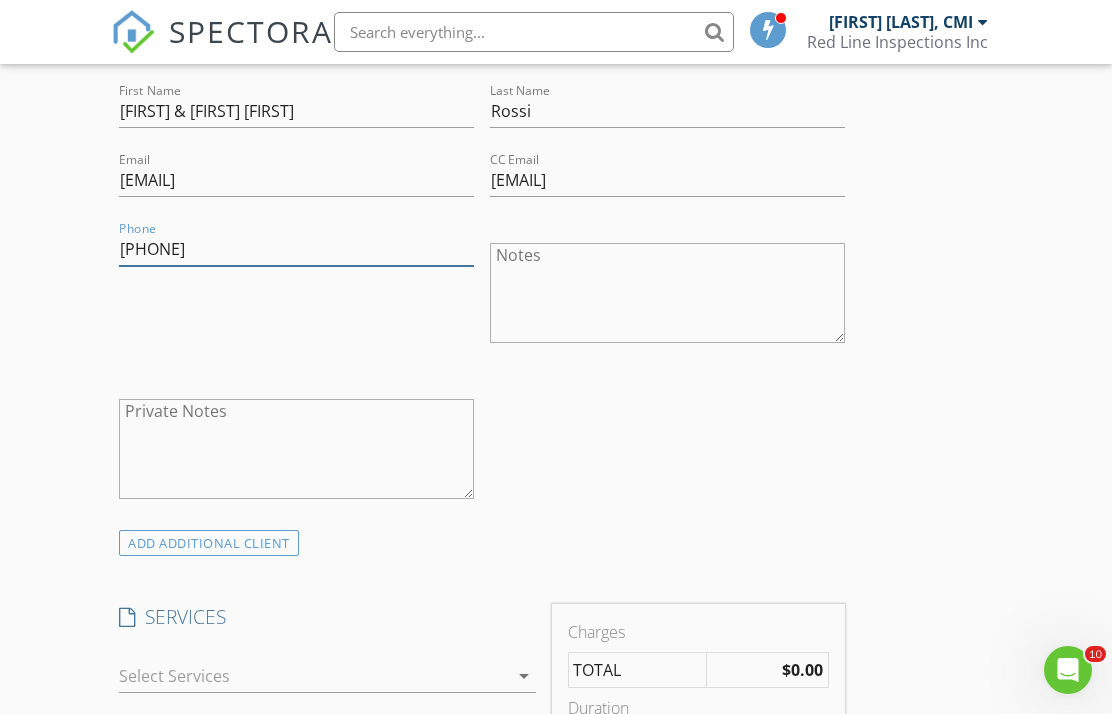 type on "303-920-1684" 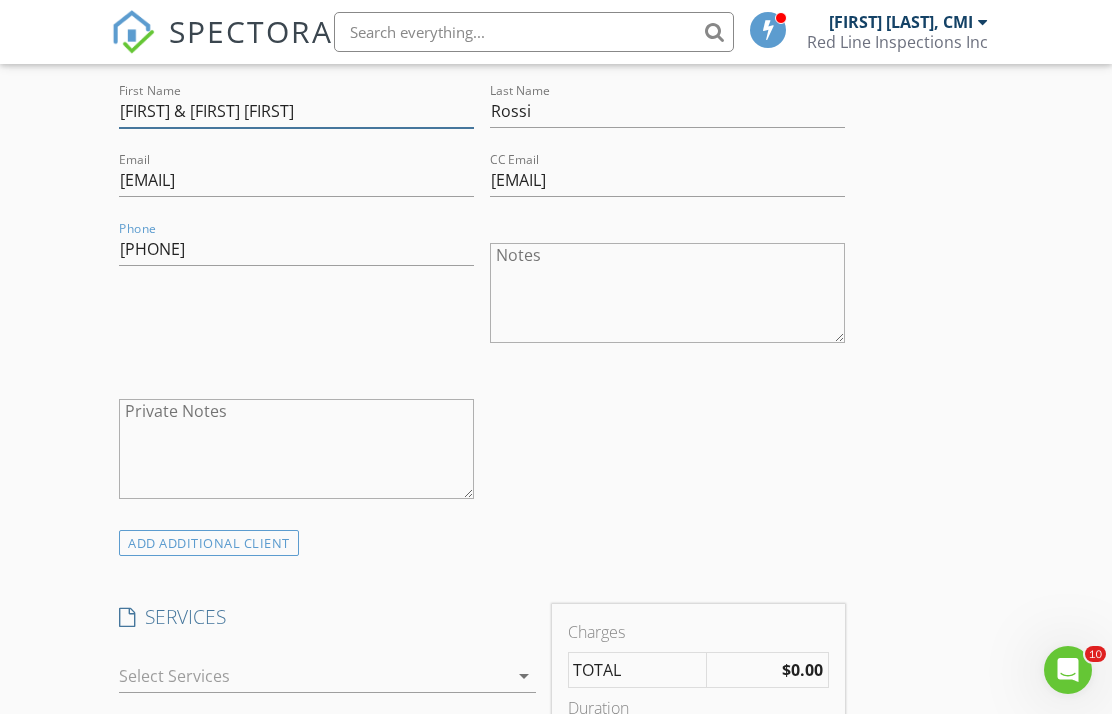 click on "Anthony & Miranda" at bounding box center (296, 111) 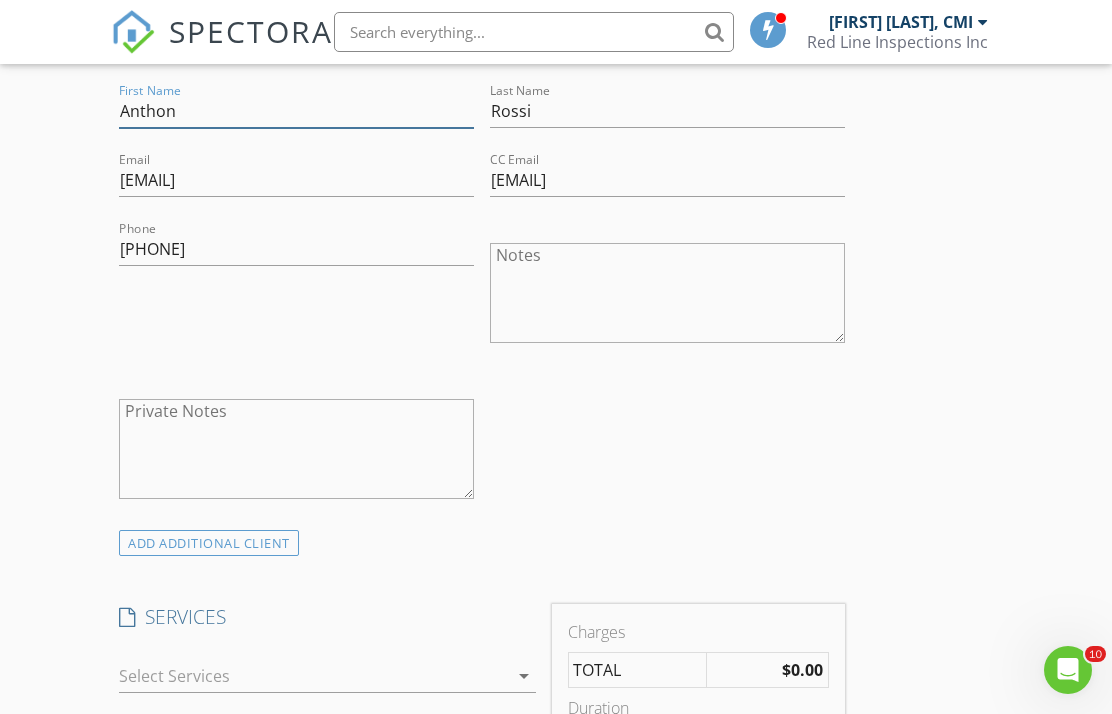 type on "Anthony" 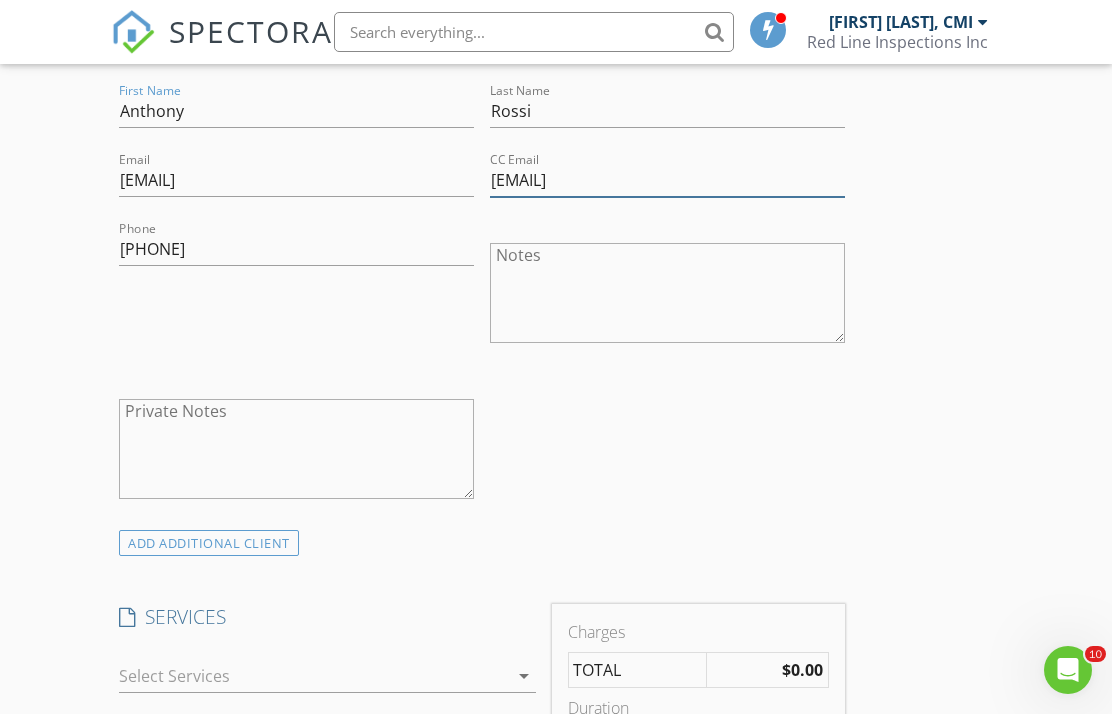 click on "[EMAIL]" at bounding box center [667, 180] 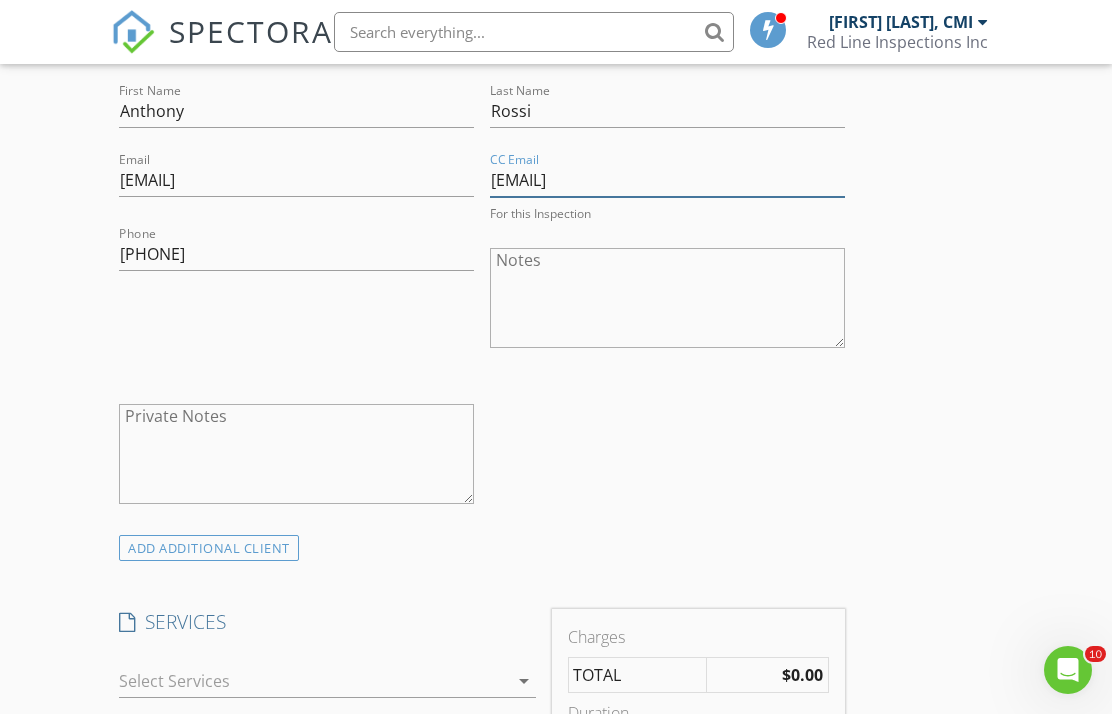 click on "miranda.beveridge@gmail.com" at bounding box center [667, 180] 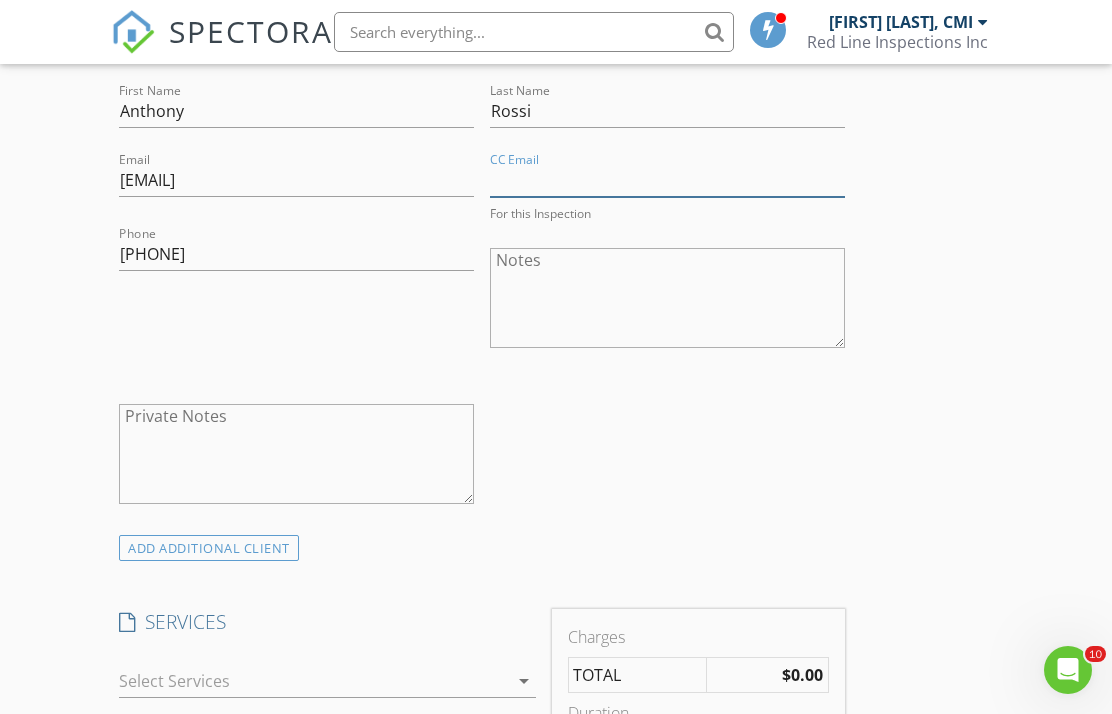 scroll, scrollTop: 939, scrollLeft: 0, axis: vertical 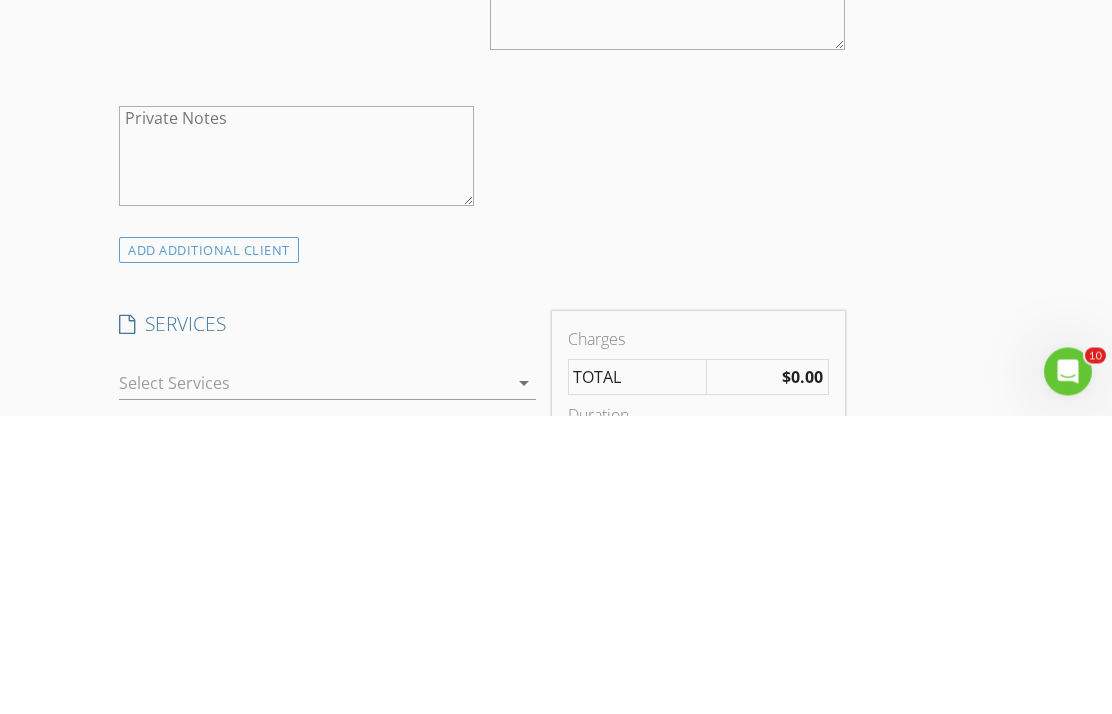type 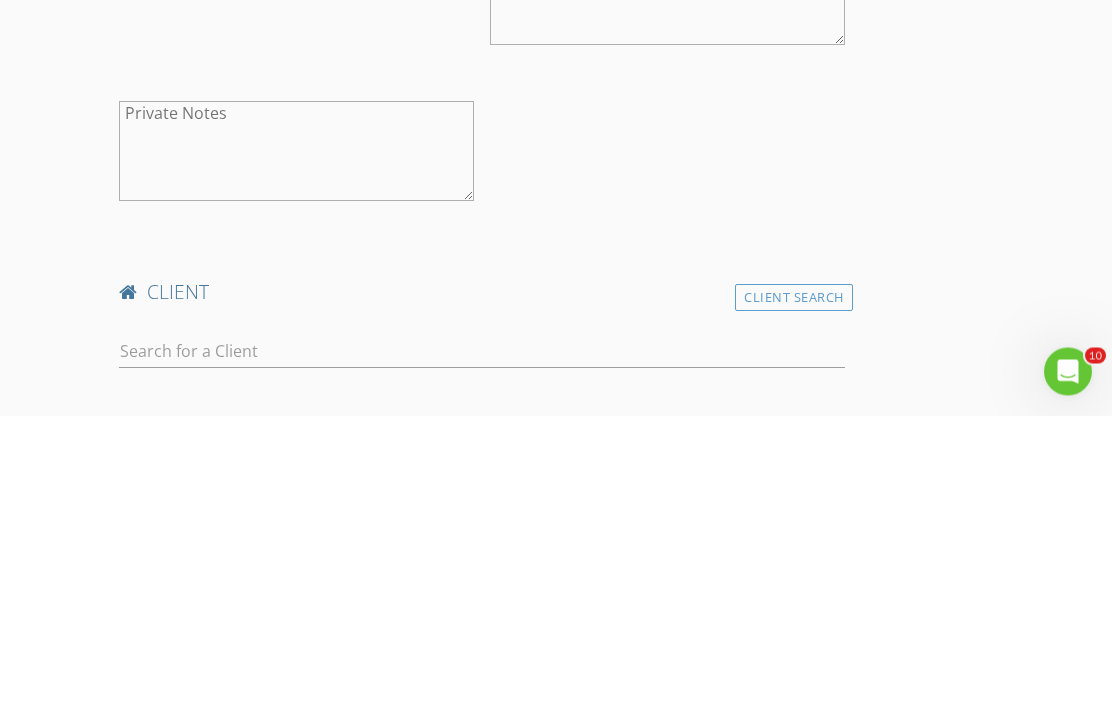 scroll, scrollTop: 1238, scrollLeft: 0, axis: vertical 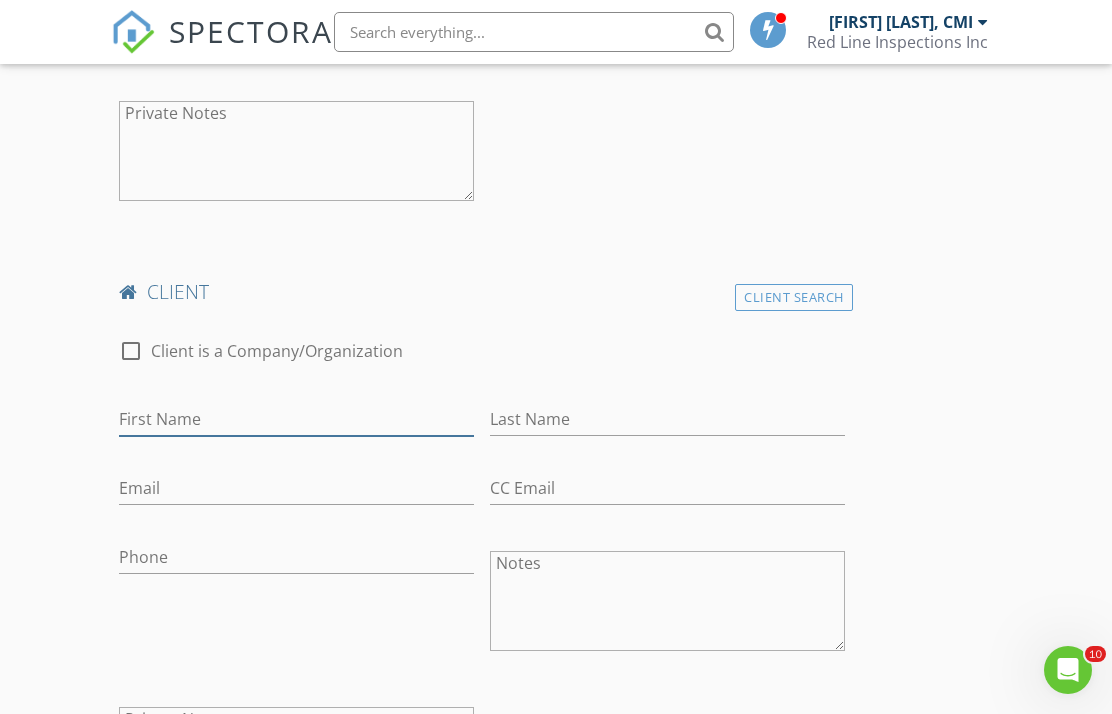 click on "First Name" at bounding box center (296, 419) 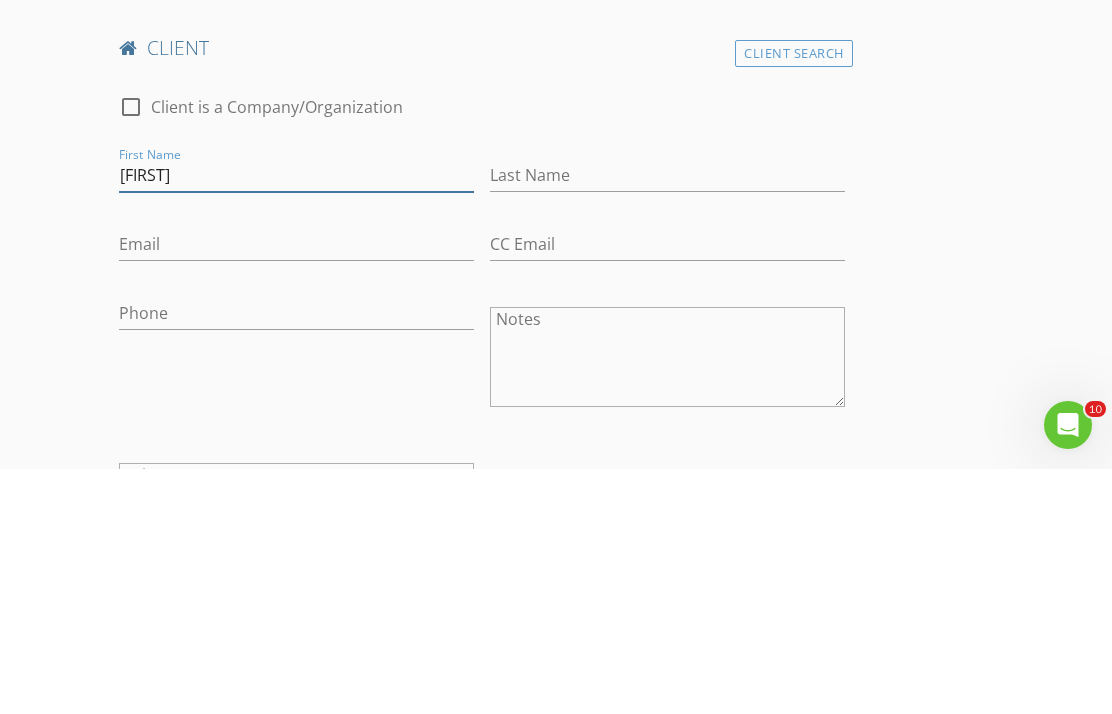 type on "Miranda" 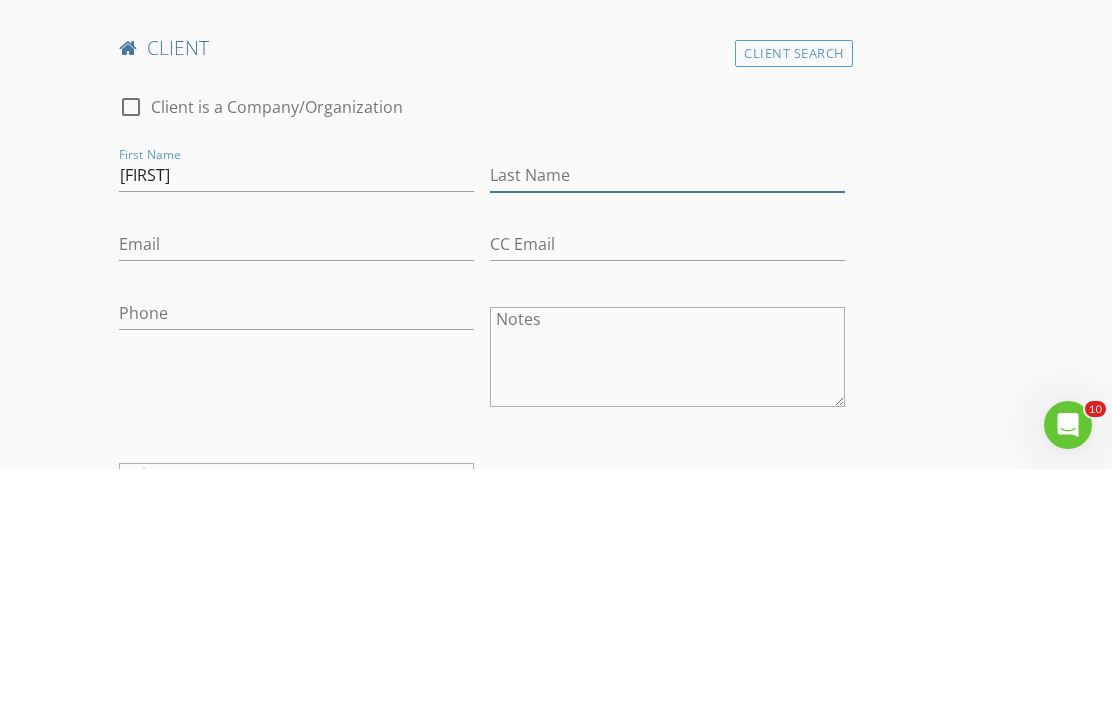 click on "Last Name" at bounding box center [667, 420] 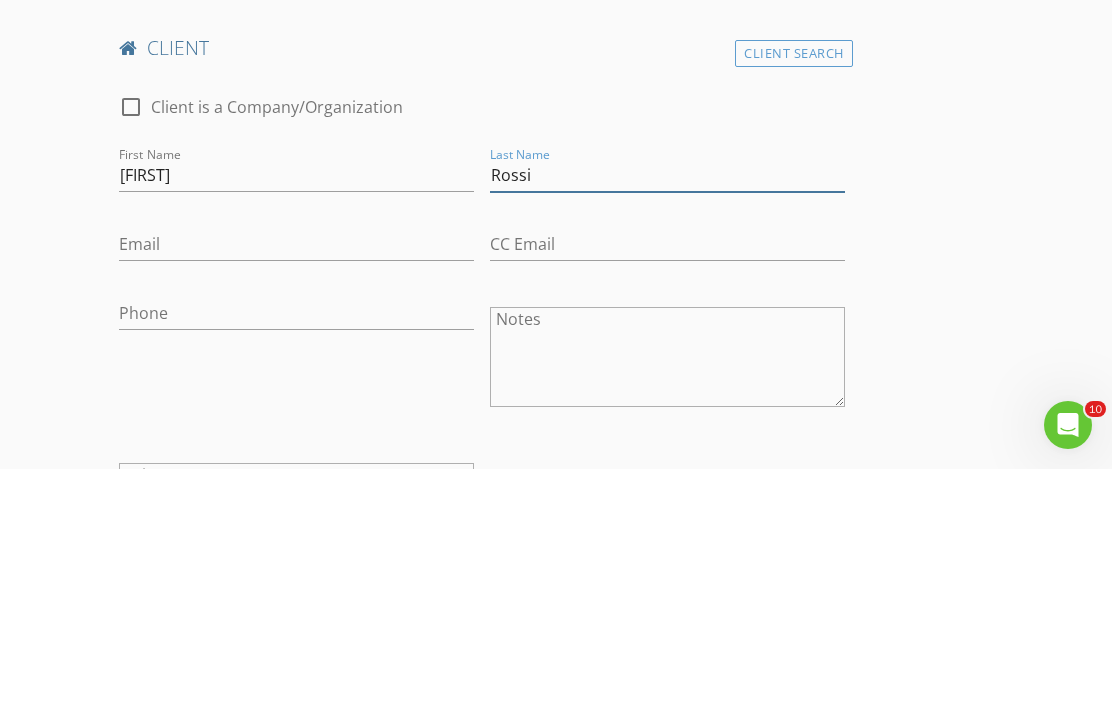 type on "Rossi" 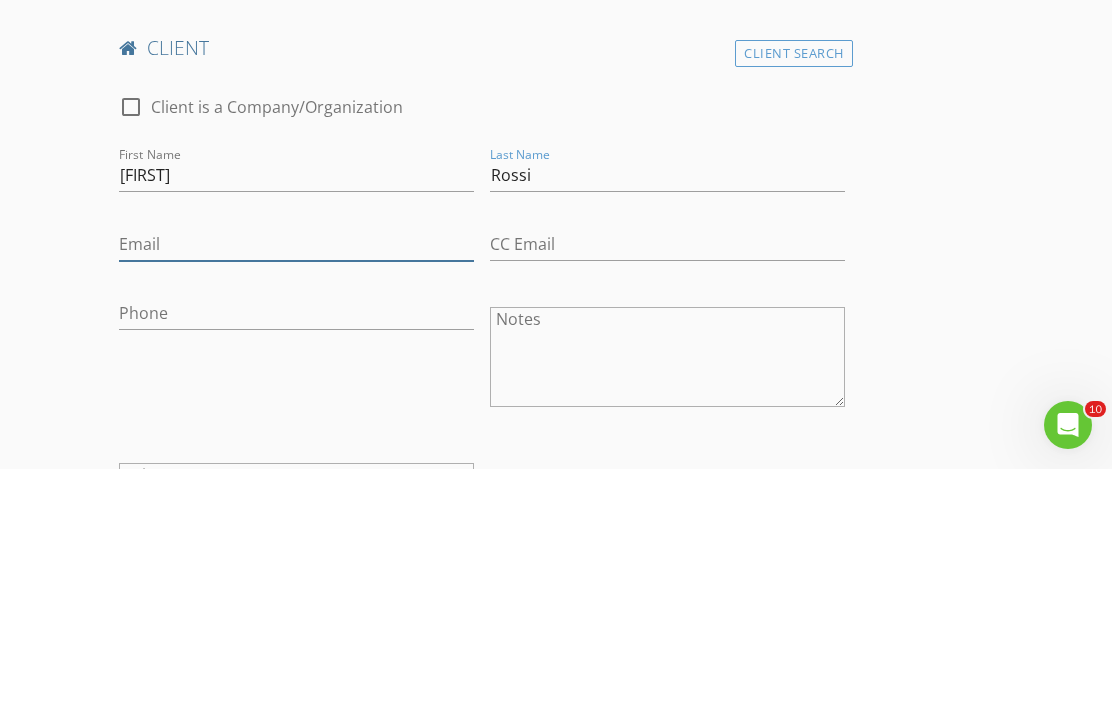 click on "Email" at bounding box center [296, 489] 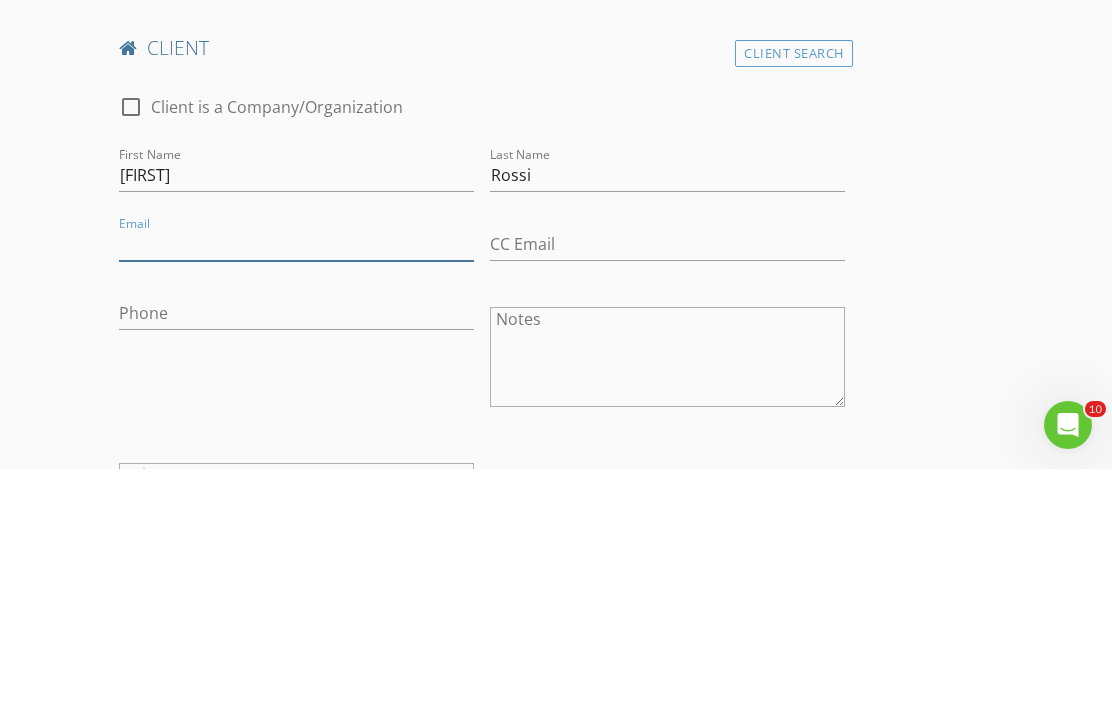 click on "Email" at bounding box center (296, 489) 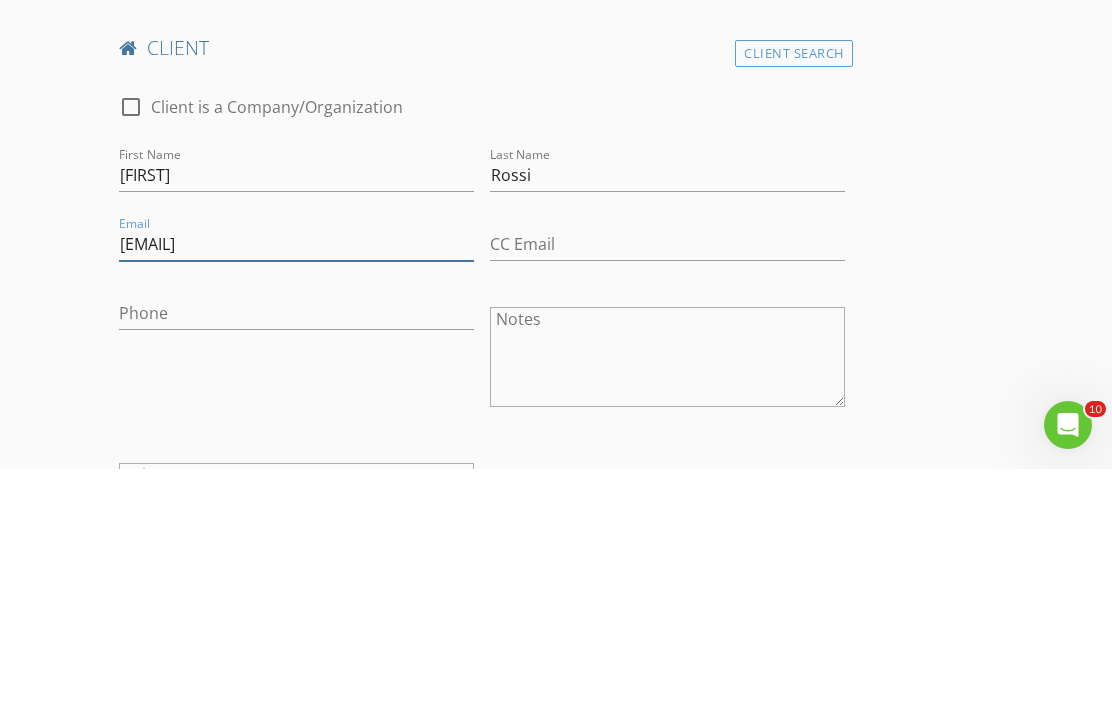type on "miranda.beveridge@gmail.com" 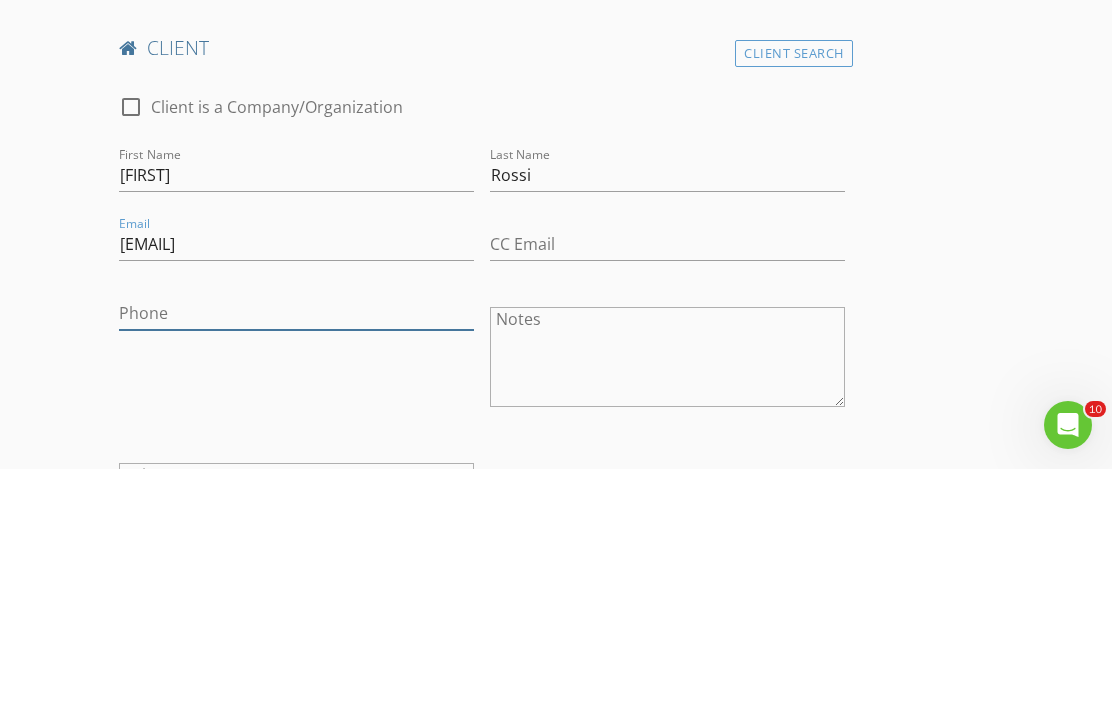 click on "Phone" at bounding box center (296, 558) 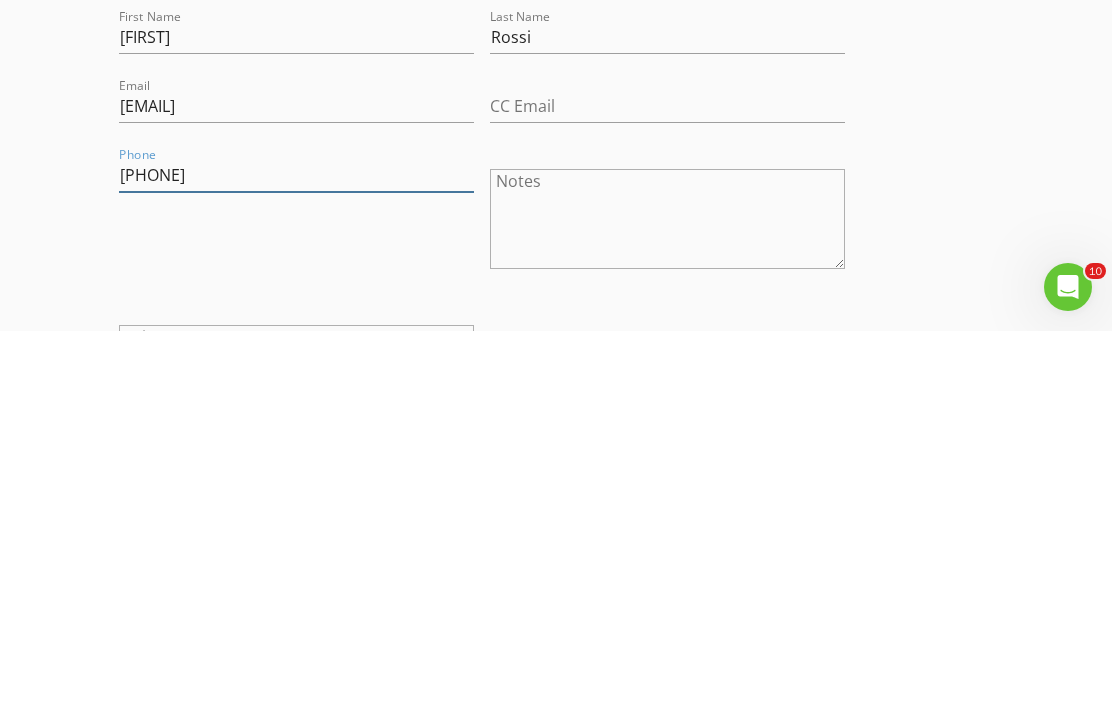 type on "303-518-6373" 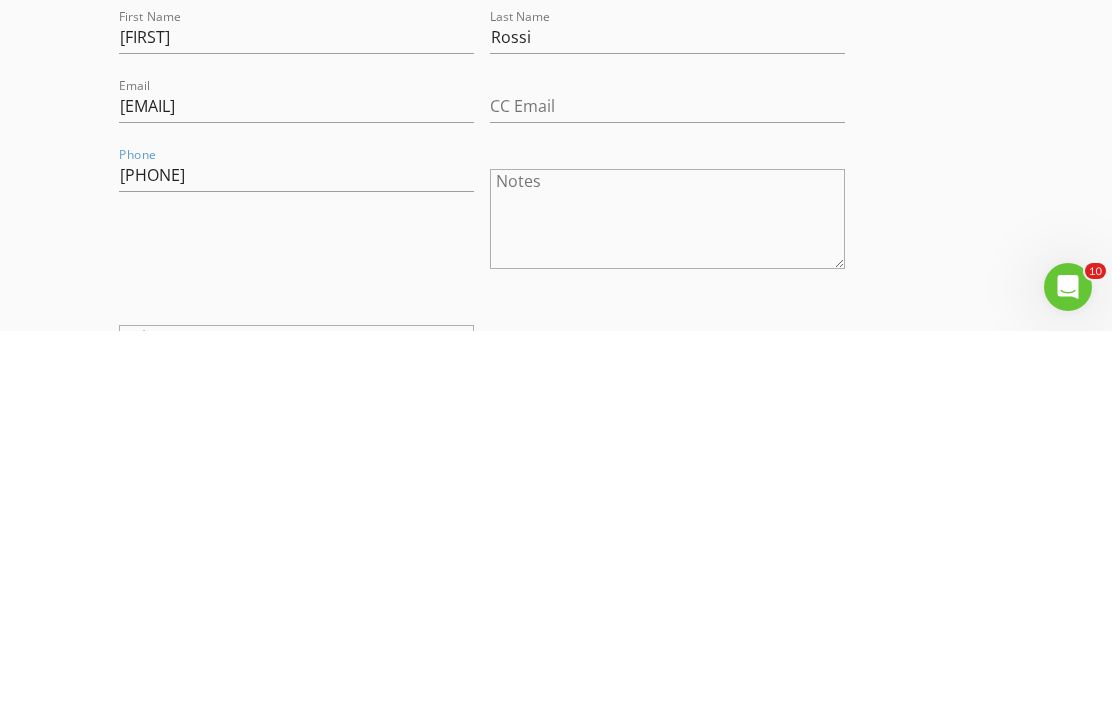 click on "INSPECTOR(S)
check_box   Chris Summerlin, CMI   PRIMARY   Chris Summerlin, CMI arrow_drop_down   check_box_outline_blank Chris Summerlin, CMI specifically requested
Date/Time
Location
Address Search       Address 20247 Northmoor Drive   Unit   City Johnstown   State CO   Zip 80534   County     Square Feet 4270   Year Built 1984   Foundation Basement arrow_drop_down
client
check_box Enable Client CC email for this inspection   Client Search     check_box_outline_blank Client is a Company/Organization     First Name Anthony   Last Name Rossi   Email acer1988@icloud.com   CC Email   Phone 303-920-1684           Notes   Private Notes
client
Client Search     check_box_outline_blank Client is a Company/Organization     First Name Miranda   Last Name Rossi   Email miranda.beveridge@gmail.com   CC Email   Phone 303-518-6373" at bounding box center [556, 932] 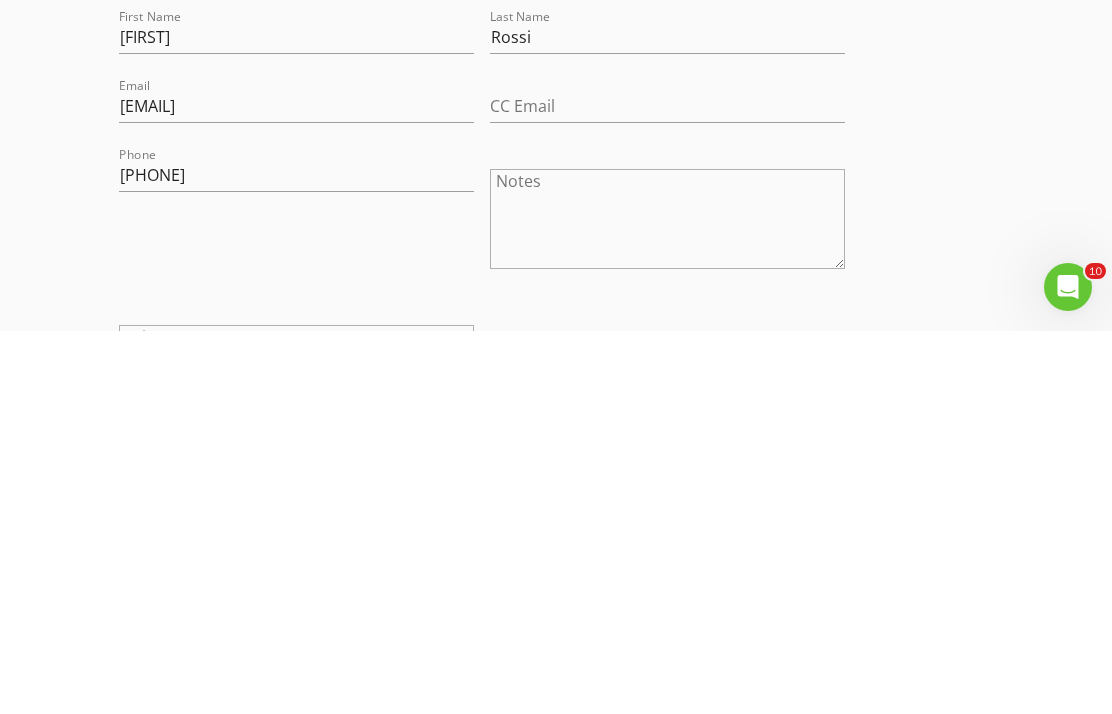 scroll, scrollTop: 1621, scrollLeft: 0, axis: vertical 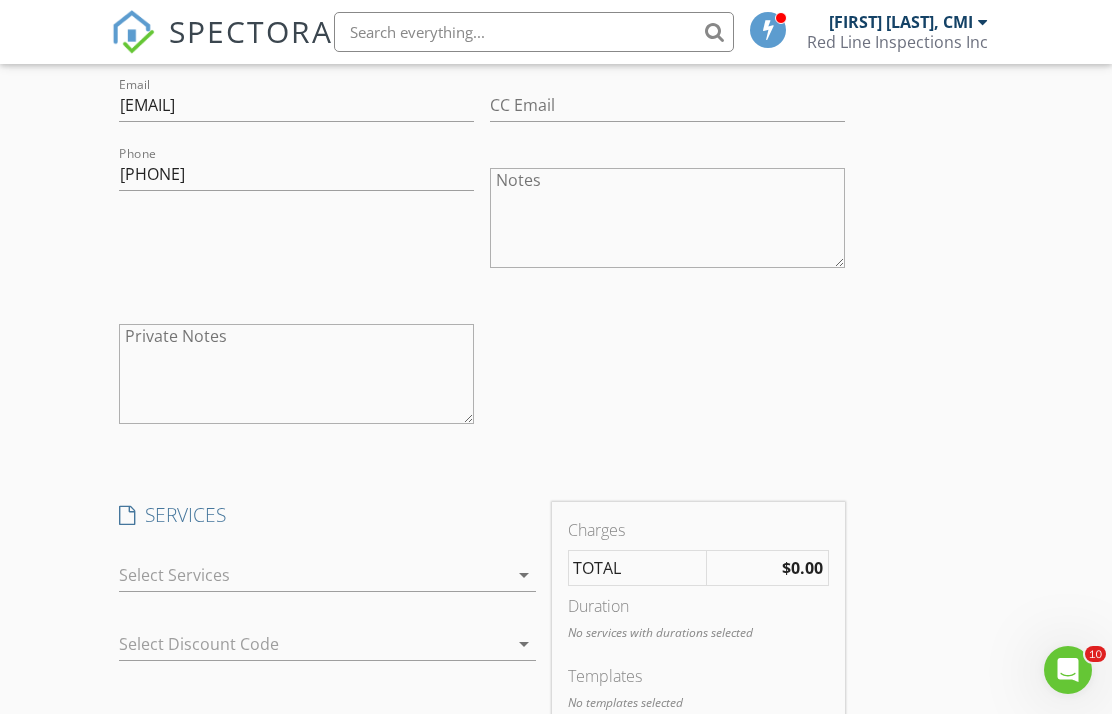 click at bounding box center (313, 575) 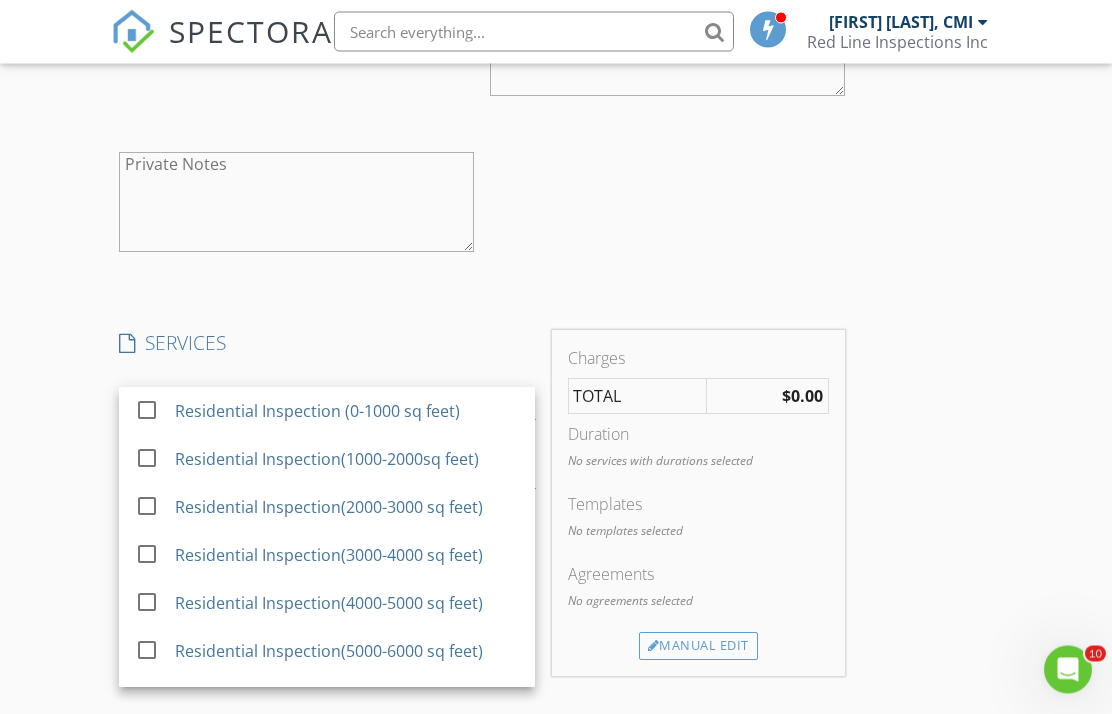 scroll, scrollTop: 1793, scrollLeft: 0, axis: vertical 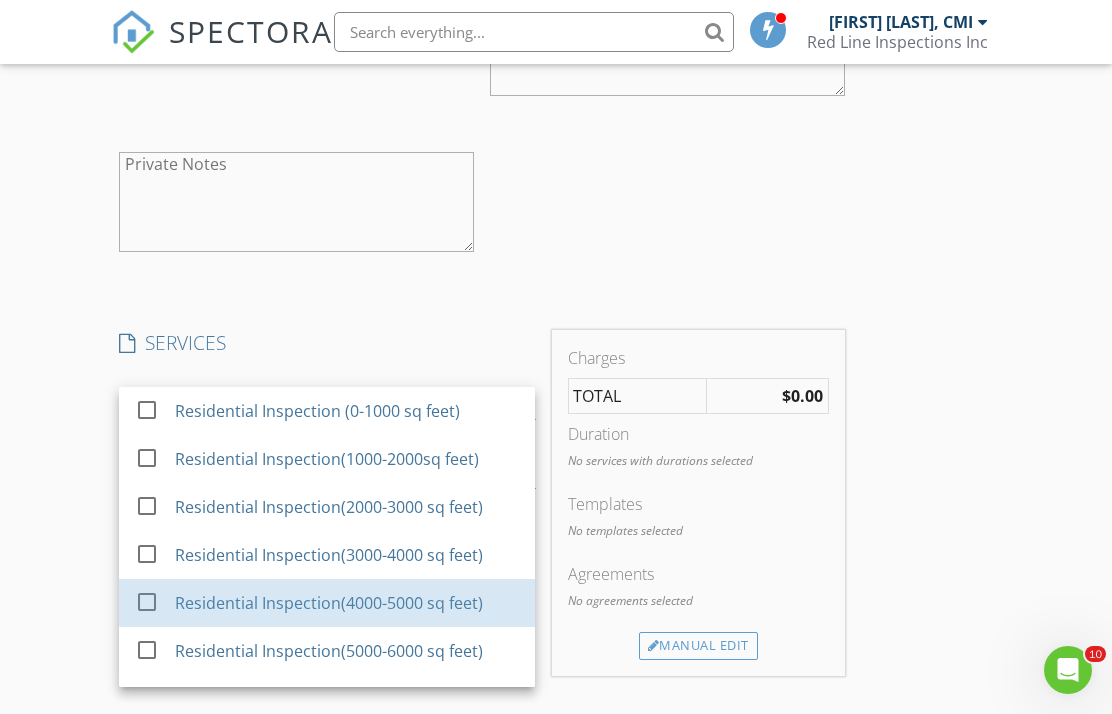 click on "Residential Inspection(4000-5000 sq feet)" at bounding box center [329, 603] 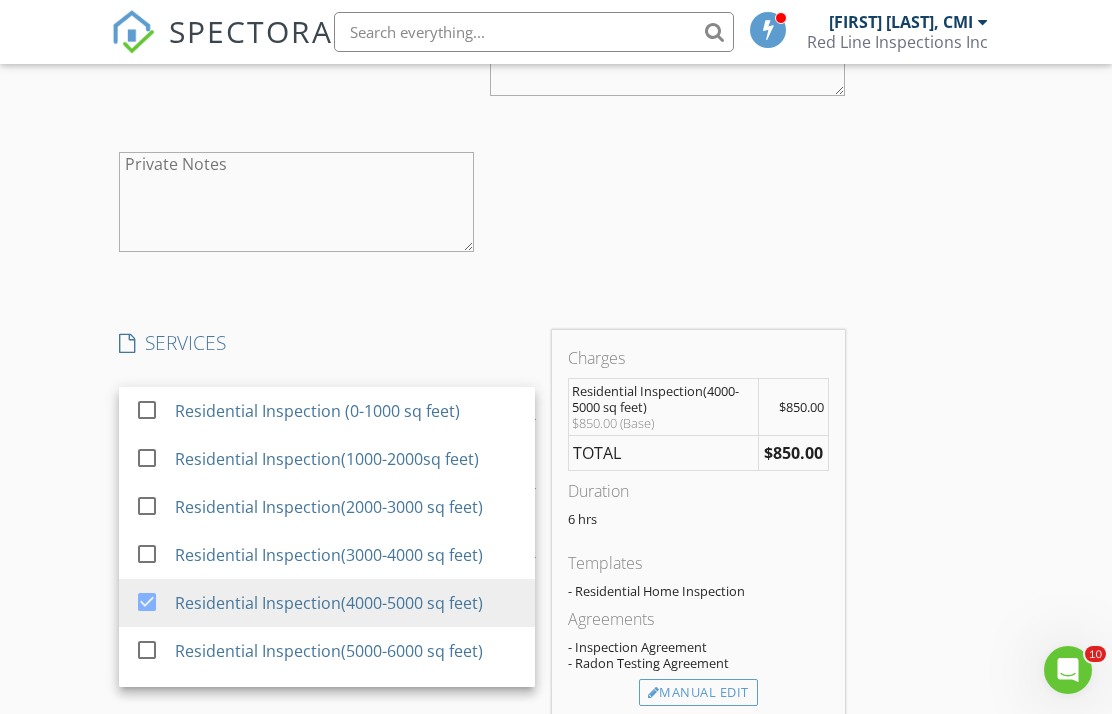 click on "Manual Edit" at bounding box center [698, 693] 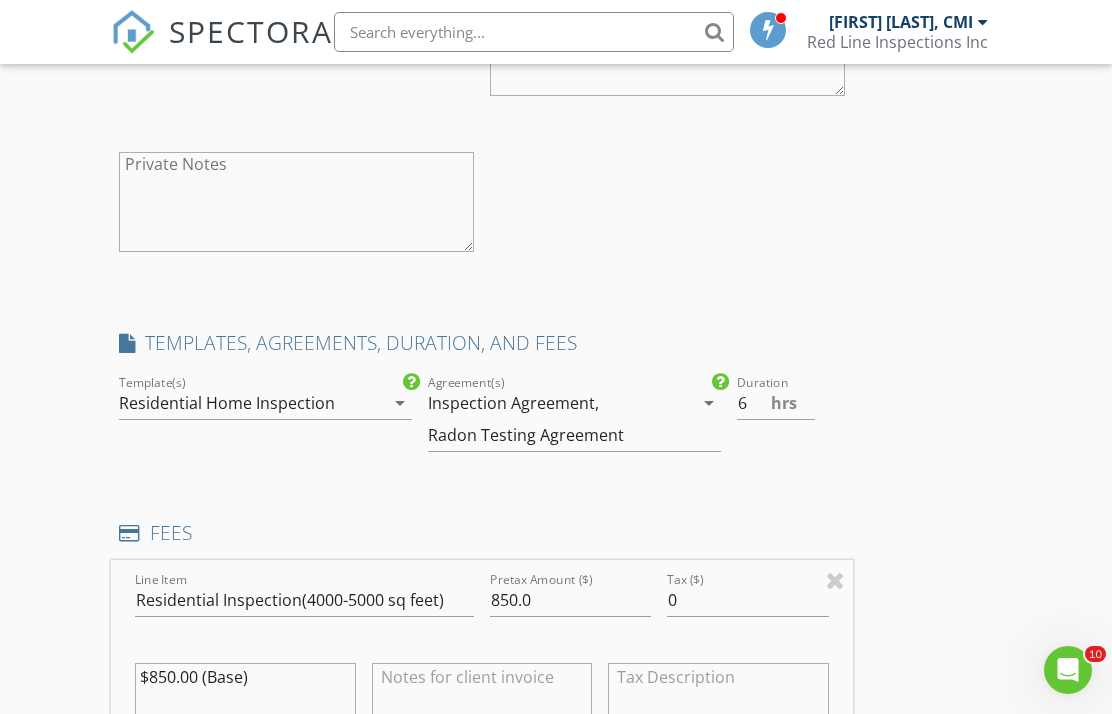 click on "Radon Testing Agreement" at bounding box center [526, 435] 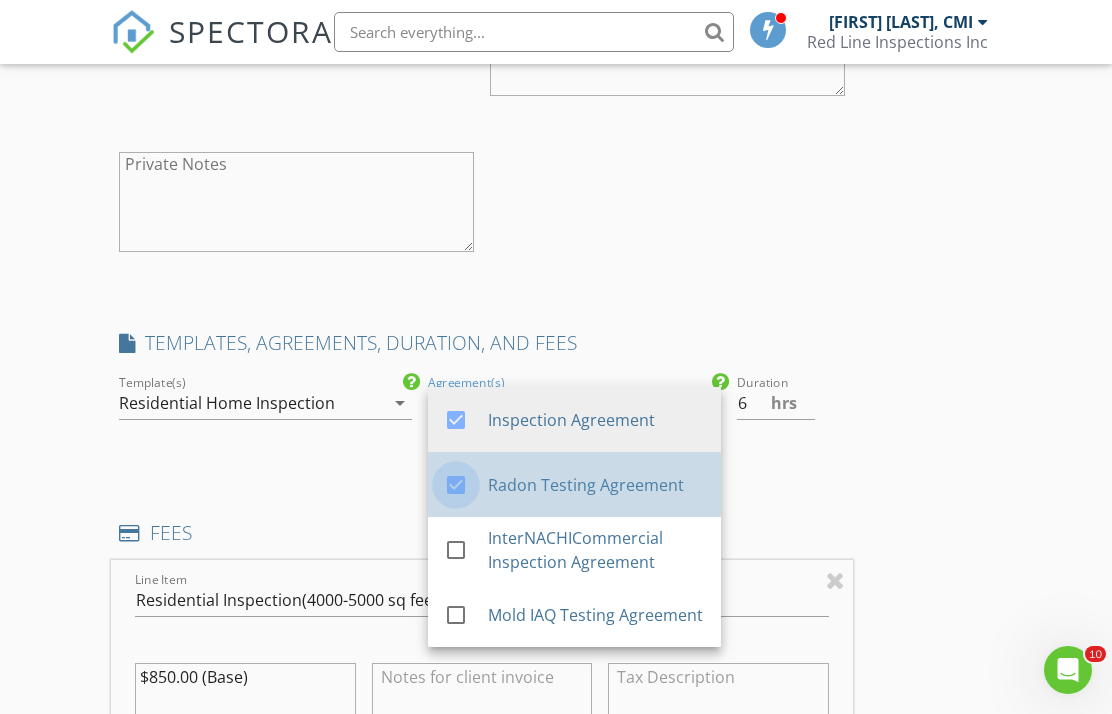 click at bounding box center [456, 485] 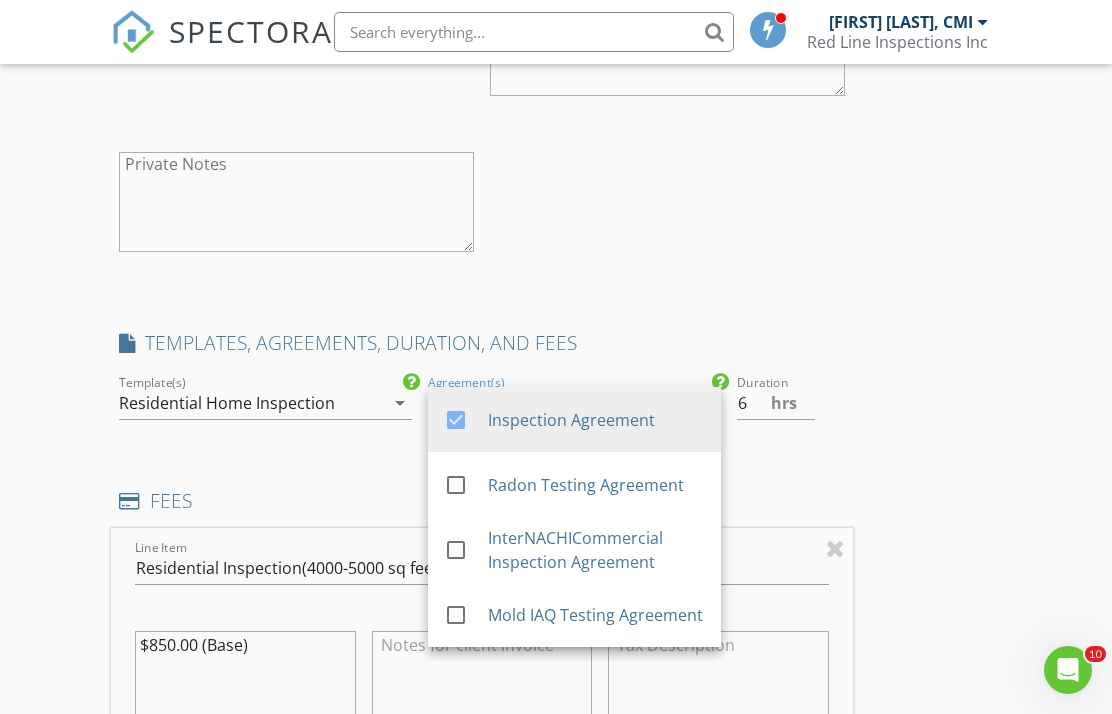 click on "FEES" at bounding box center [481, 501] 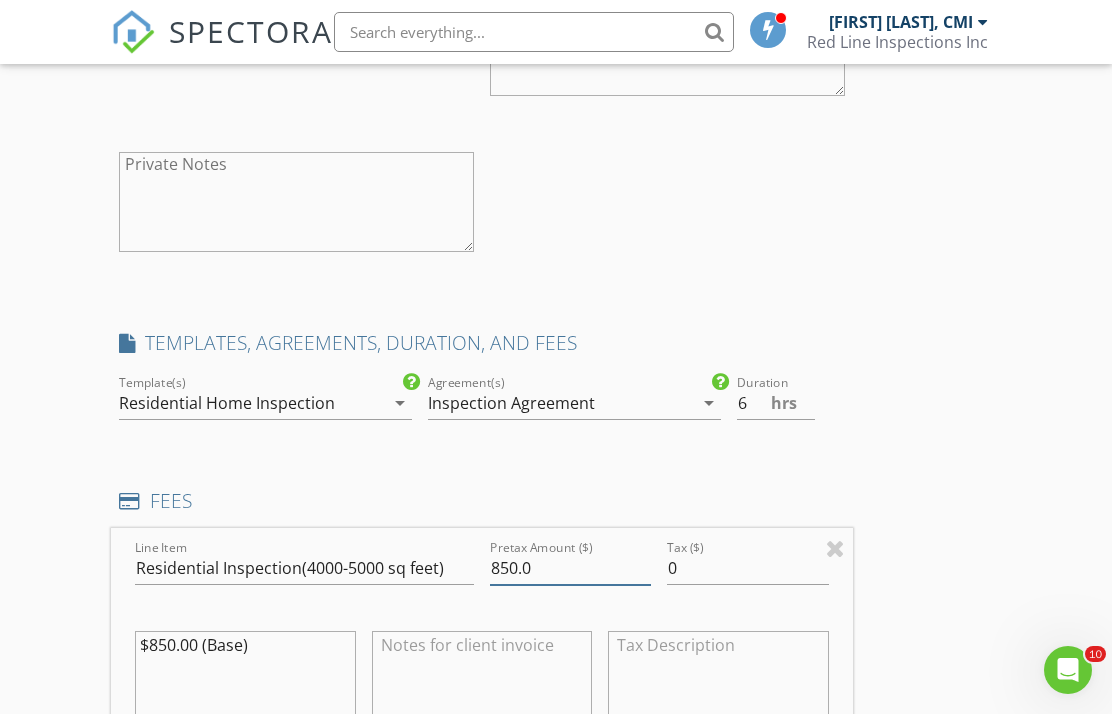 click on "850.0" at bounding box center (570, 568) 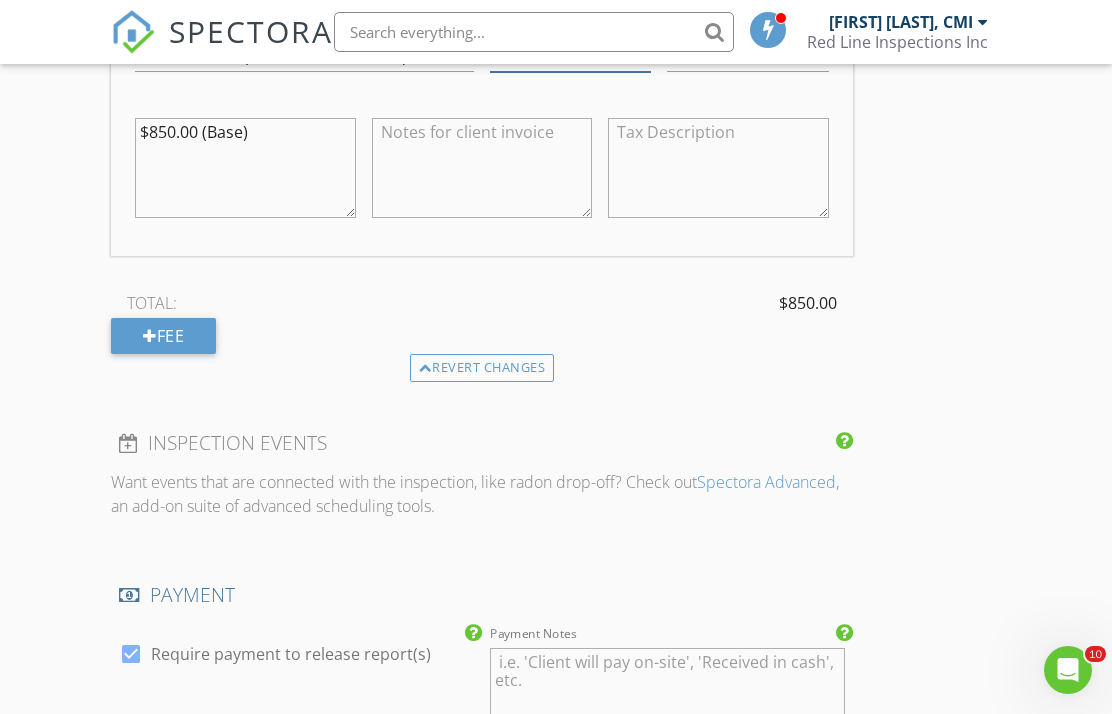 scroll, scrollTop: 2200, scrollLeft: 0, axis: vertical 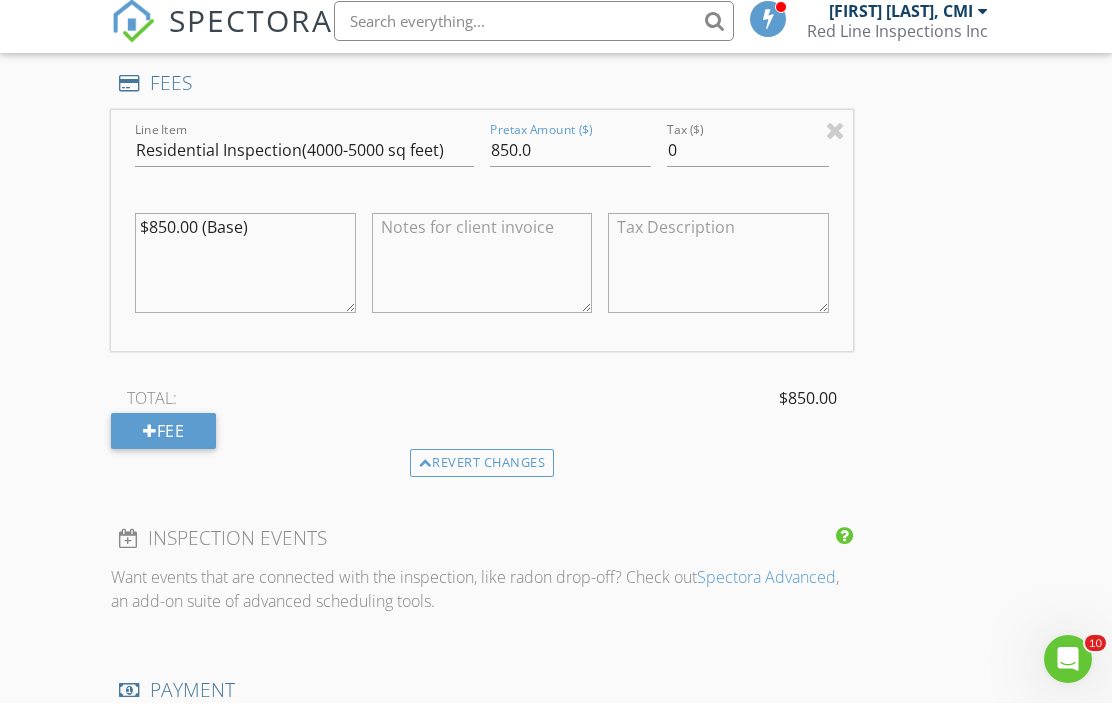 click on "$850.00 (Base)" at bounding box center (245, 274) 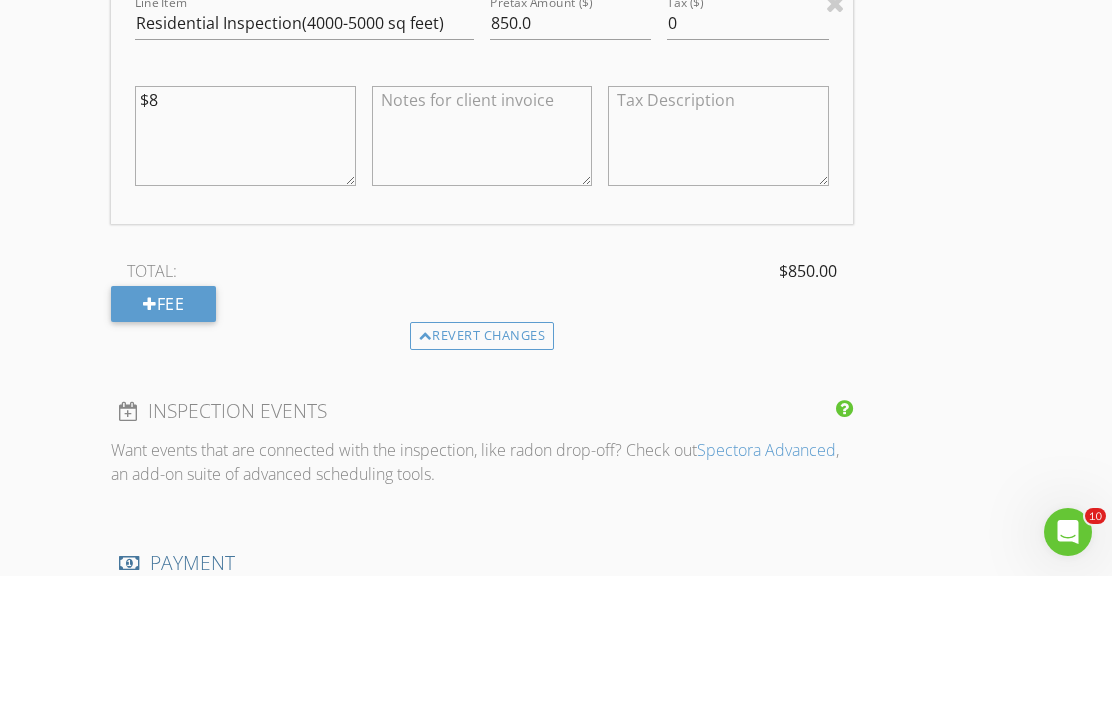 type on "$" 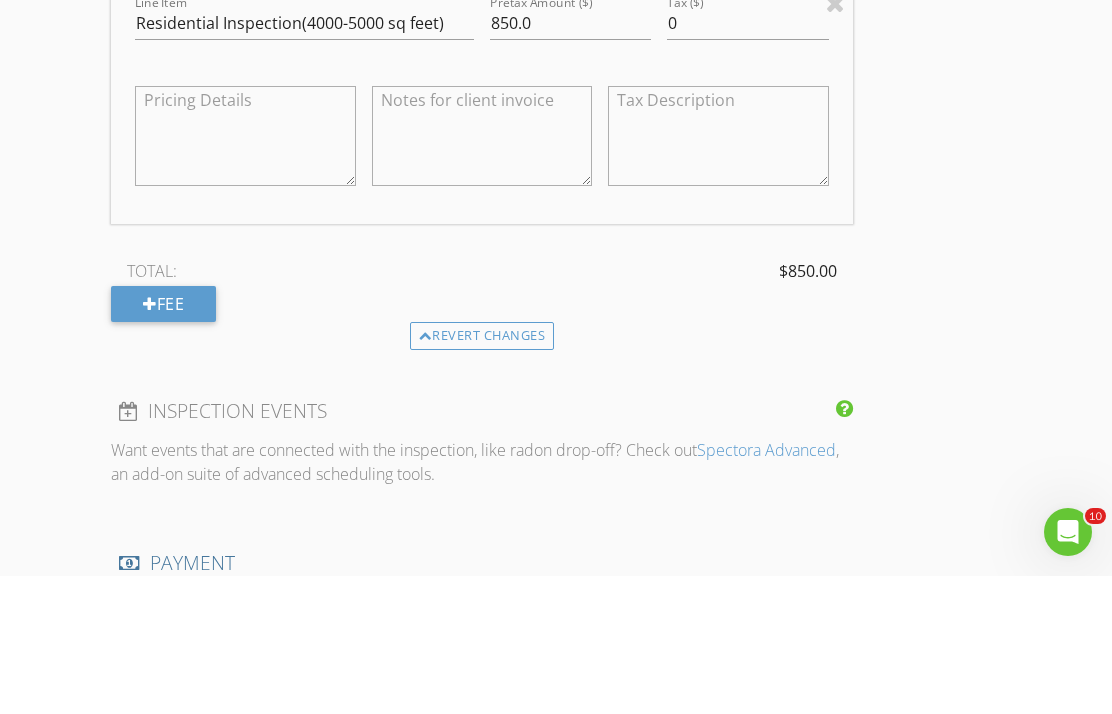type 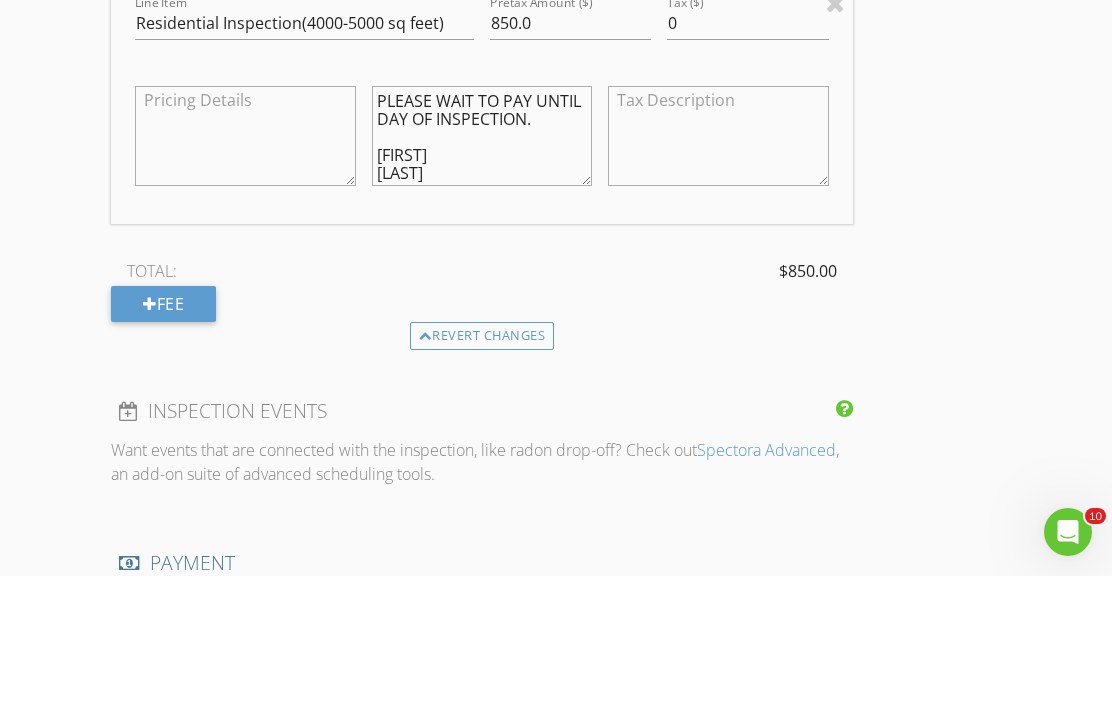 scroll, scrollTop: 107, scrollLeft: 0, axis: vertical 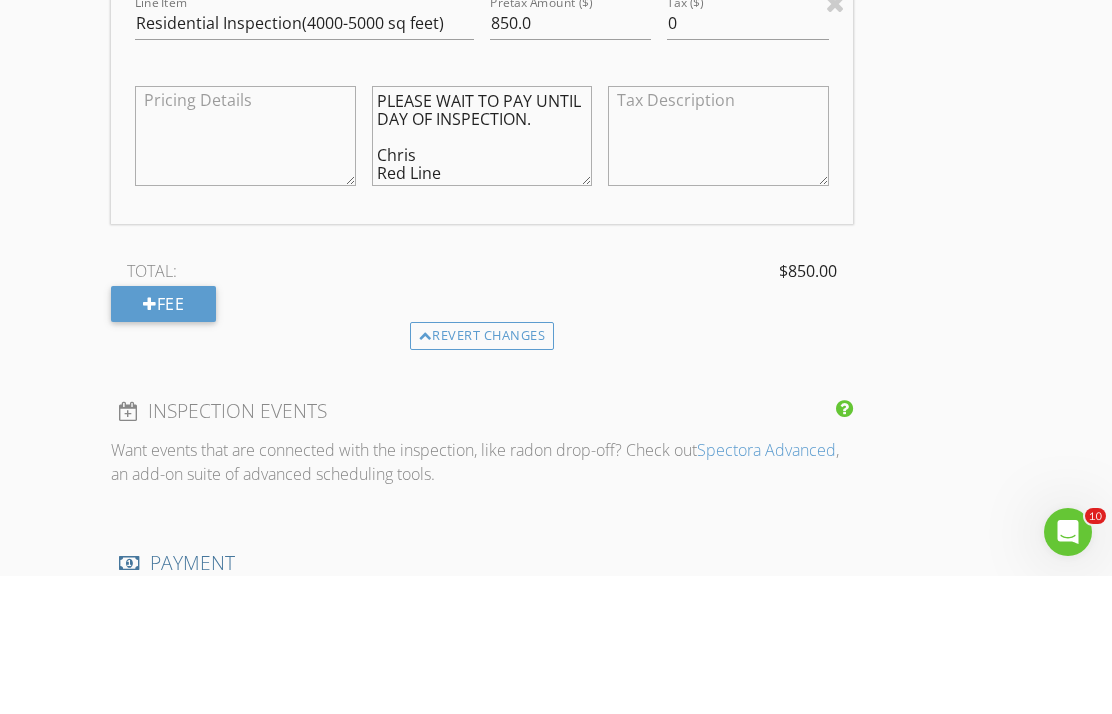 type on "Full inspection including thermal imaging -$600
Sewer Scope -$200($50 discount applied).
PLEASE WAIT TO PAY UNTIL DAY OF INSPECTION.
Chris
Red Line" 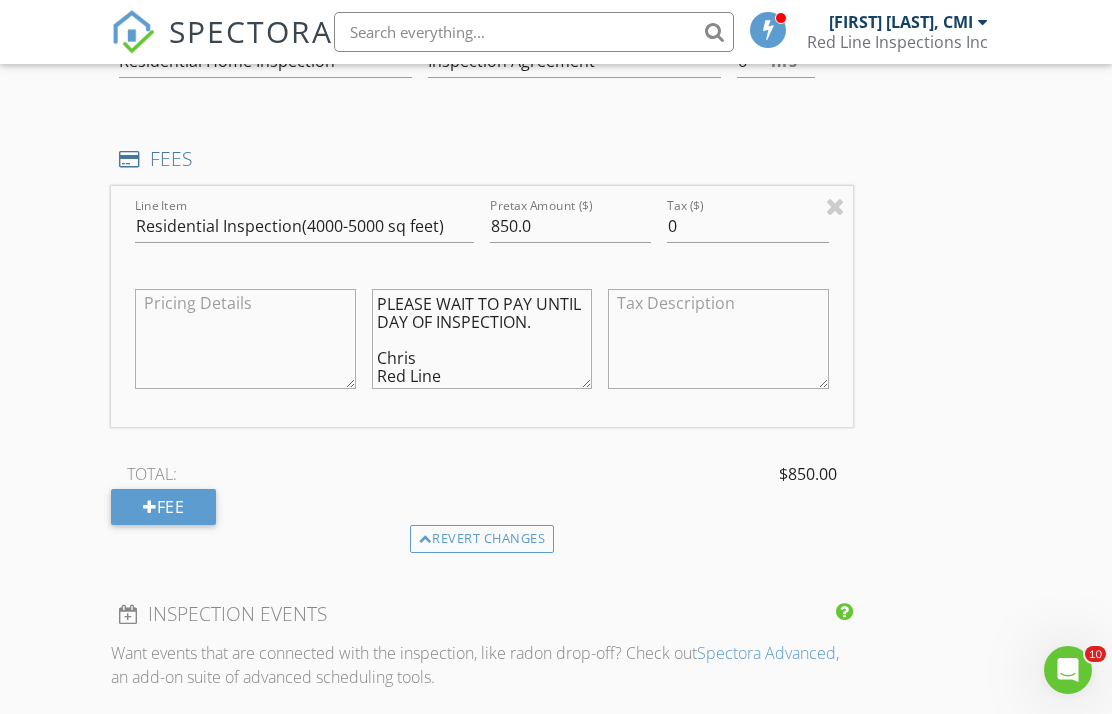 scroll, scrollTop: 2134, scrollLeft: 0, axis: vertical 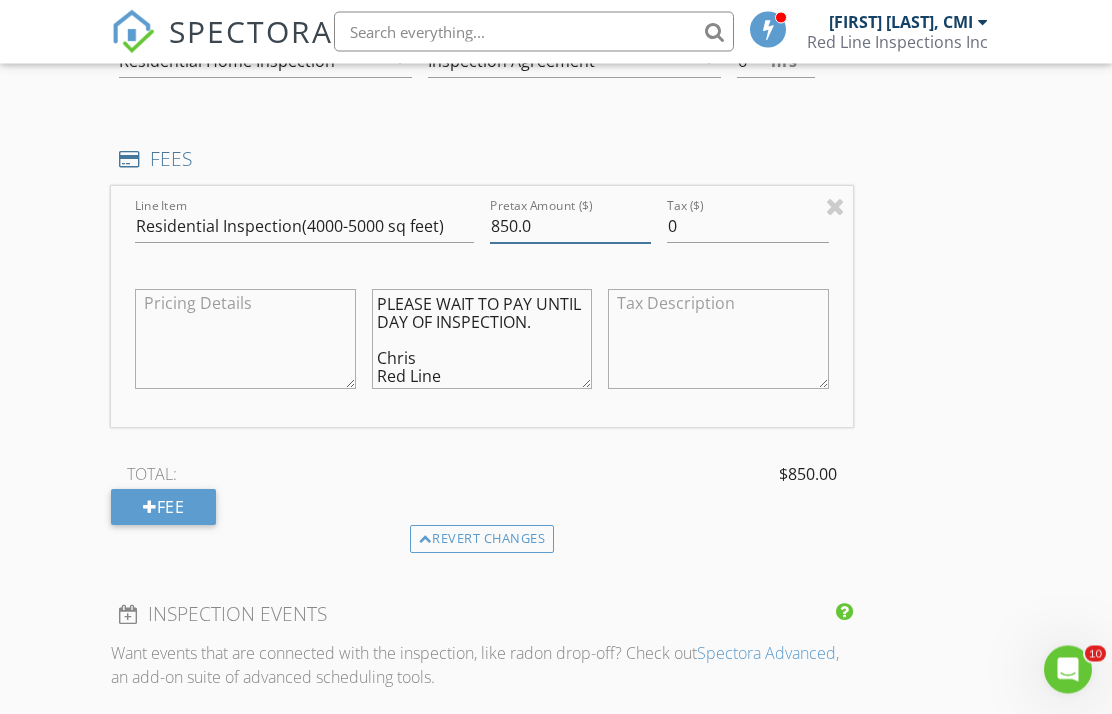 click on "850.0" at bounding box center (570, 227) 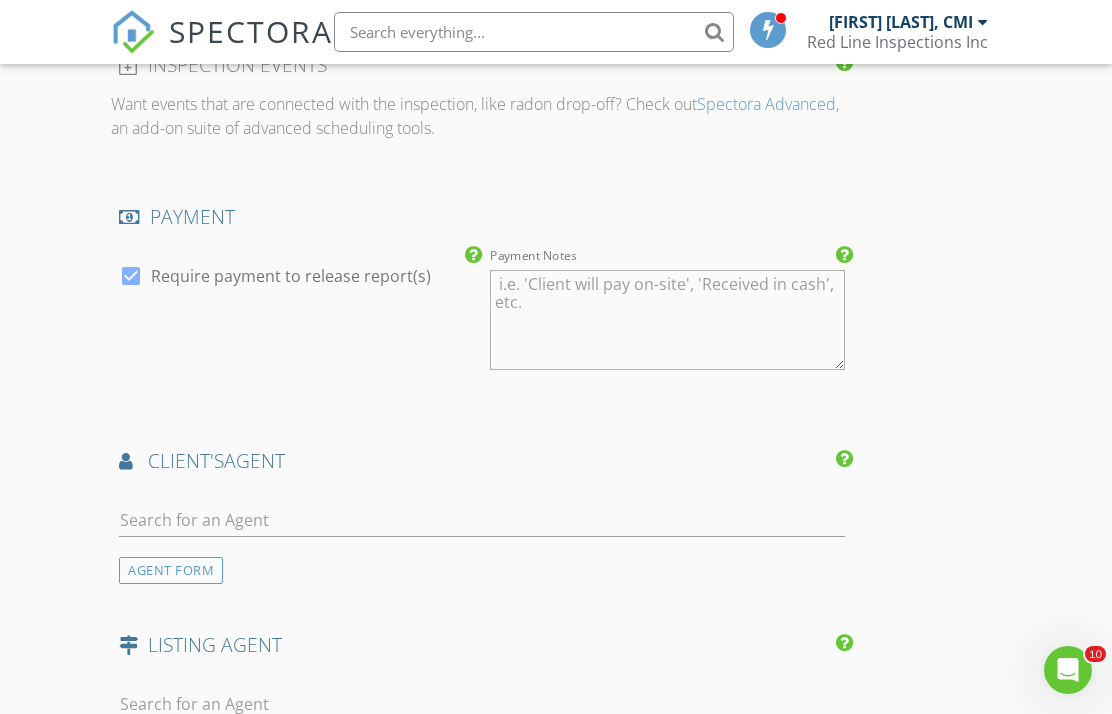 scroll, scrollTop: 2694, scrollLeft: 0, axis: vertical 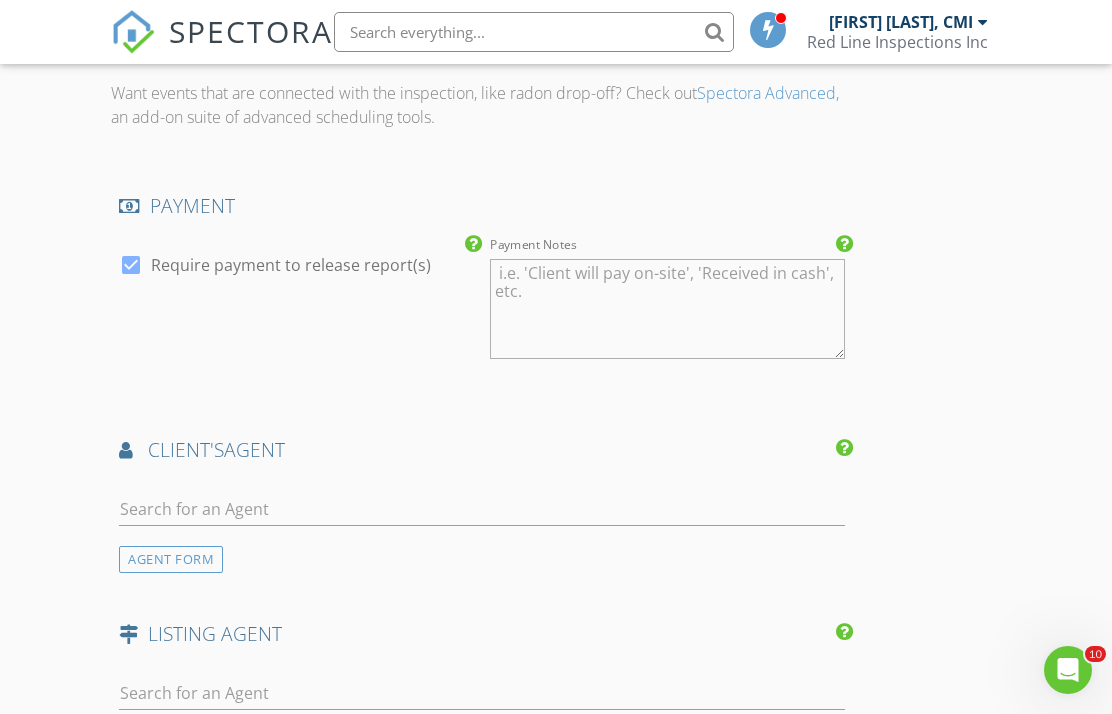 type on "800.00" 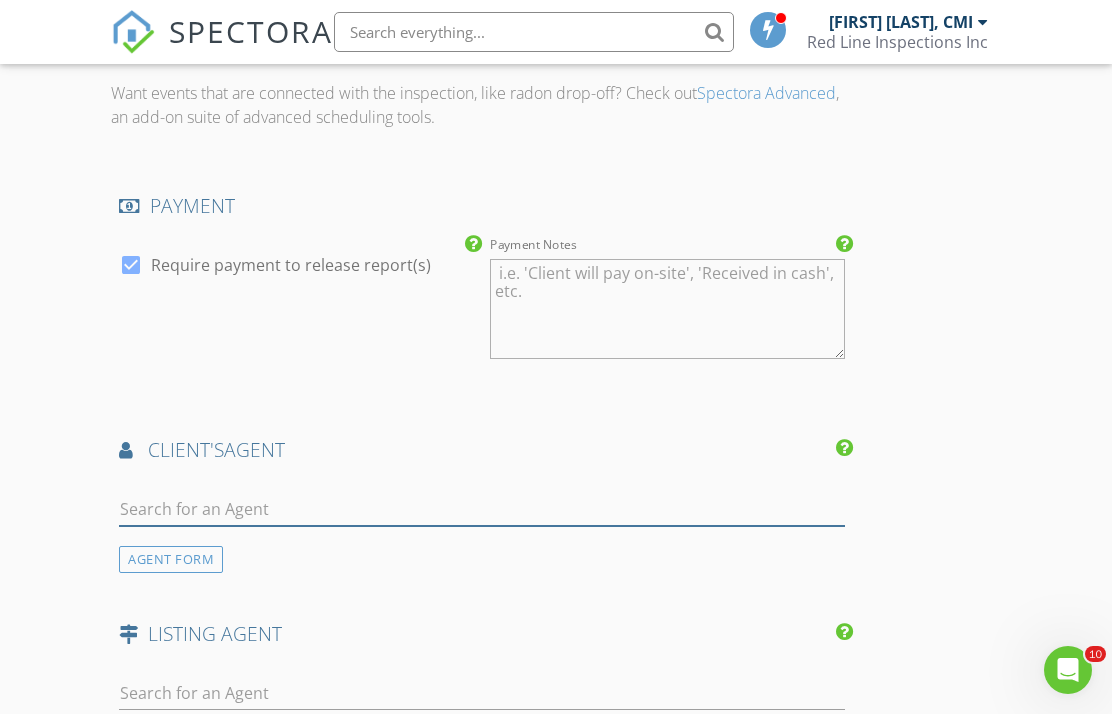 click at bounding box center [481, 509] 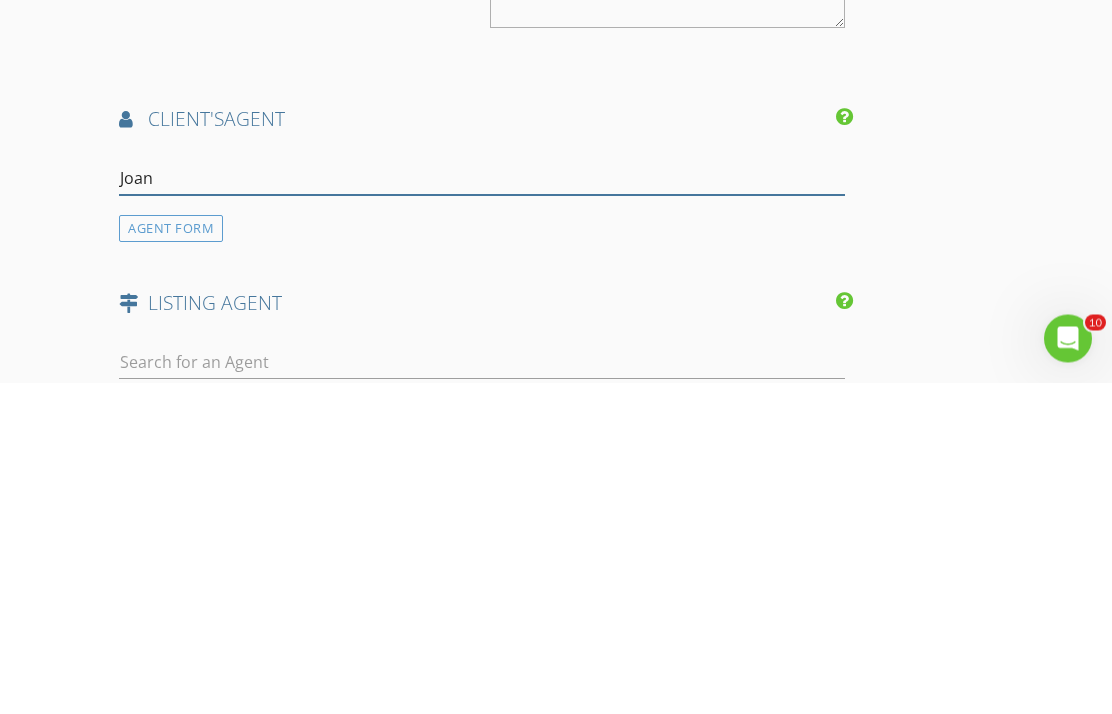 type on "Joann" 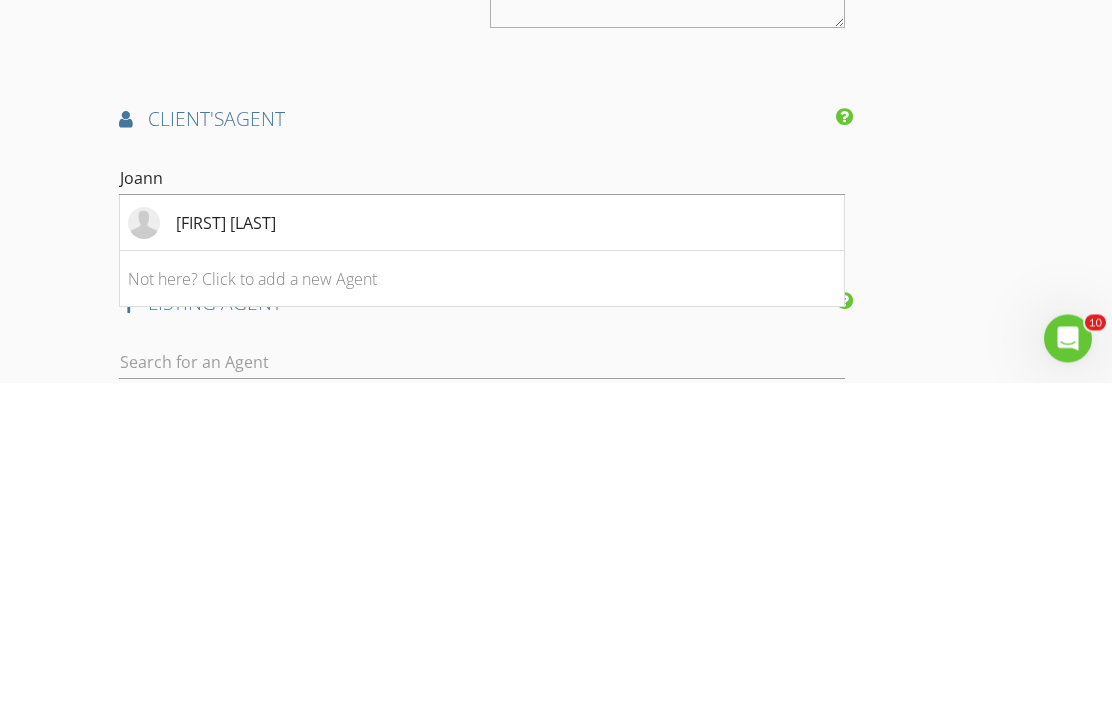 click on "Joann Perito" at bounding box center (481, 555) 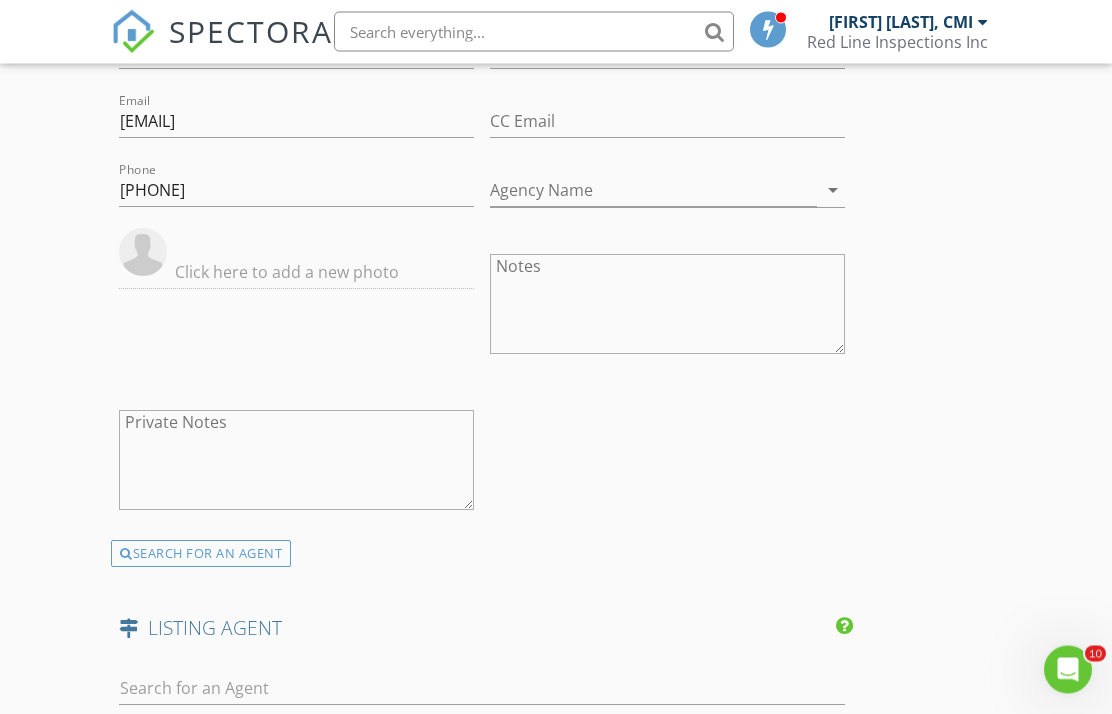 scroll, scrollTop: 3156, scrollLeft: 0, axis: vertical 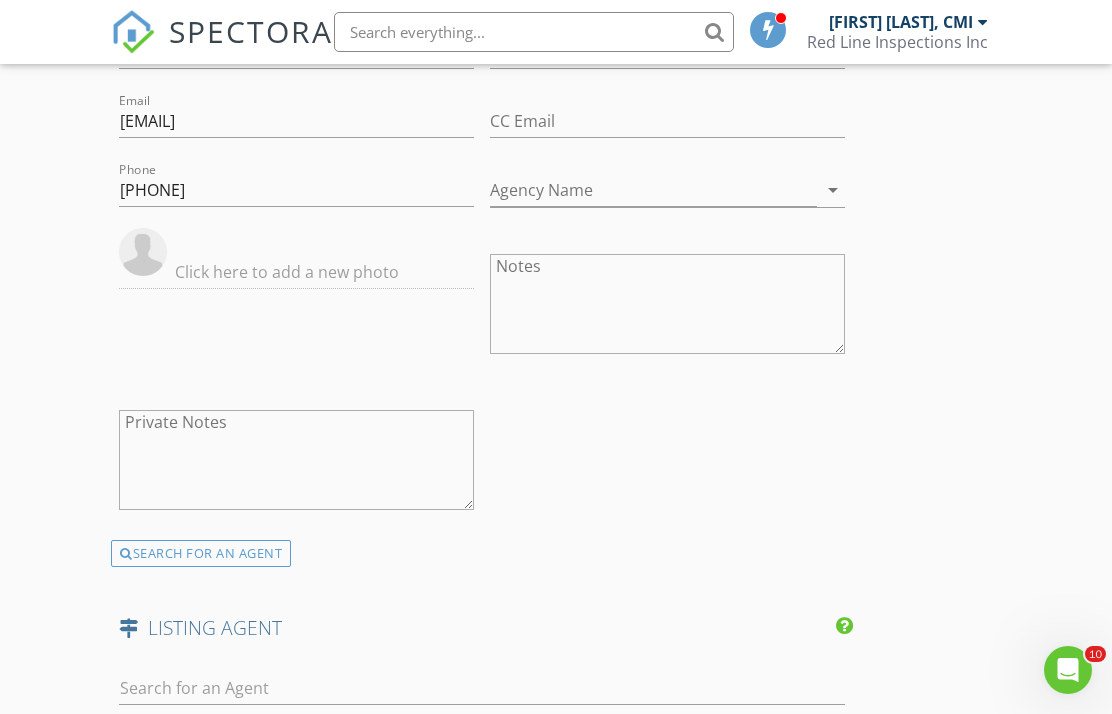click on "SEARCH FOR AN AGENT" at bounding box center (201, 554) 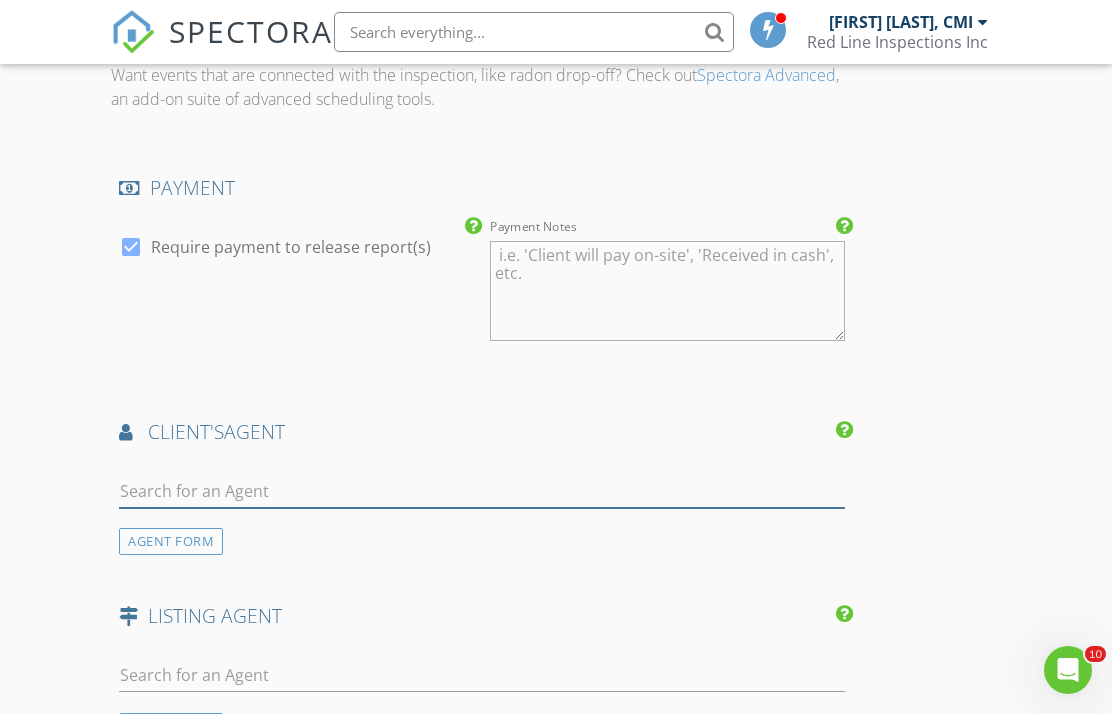click at bounding box center [481, 491] 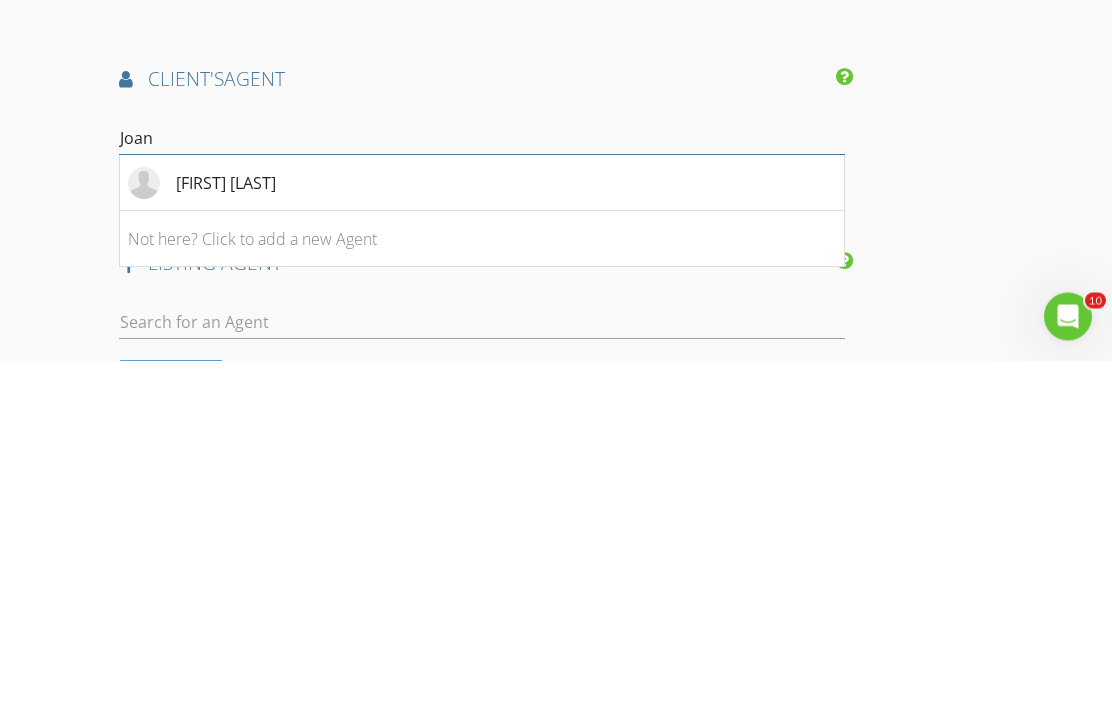 type on "Joann" 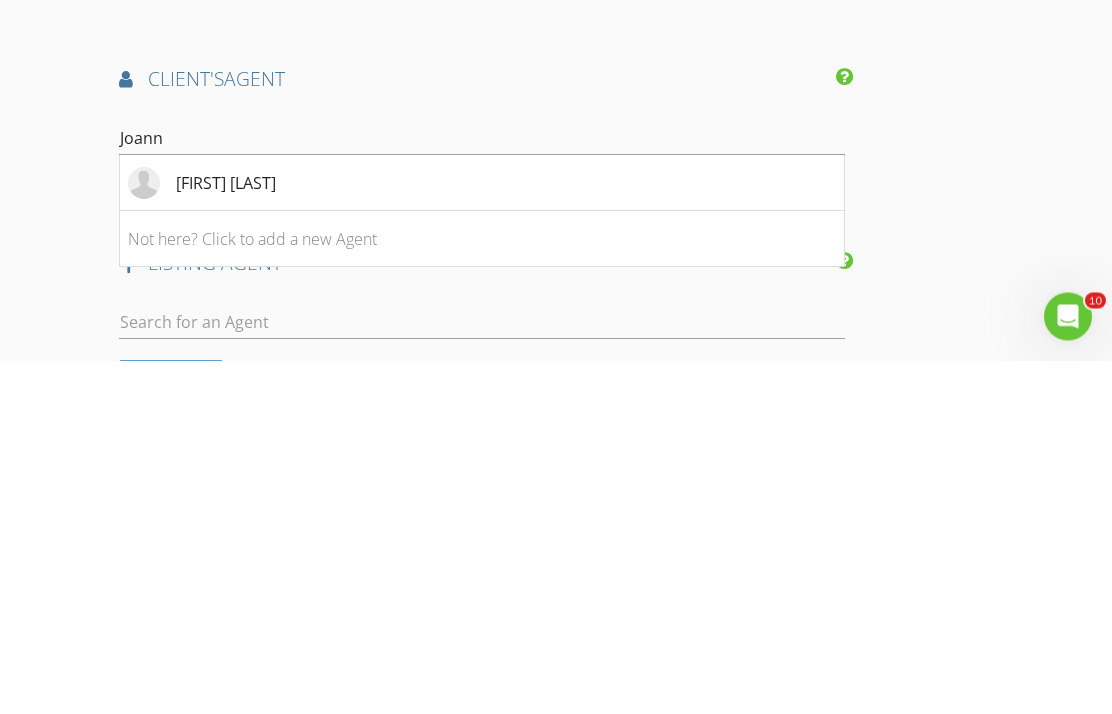 click on "Joann Perito" at bounding box center [226, 537] 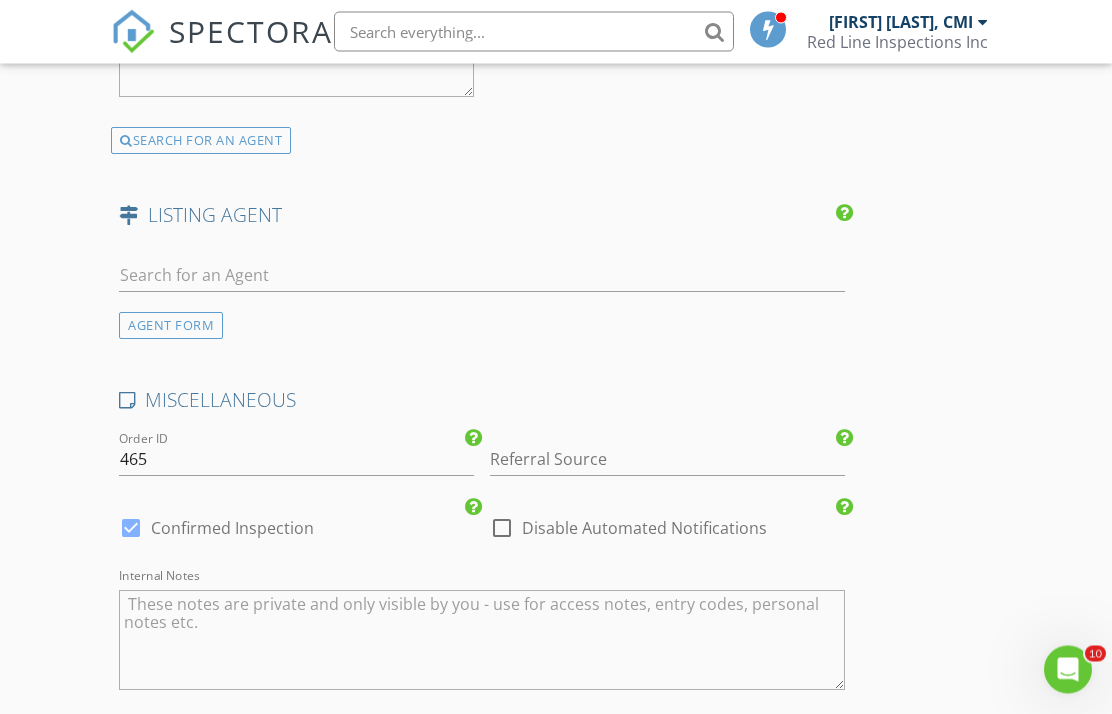 scroll, scrollTop: 3583, scrollLeft: 0, axis: vertical 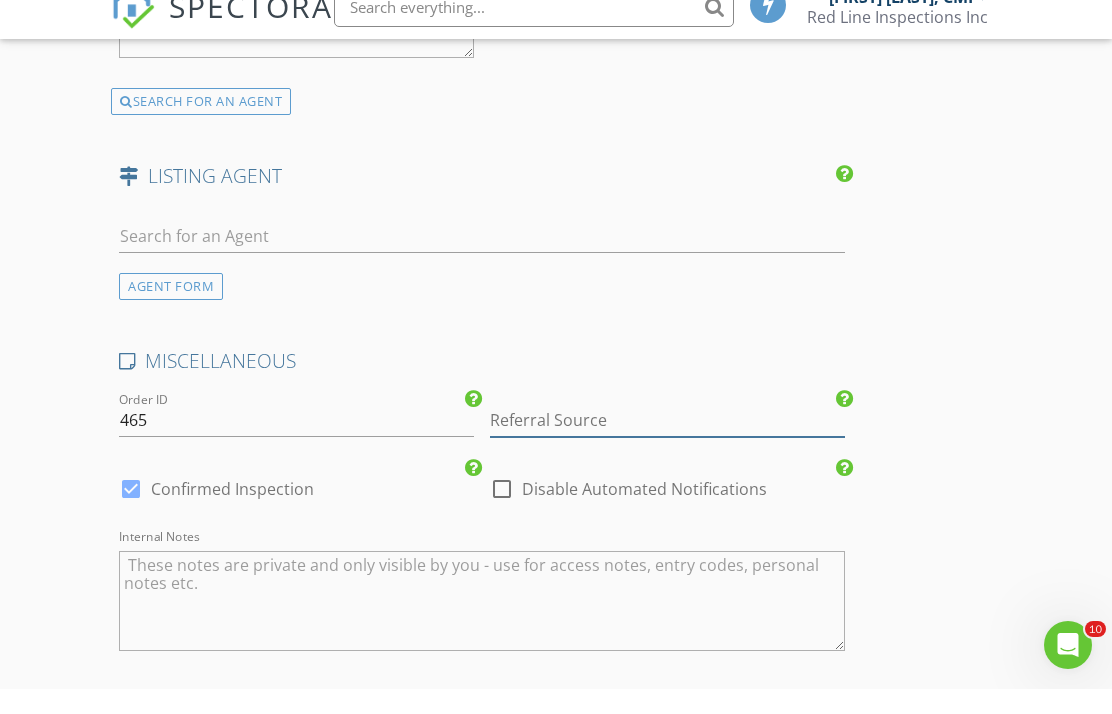click at bounding box center (667, 445) 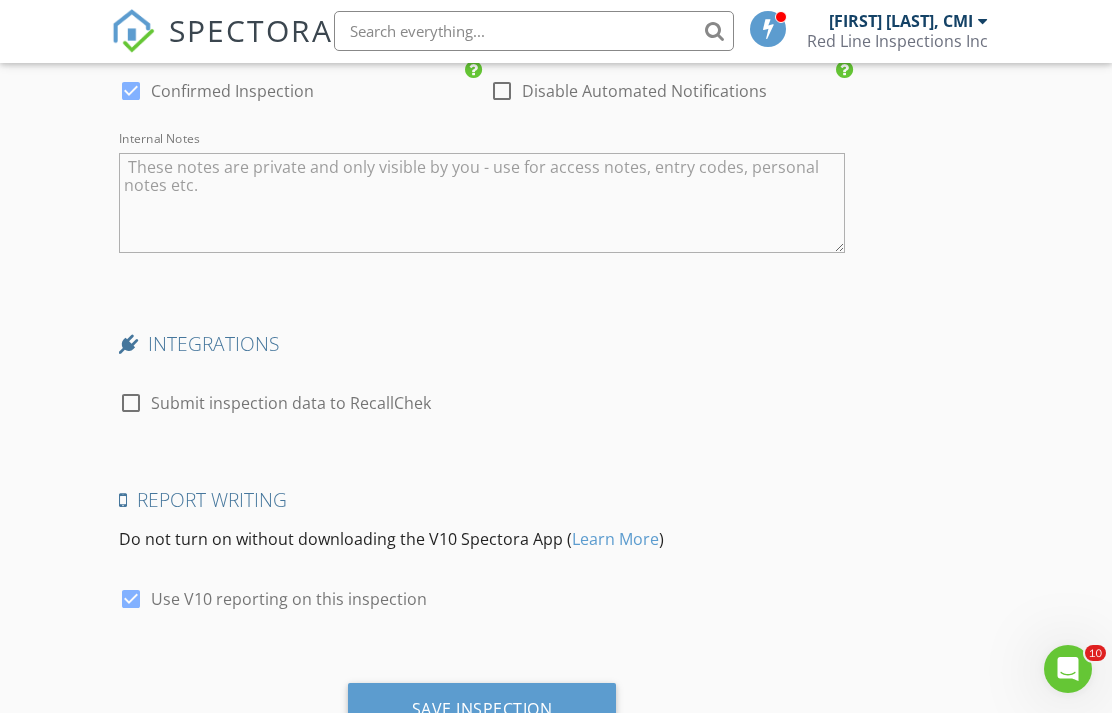 scroll, scrollTop: 4002, scrollLeft: 0, axis: vertical 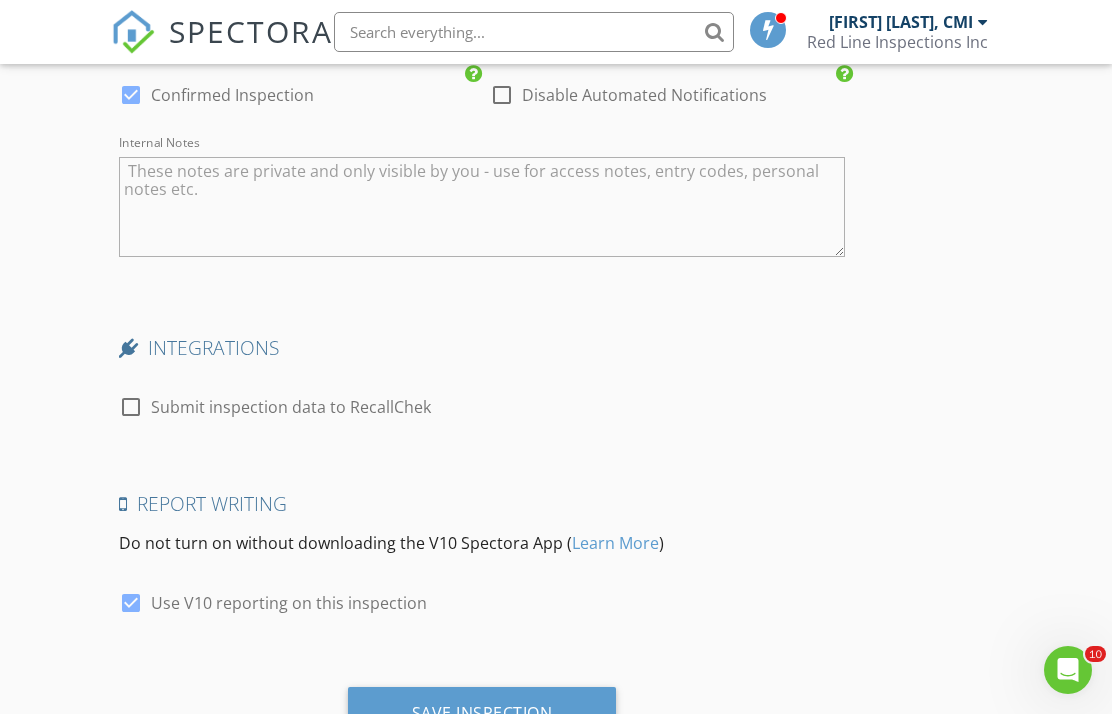type on "Joann Perito" 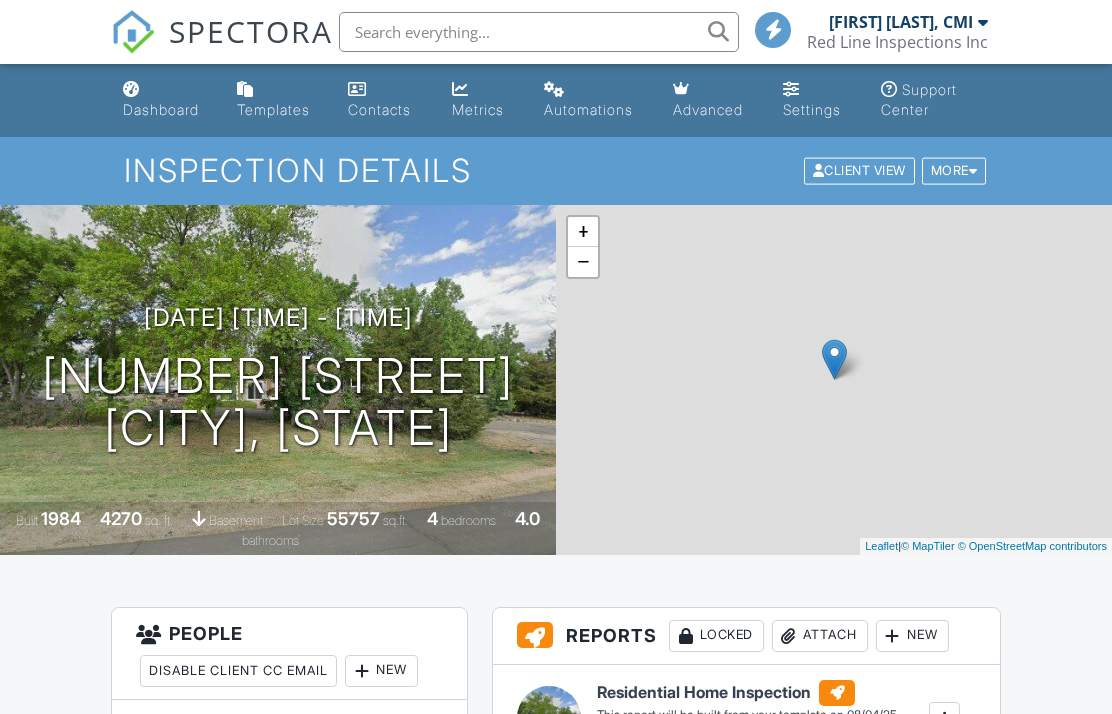 scroll, scrollTop: 0, scrollLeft: 0, axis: both 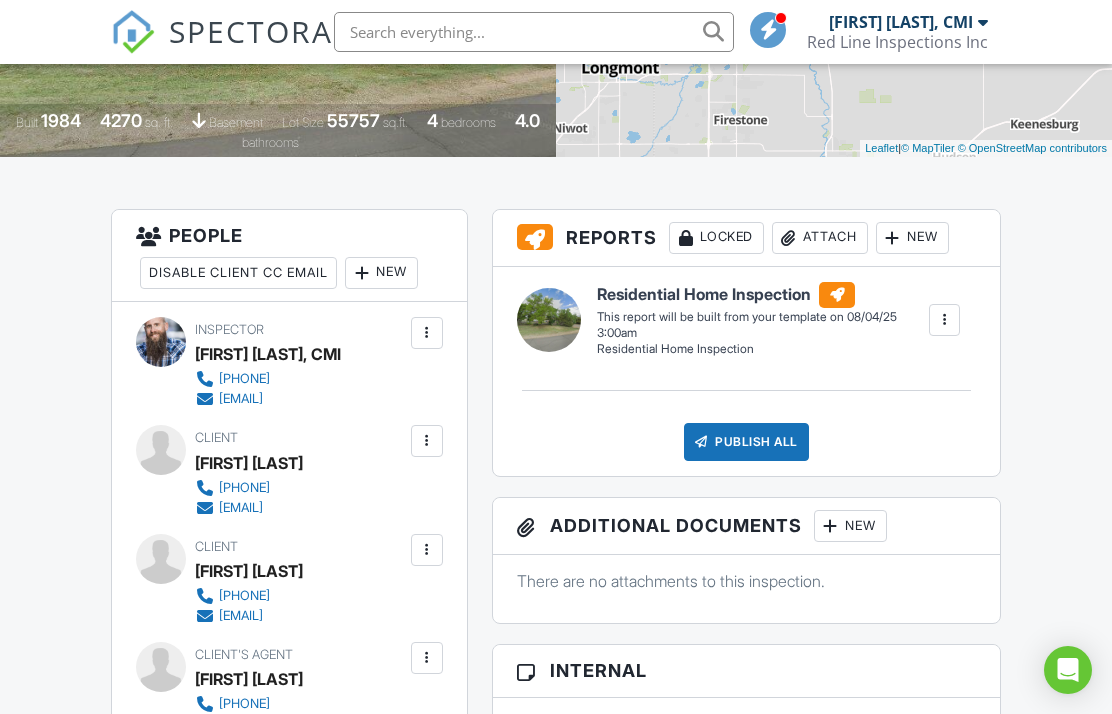click at bounding box center [944, 320] 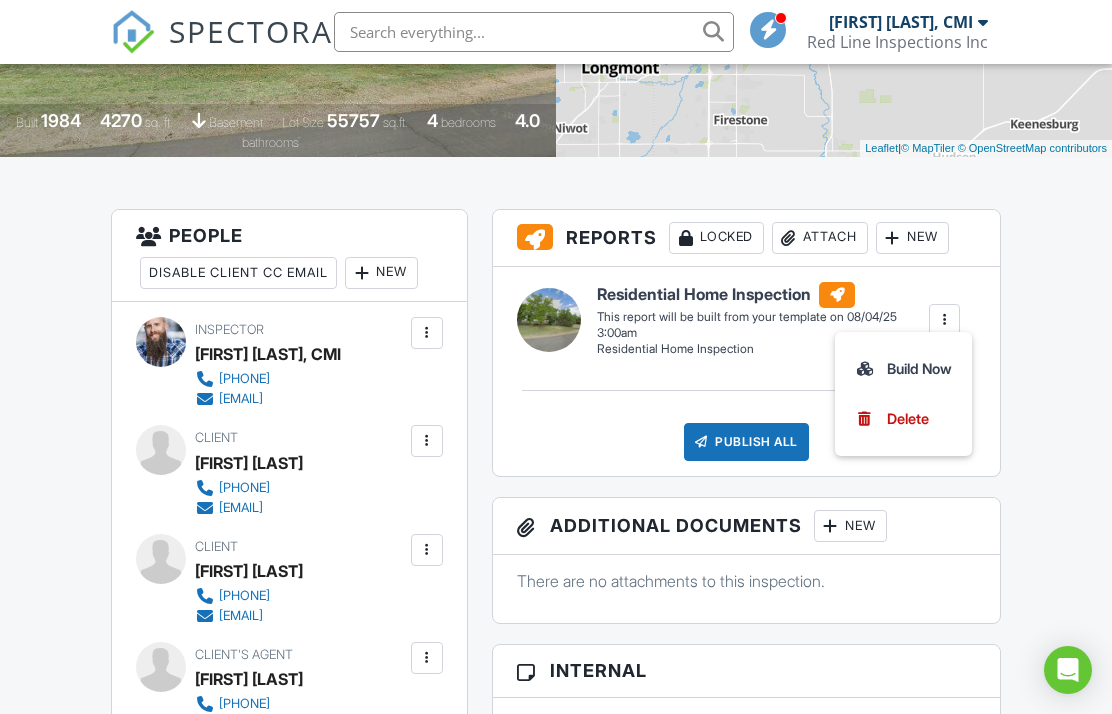 click on "Dashboard
Templates
Contacts
Metrics
Automations
Advanced
Settings
Support Center
Inspection Details
Client View
More
Property Details
Reschedule
Reorder / Copy
Share
Cancel
Delete
Print Order
Convert to V9
Enable Pass on CC Fees
View Change Log
08/04/2025  2:00 pm
- 8:00 pm
20247 Northmoor Drive
Johnstown , CO 80534
Built
1984
4270
sq. ft.
basement
Lot Size
55757
sq.ft.
4
bedrooms
4.0
bathrooms
+ − Leaflet  |  © MapTiler   © OpenStreetMap contributors
All emails and texts are disabled for this inspection!
Turn on emails and texts
Turn on and Requeue Notifications
Reports
Locked
Attach
New" at bounding box center (556, 1146) 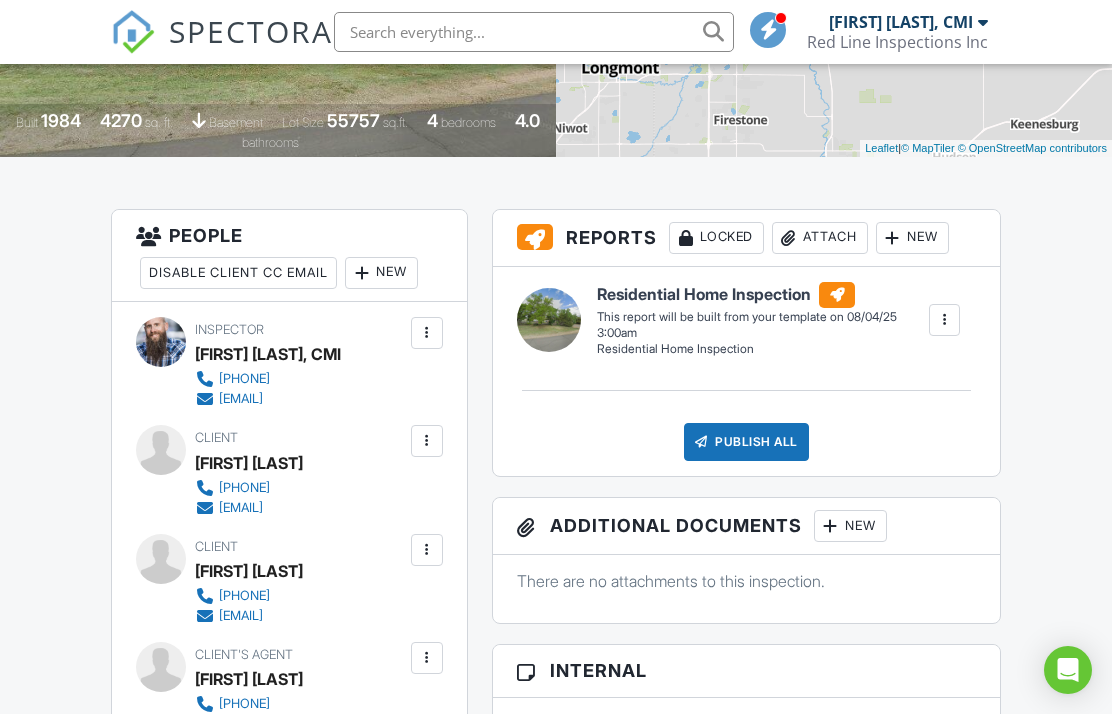 click on "Dashboard
Templates
Contacts
Metrics
Automations
Advanced
Settings
Support Center
Inspection Details
Client View
More
Property Details
Reschedule
Reorder / Copy
Share
Cancel
Delete
Print Order
Convert to V9
Enable Pass on CC Fees
View Change Log
08/04/2025  2:00 pm
- 8:00 pm
20247 Northmoor Drive
Johnstown , CO 80534
Built
1984
4270
sq. ft.
basement
Lot Size
55757
sq.ft.
4
bedrooms
4.0
bathrooms
+ − Leaflet  |  © MapTiler   © OpenStreetMap contributors
All emails and texts are disabled for this inspection!
Turn on emails and texts
Turn on and Requeue Notifications
Reports
Locked
Attach
New" at bounding box center (556, 1146) 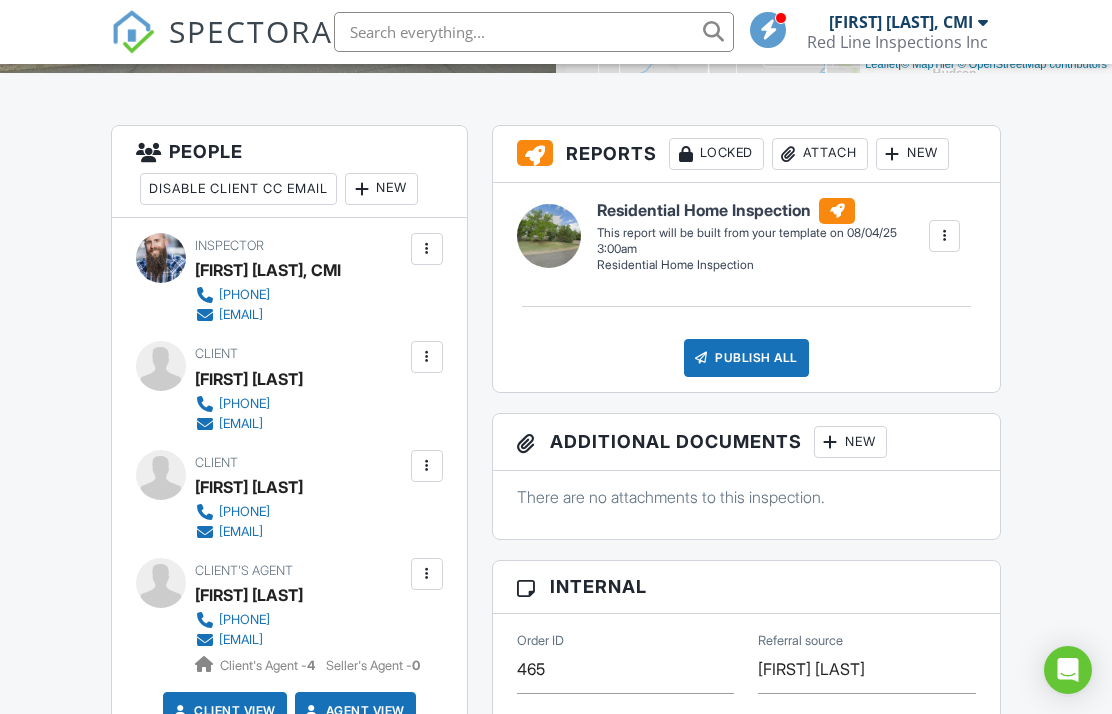 scroll, scrollTop: 429, scrollLeft: 0, axis: vertical 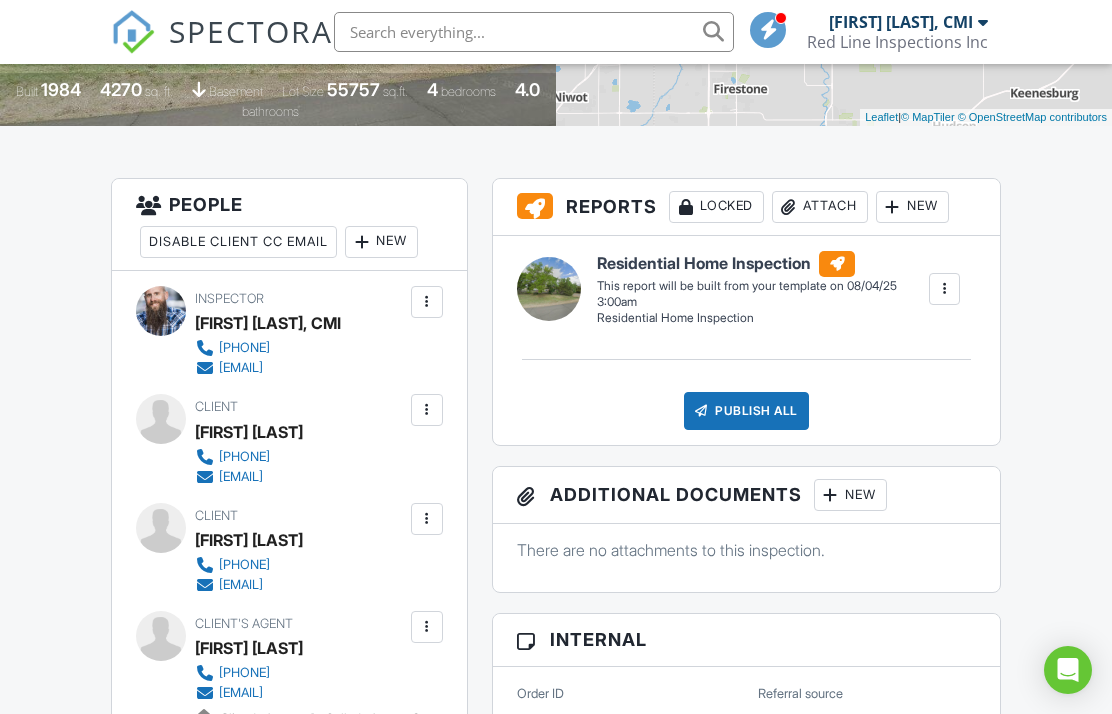 click on "New" at bounding box center (381, 242) 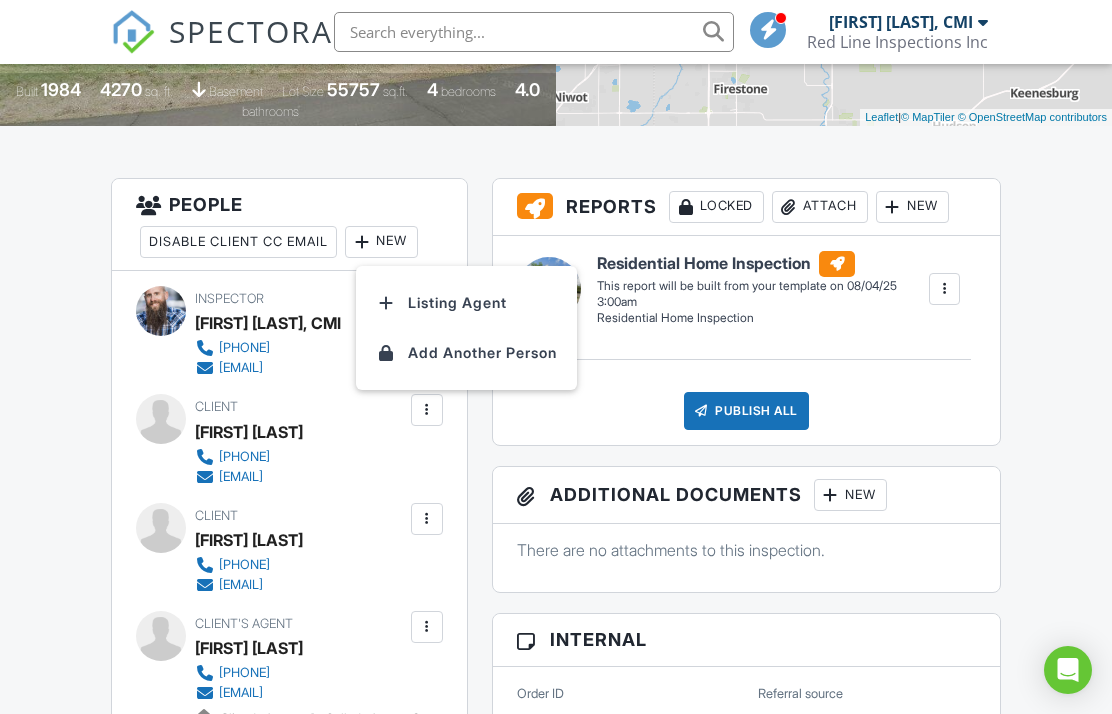 click on "Add Another Person" at bounding box center (466, 353) 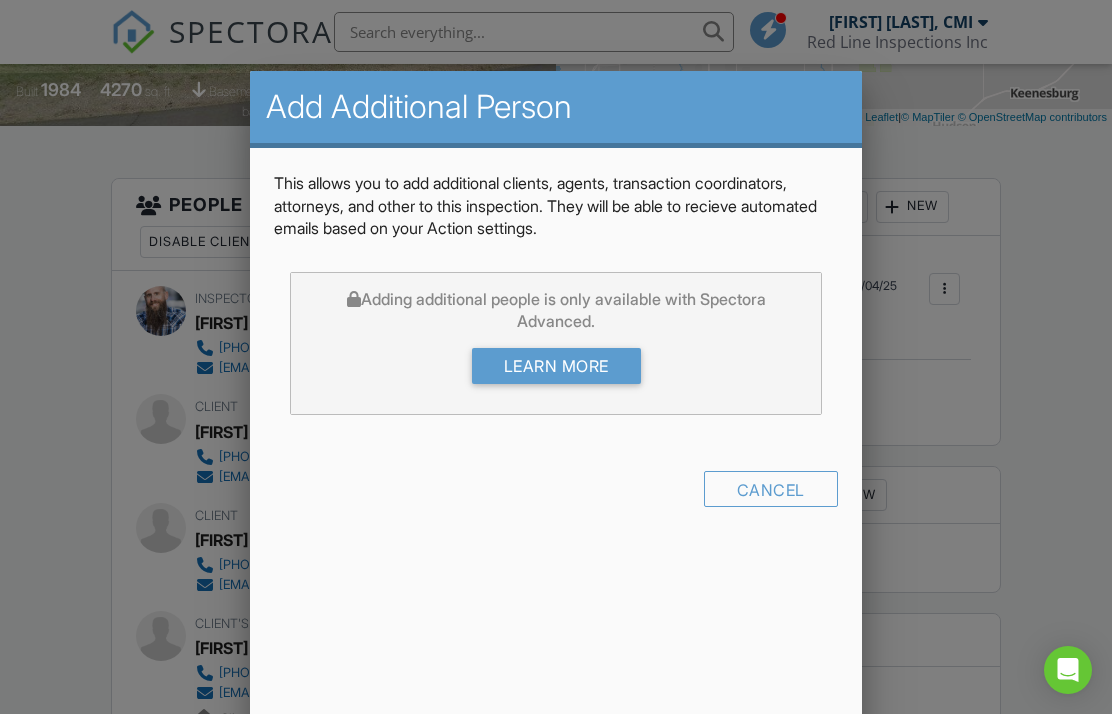 click on "Cancel" at bounding box center [771, 489] 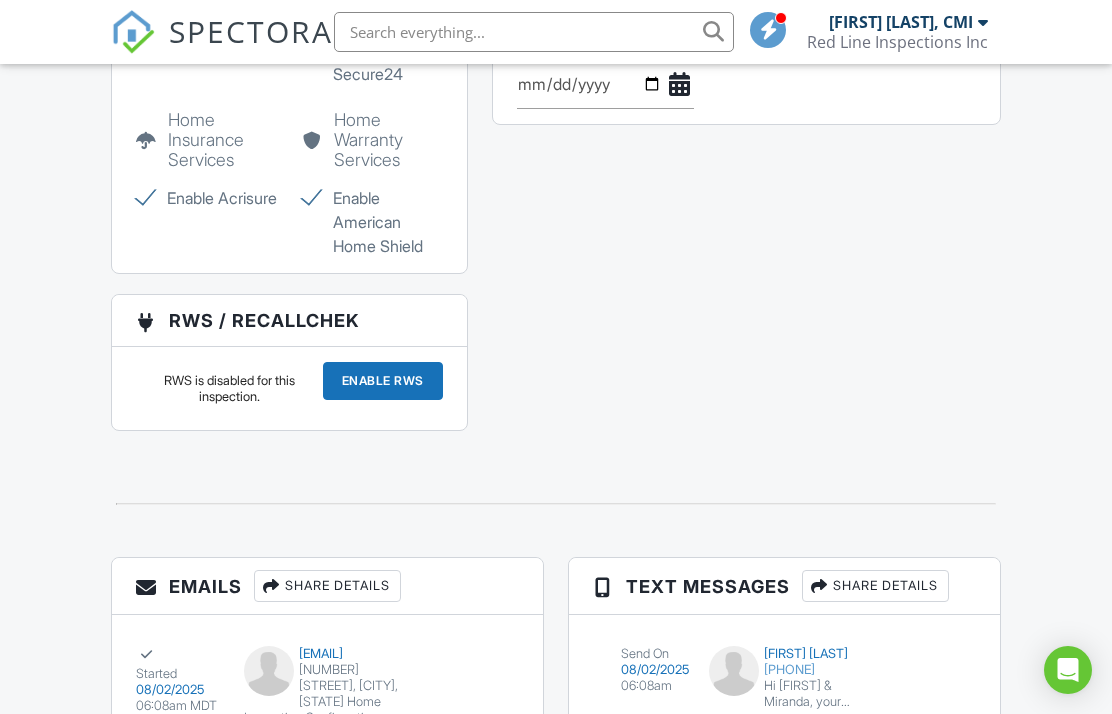 scroll, scrollTop: 2070, scrollLeft: 0, axis: vertical 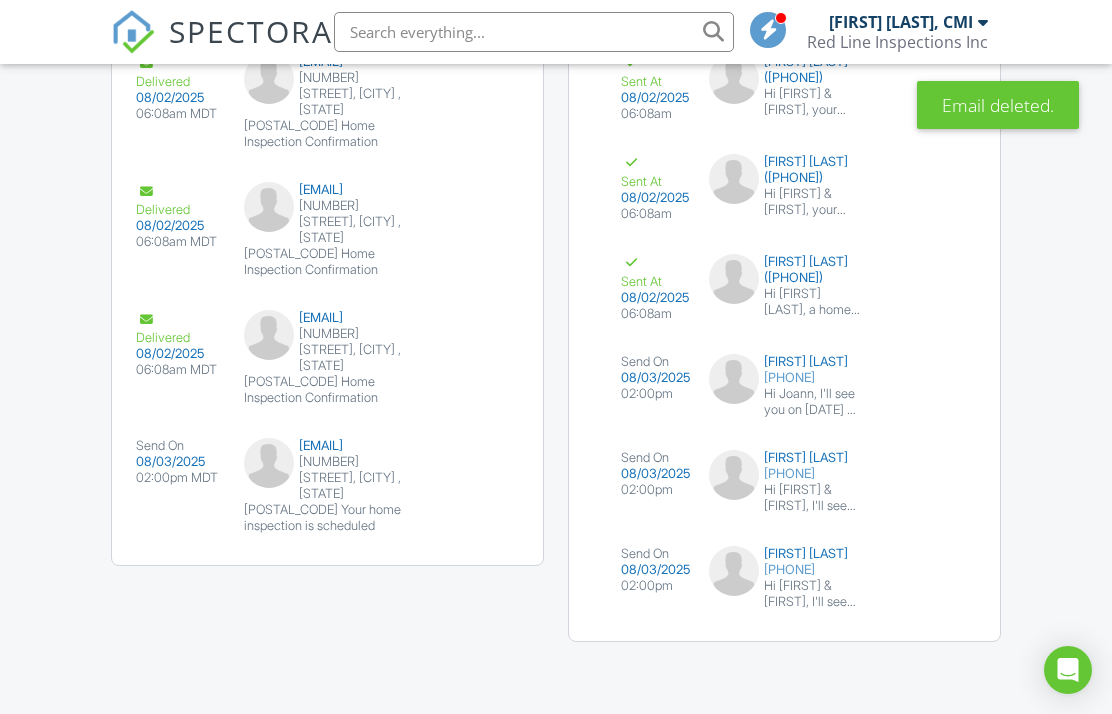 click at bounding box center (484, 459) 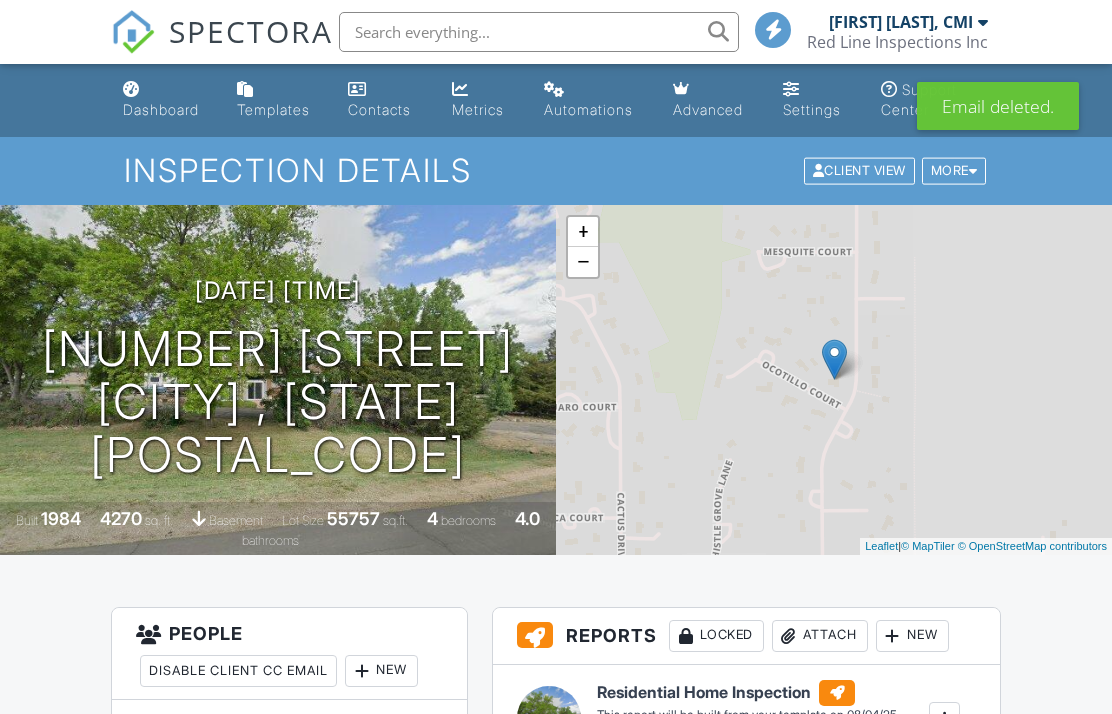 scroll, scrollTop: 634, scrollLeft: 0, axis: vertical 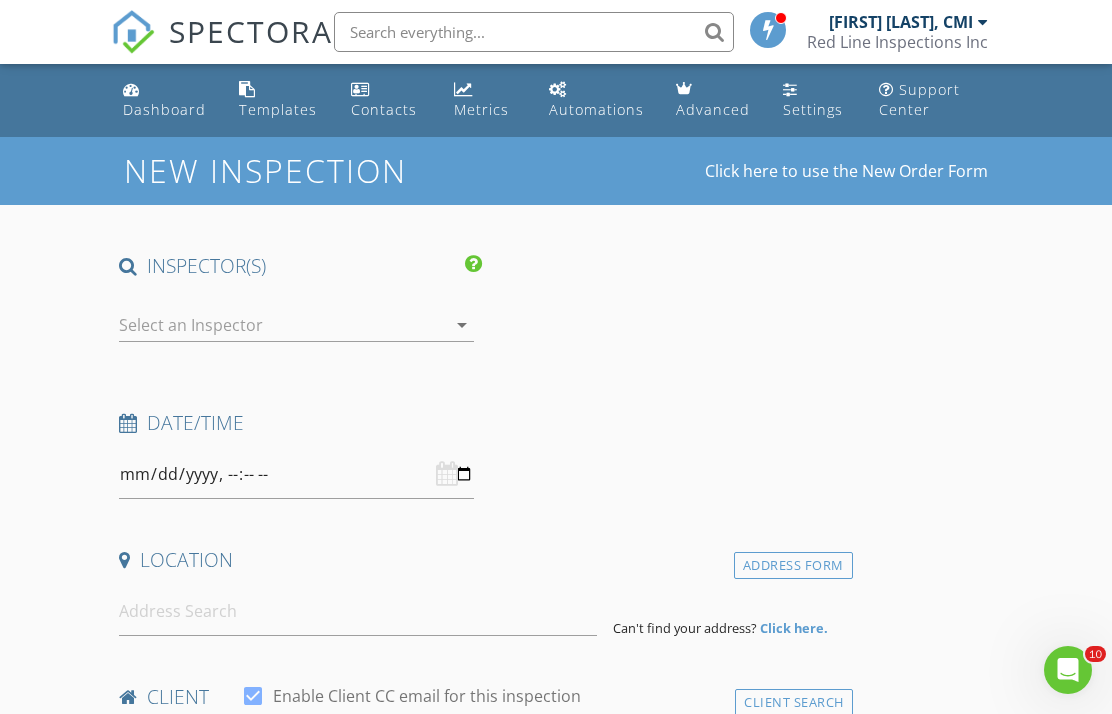click at bounding box center (282, 325) 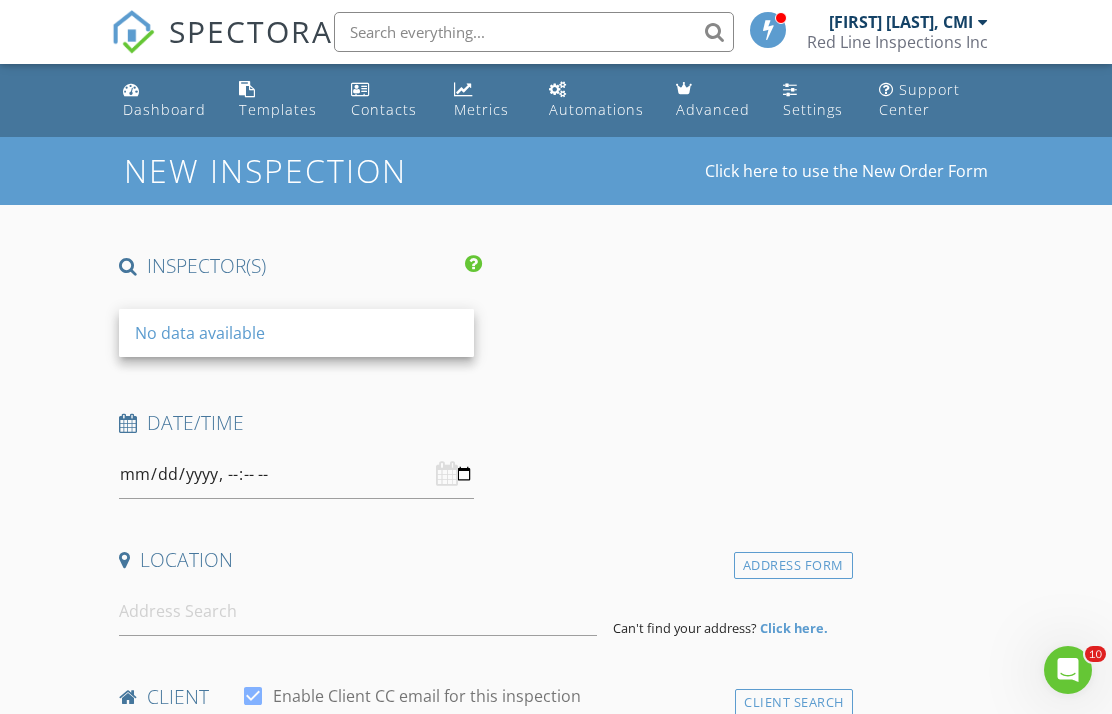 click on "New Inspection
Click here to use the New Order Form
INSPECTOR(S)
No data available arrow_drop_down
Date/Time
Location
Address Form       Can't find your address?   Click here.
client
check_box Enable Client CC email for this inspection   Client Search     check_box_outline_blank Client is a Company/Organization     First Name   Last Name   Email   CC Email   Phone           Notes   Private Notes
ADDITIONAL client
SERVICES
arrow_drop_down     Select Discount Code arrow_drop_down    Charges       TOTAL   $0.00    Duration    No services with durations selected      Templates    No templates selected    Agreements    No agreements selected
Manual Edit
FEES
TOTAL:   $0.00
Fee" at bounding box center [556, 1731] 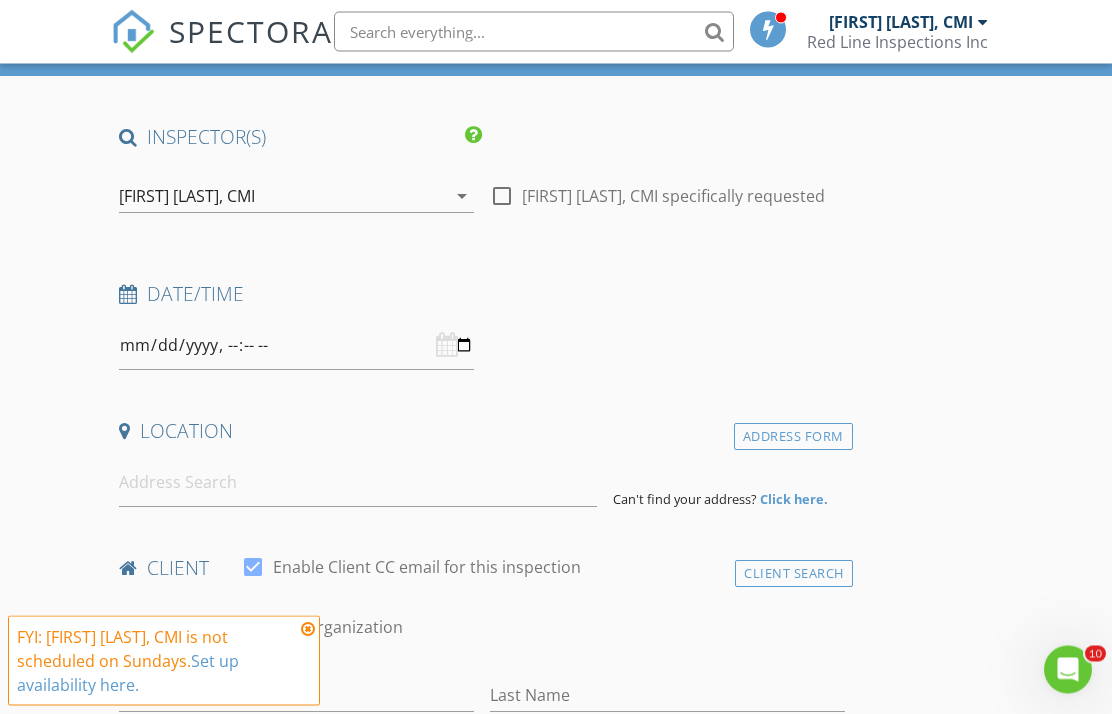 scroll, scrollTop: 129, scrollLeft: 0, axis: vertical 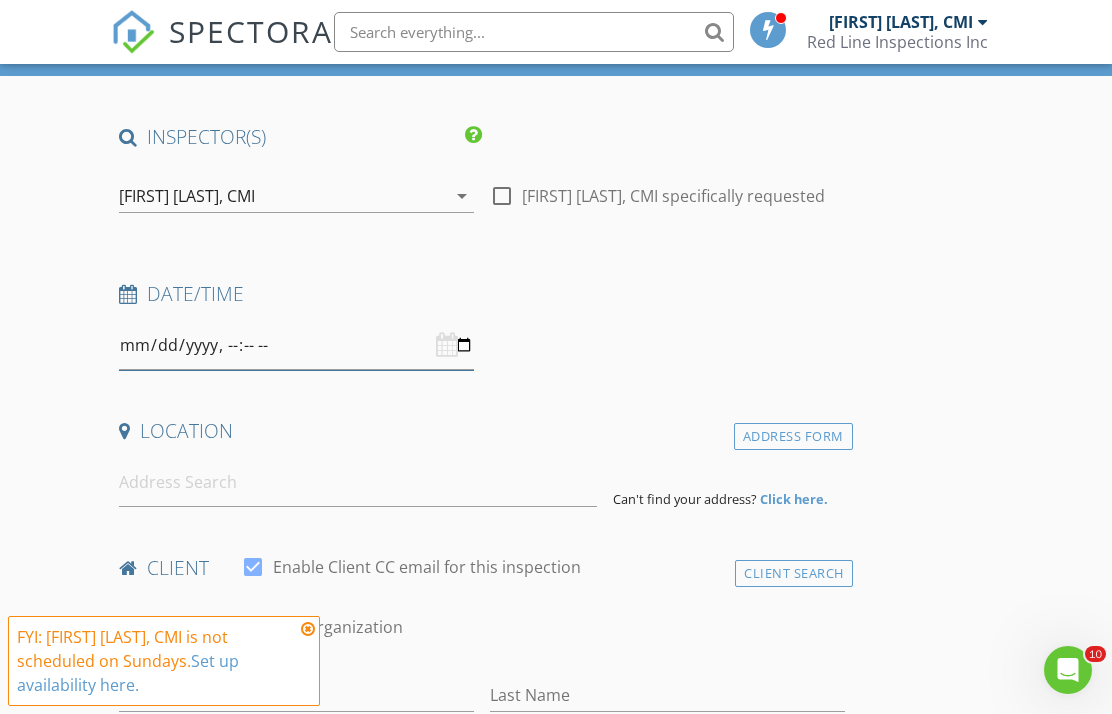 click at bounding box center (296, 345) 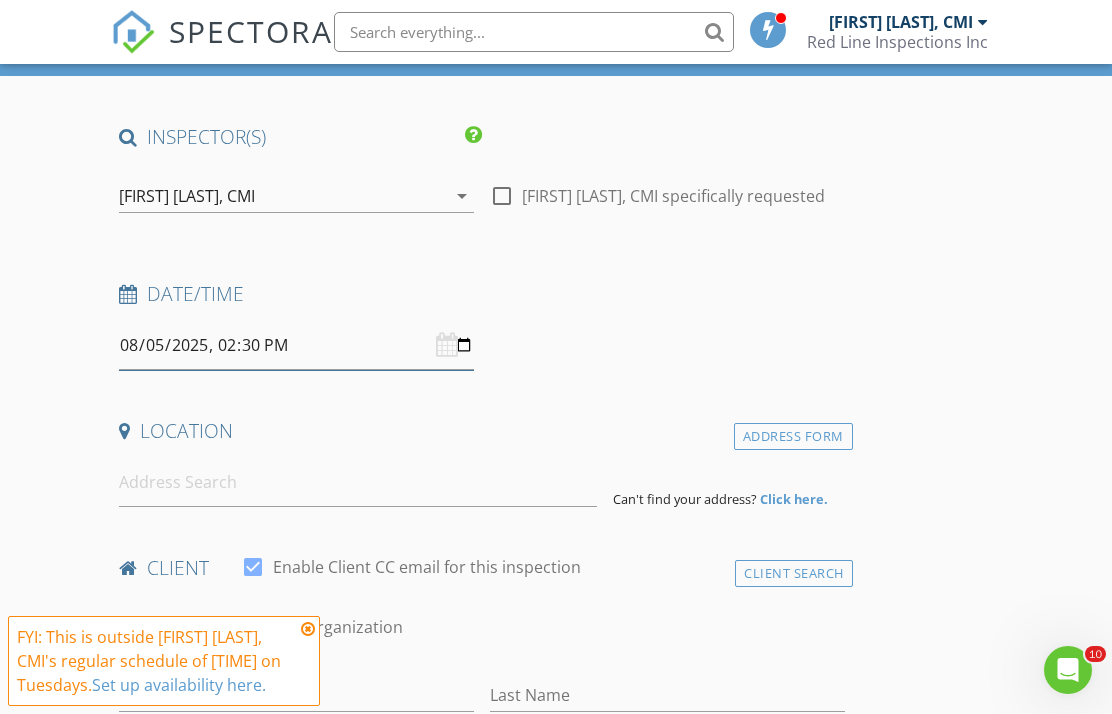 type on "2025-08-05T14:30" 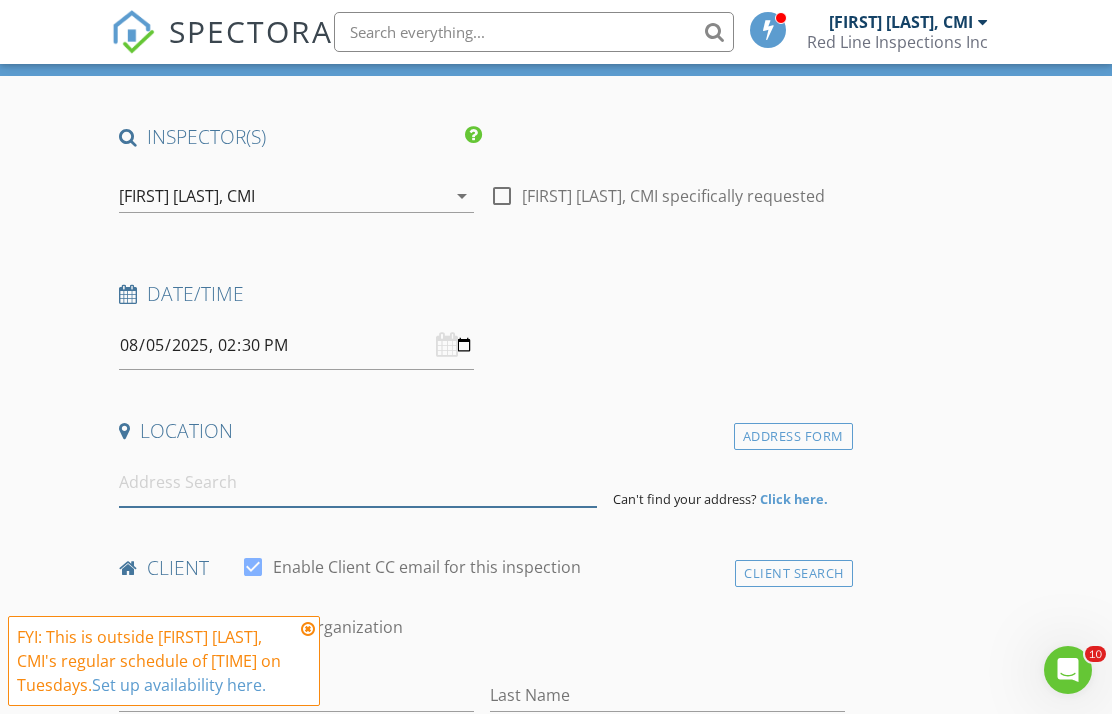 click at bounding box center (358, 482) 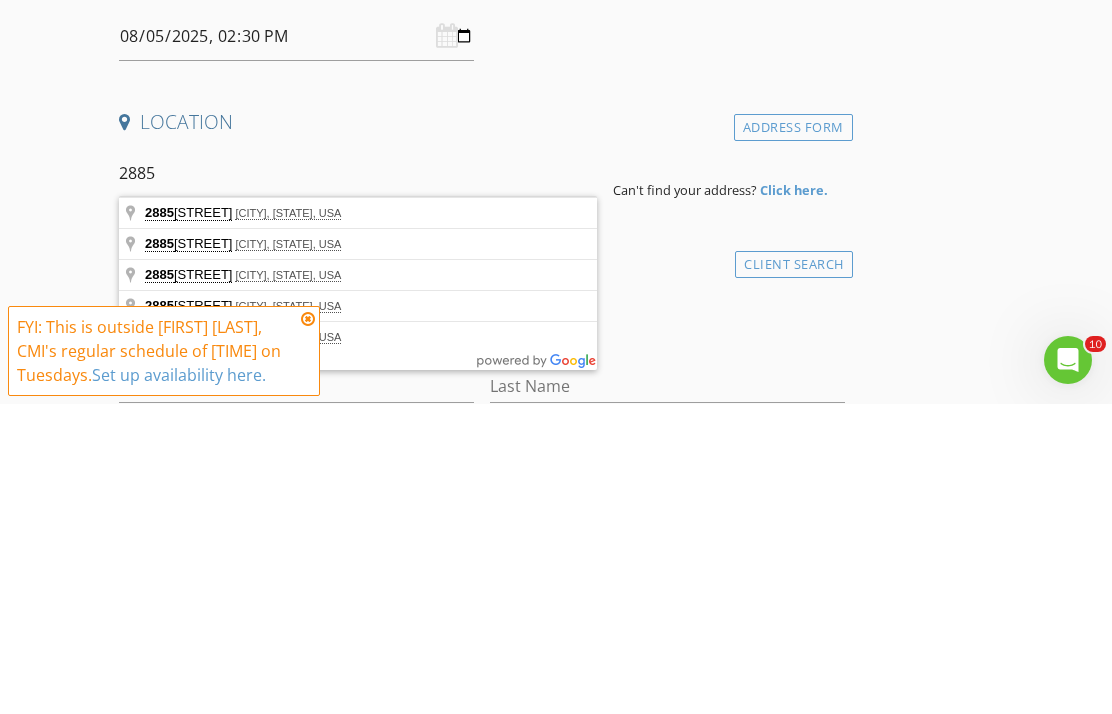 type on "2885 East Midway Boulevard, Denver, CO, USA" 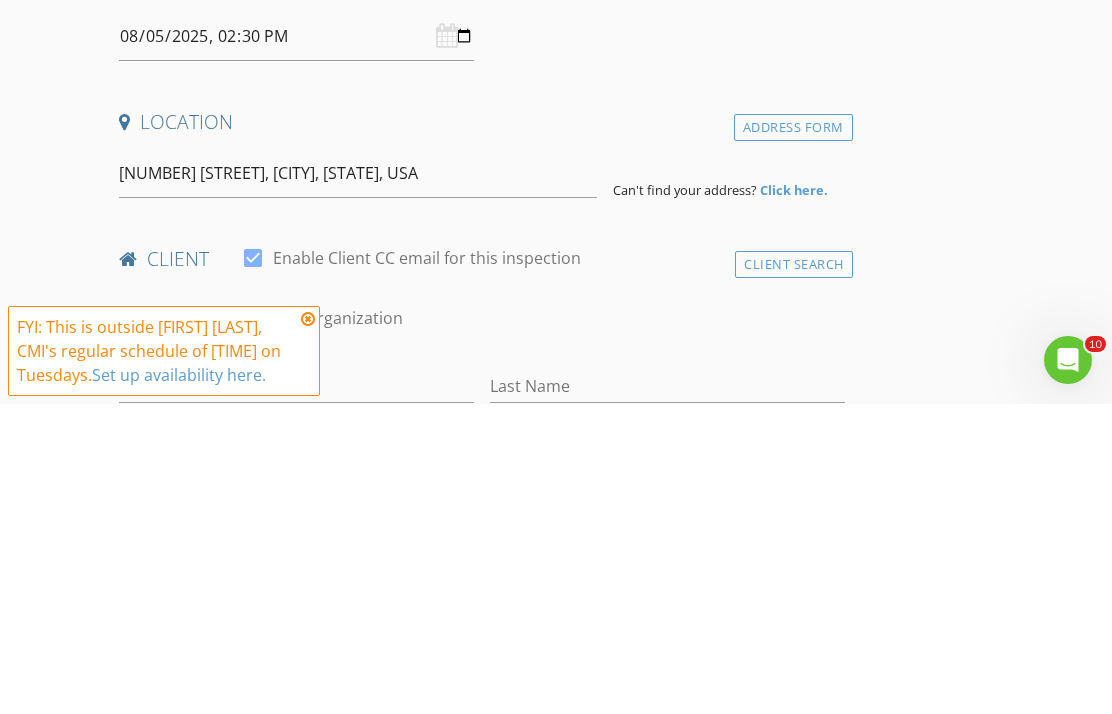 scroll, scrollTop: 439, scrollLeft: 0, axis: vertical 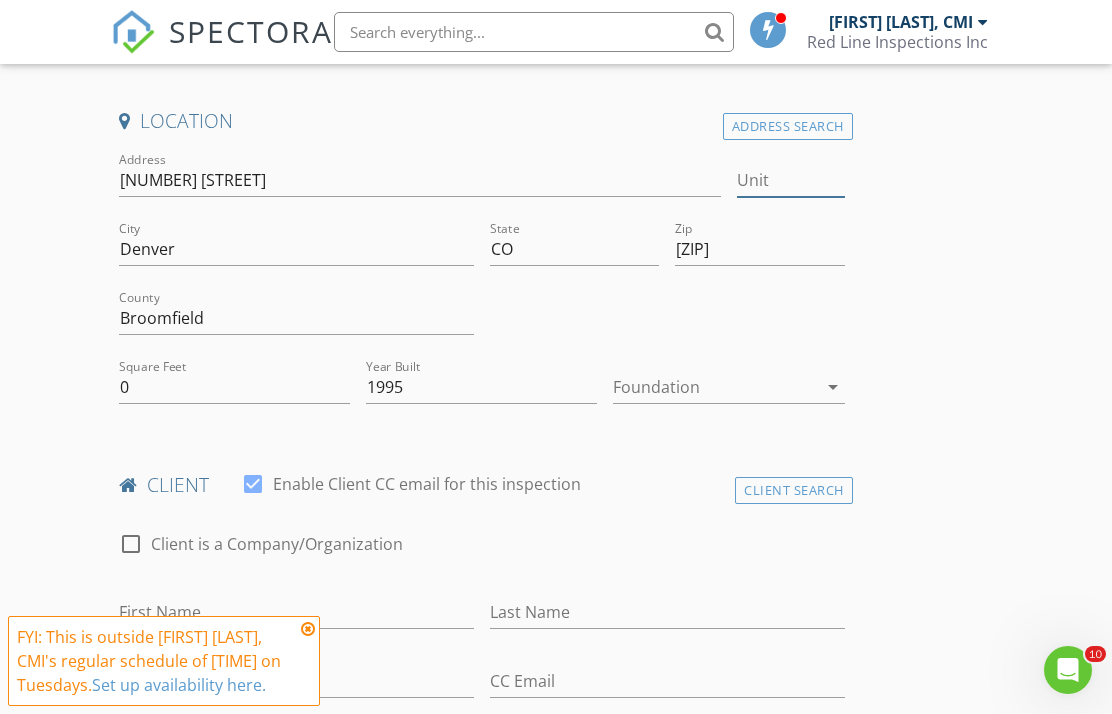 click on "Unit" at bounding box center (791, 180) 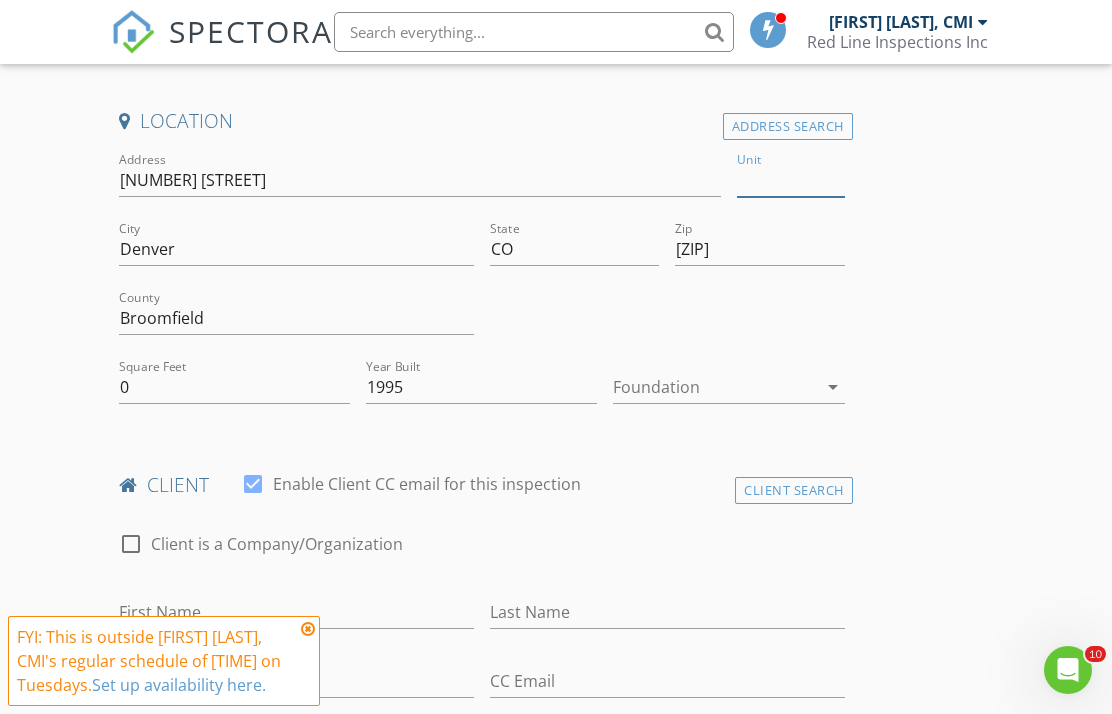 scroll, scrollTop: 438, scrollLeft: 0, axis: vertical 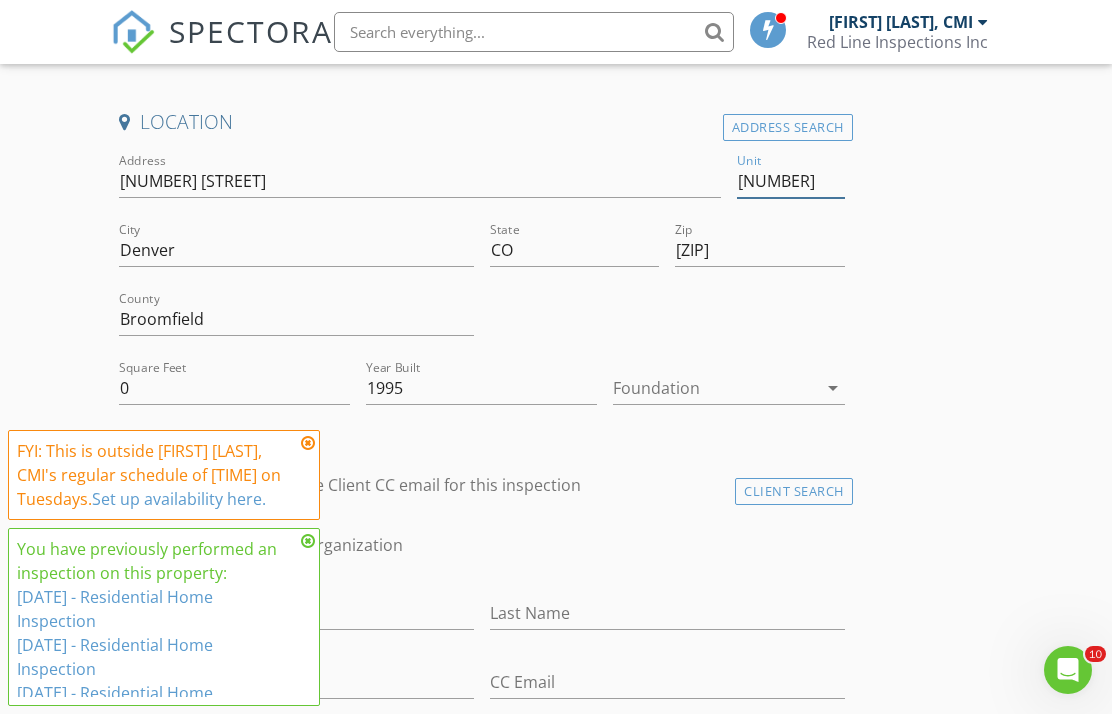 type on "1362" 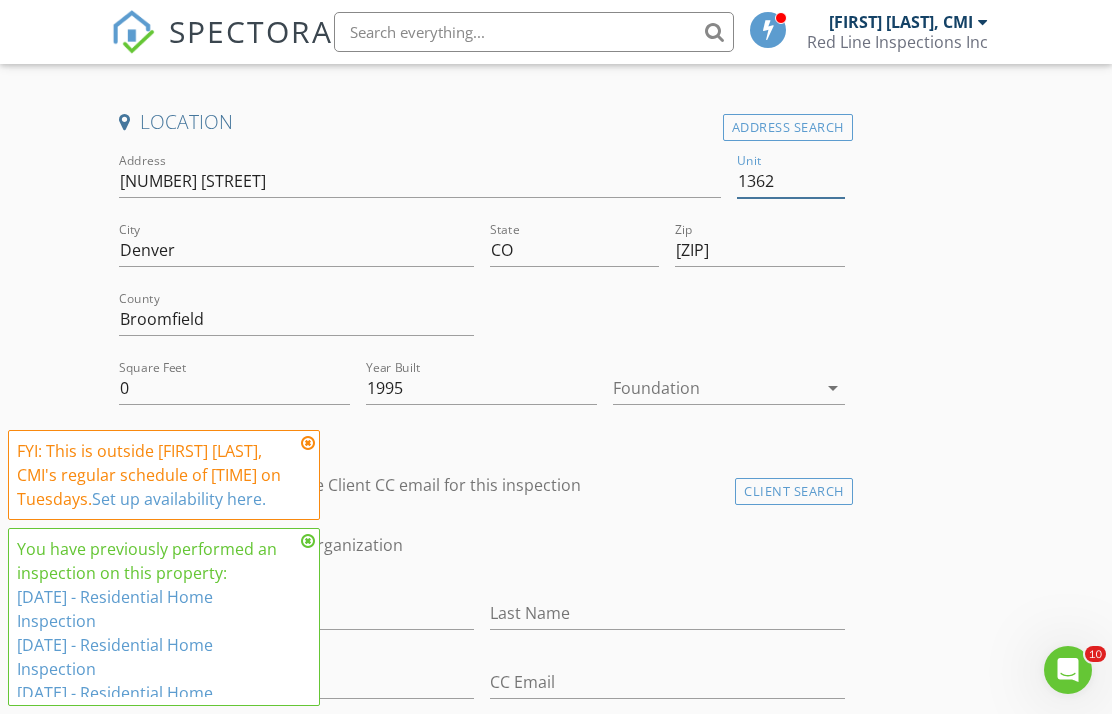 type 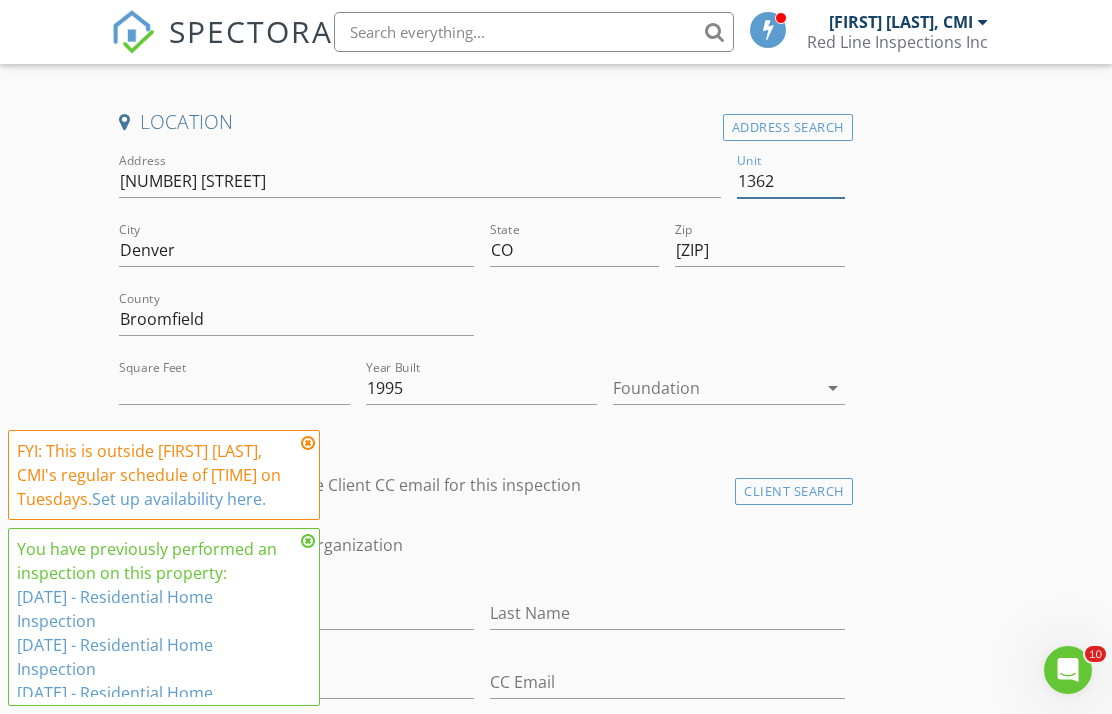 type 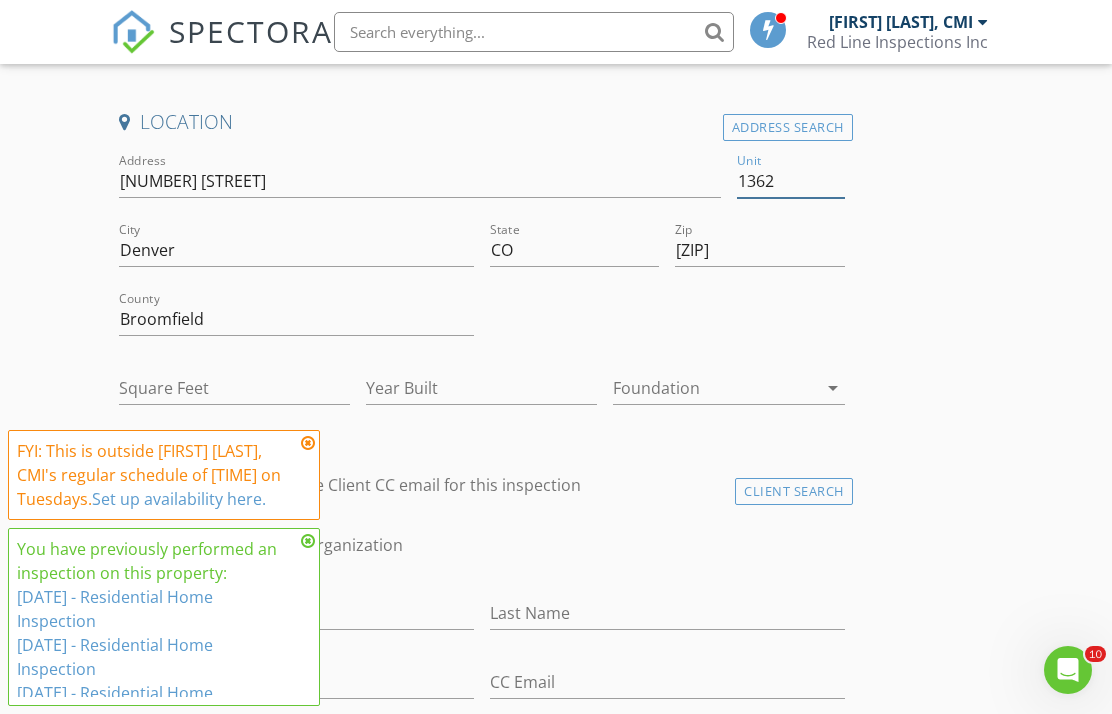 type on "0" 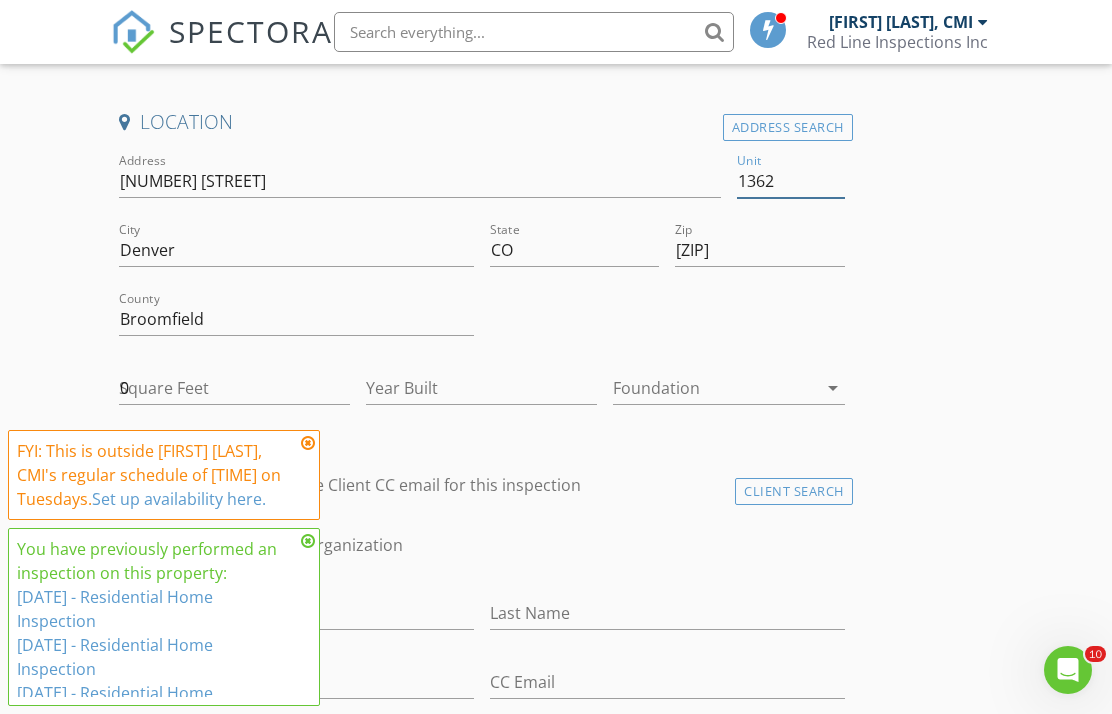 type on "1995" 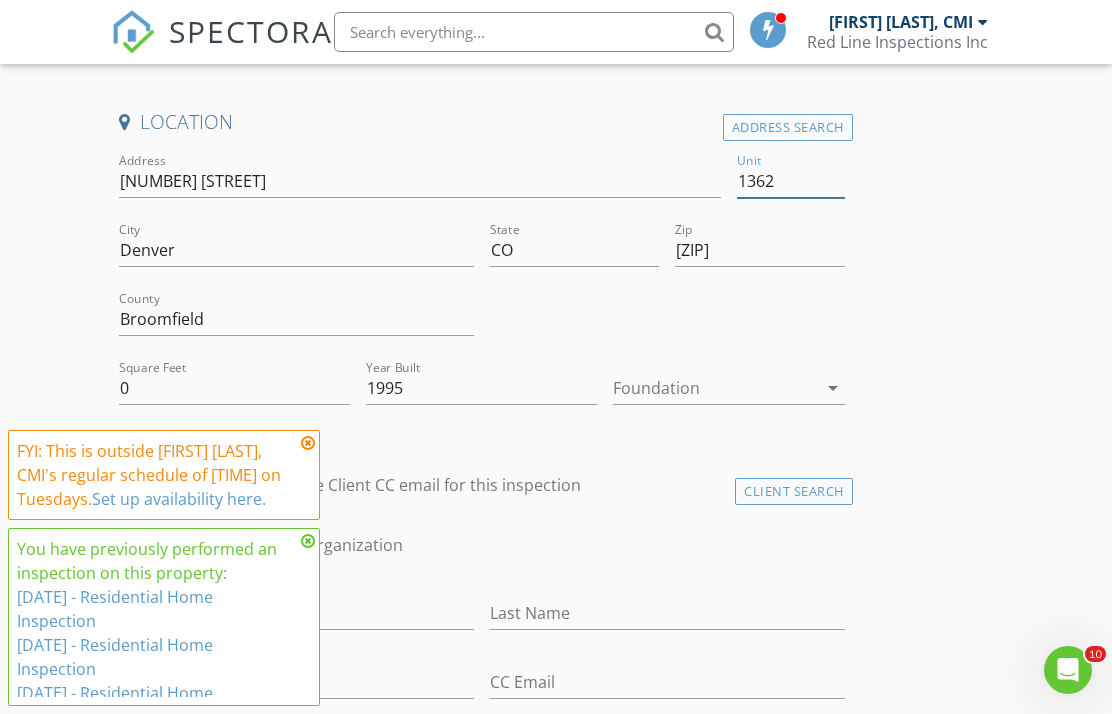 type on "1362" 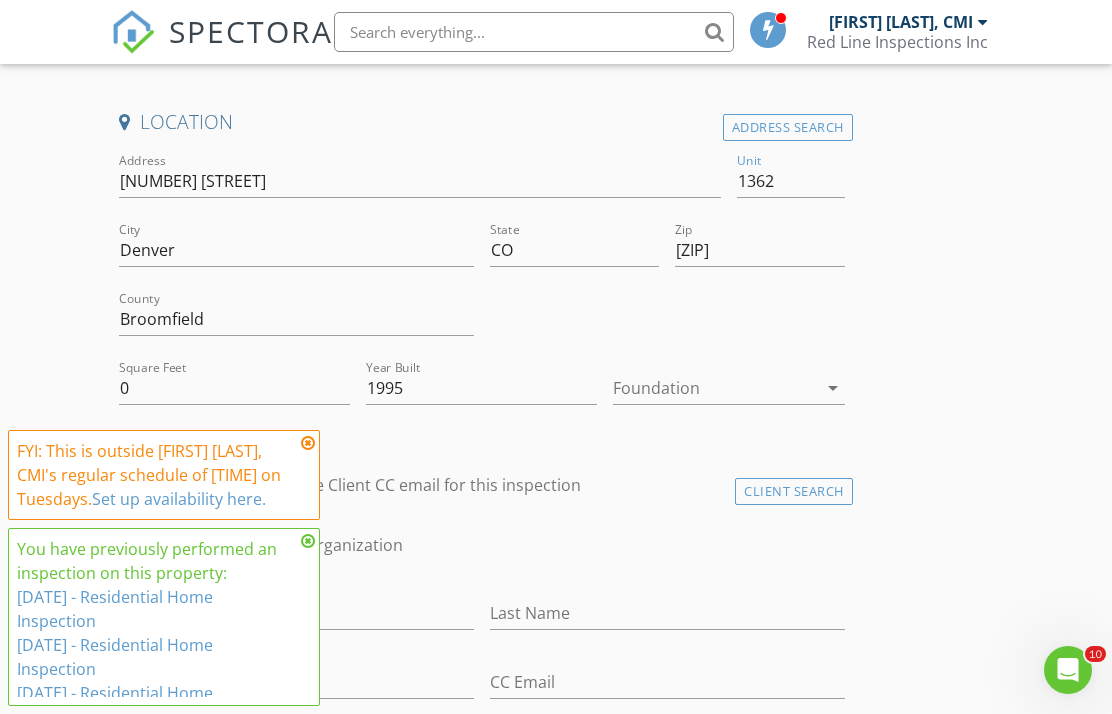 click on "New Inspection
Click here to use the New Order Form
INSPECTOR(S)
check_box   Chris Summerlin, CMI   PRIMARY   Chris Summerlin, CMI arrow_drop_down   check_box_outline_blank Chris Summerlin, CMI specifically requested
Date/Time
Location
Address Search       Address 2885 E Midway Blvd   Unit 1362   City Denver   State CO   Zip 80234   County Broomfield     Square Feet 0   Year Built 1995   Foundation arrow_drop_down
client
check_box Enable Client CC email for this inspection   Client Search     check_box_outline_blank Client is a Company/Organization     First Name   Last Name   Email   CC Email   Phone           Notes   Private Notes
ADD ADDITIONAL client
SERVICES
arrow_drop_down     Select Discount Code arrow_drop_down    Charges       TOTAL   $0.00    Duration" at bounding box center [556, 1407] 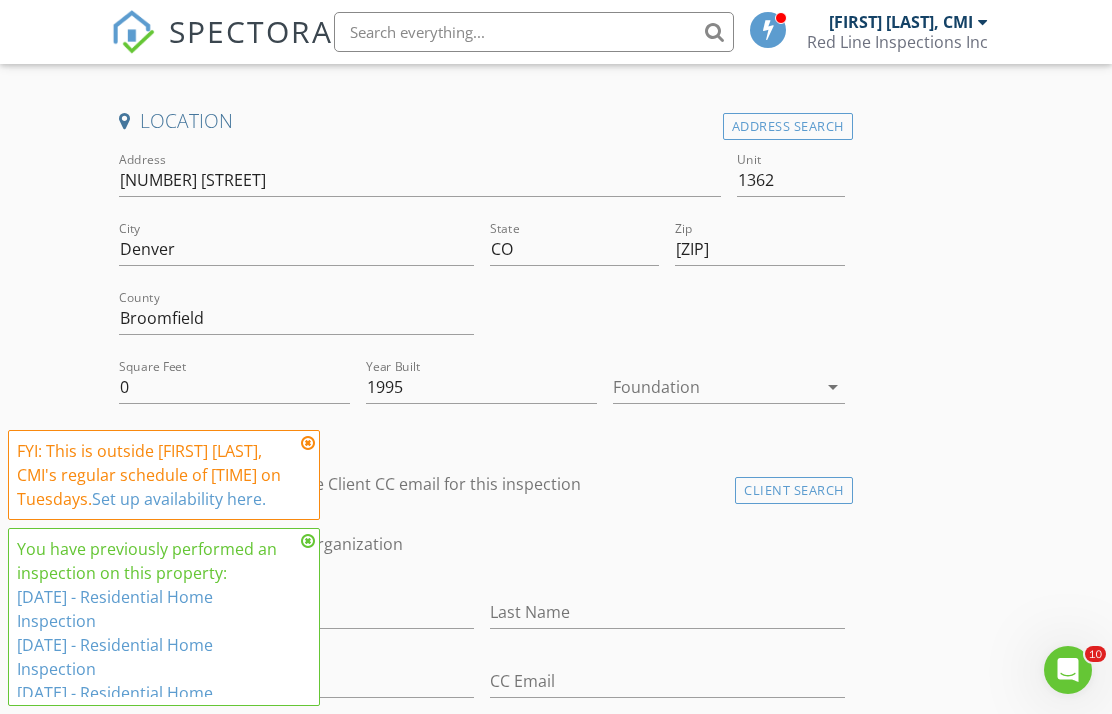 click at bounding box center (308, 541) 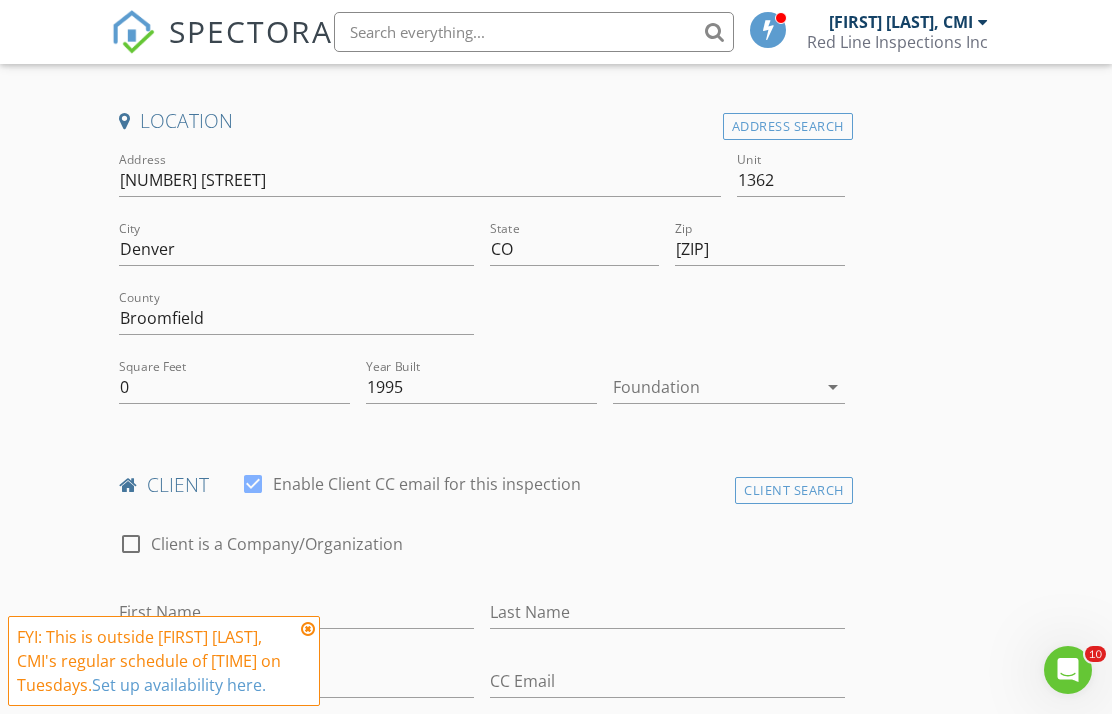 click at bounding box center (308, 629) 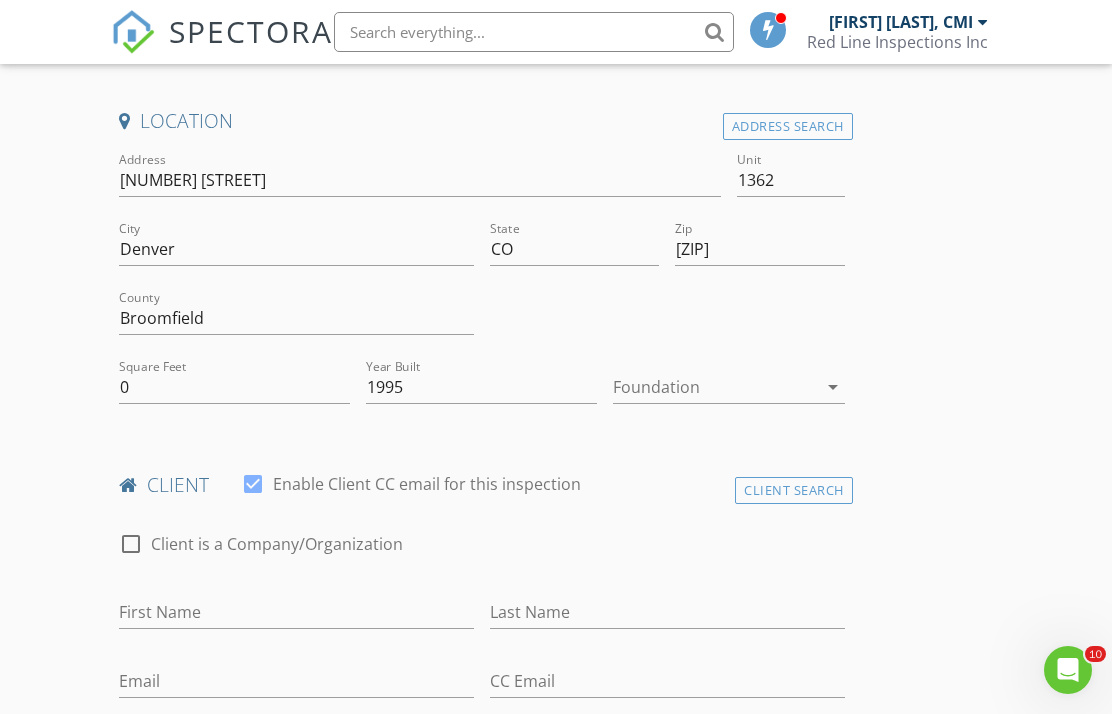 click on "New Inspection
Click here to use the New Order Form
INSPECTOR(S)
check_box   Chris Summerlin, CMI   PRIMARY   Chris Summerlin, CMI arrow_drop_down   check_box_outline_blank Chris Summerlin, CMI specifically requested
Date/Time
Location
Address Search       Address 2885 E Midway Blvd   Unit 1362   City Denver   State CO   Zip 80234   County Broomfield     Square Feet 0   Year Built 1995   Foundation arrow_drop_down
client
check_box Enable Client CC email for this inspection   Client Search     check_box_outline_blank Client is a Company/Organization     First Name   Last Name   Email   CC Email   Phone           Notes   Private Notes
ADD ADDITIONAL client
SERVICES
arrow_drop_down     Select Discount Code arrow_drop_down    Charges       TOTAL   $0.00    Duration" at bounding box center [556, 1406] 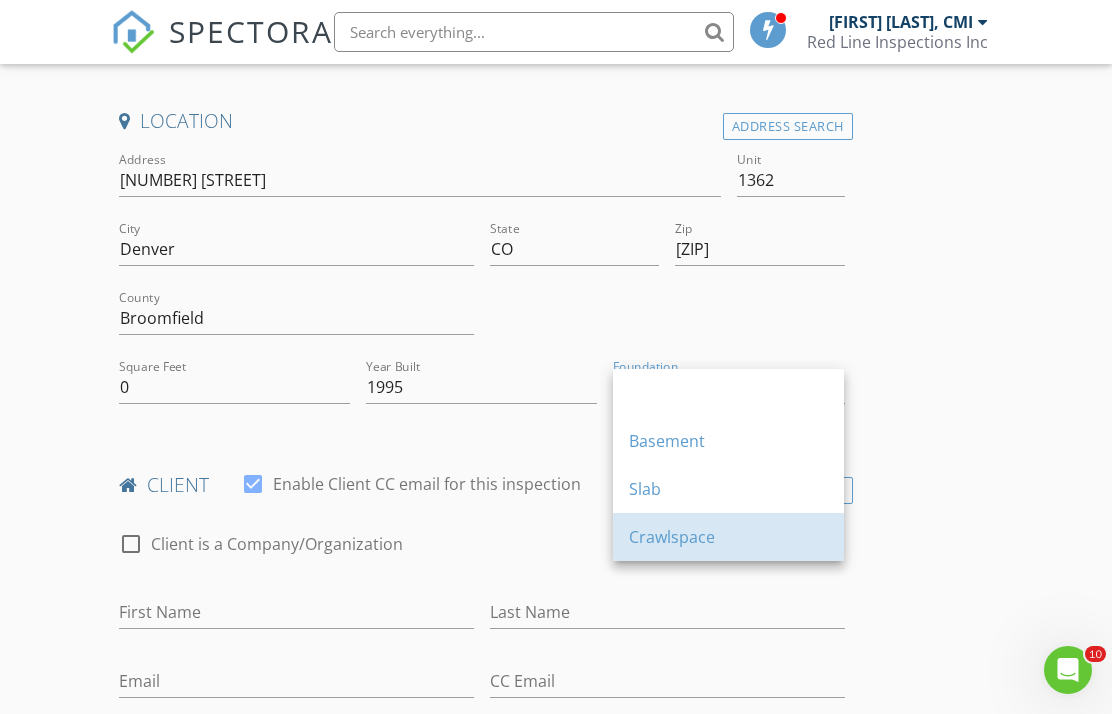 click on "Crawlspace" at bounding box center (728, 537) 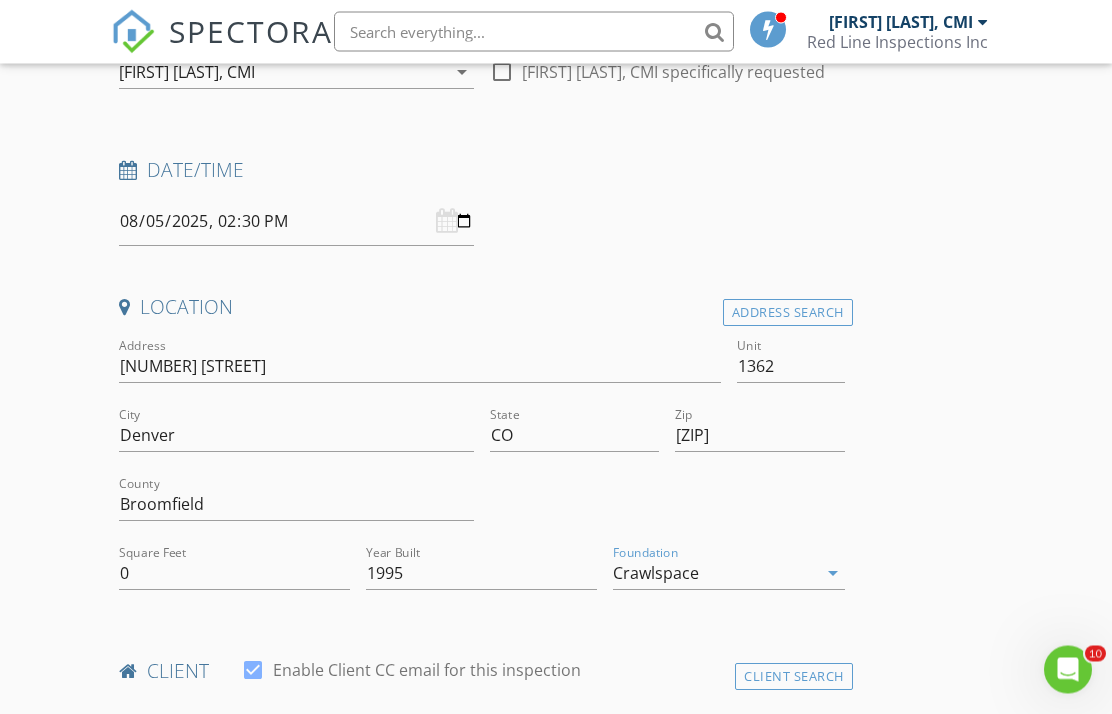 scroll, scrollTop: 0, scrollLeft: 0, axis: both 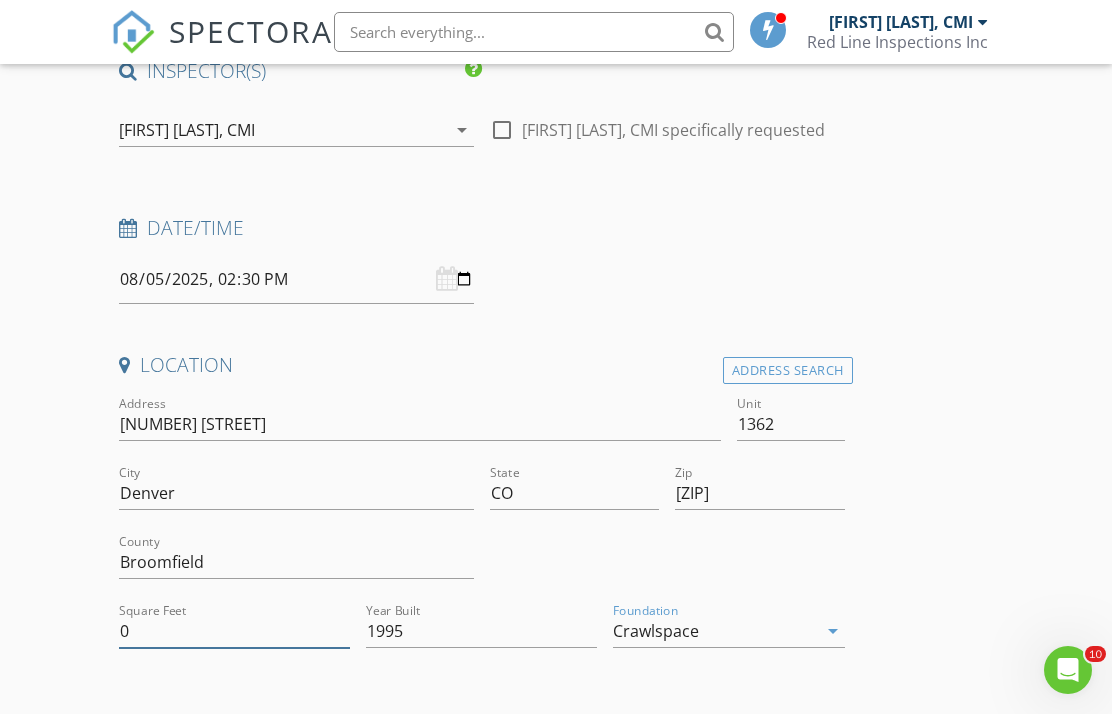 click on "0" at bounding box center (234, 631) 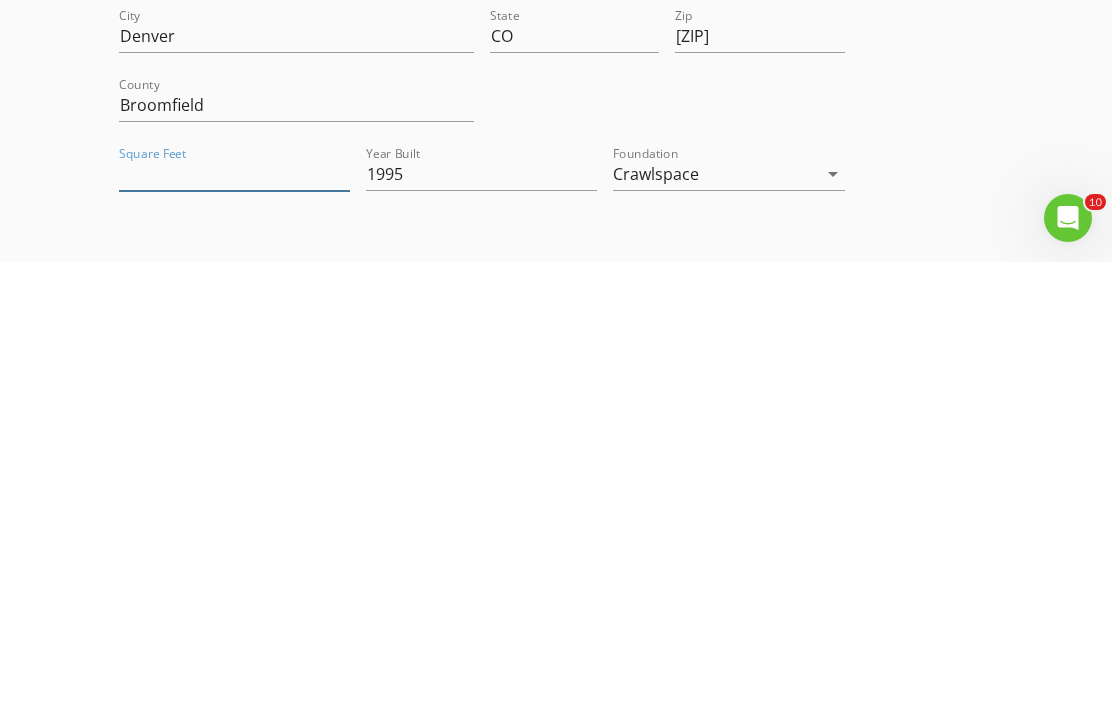 type on "0" 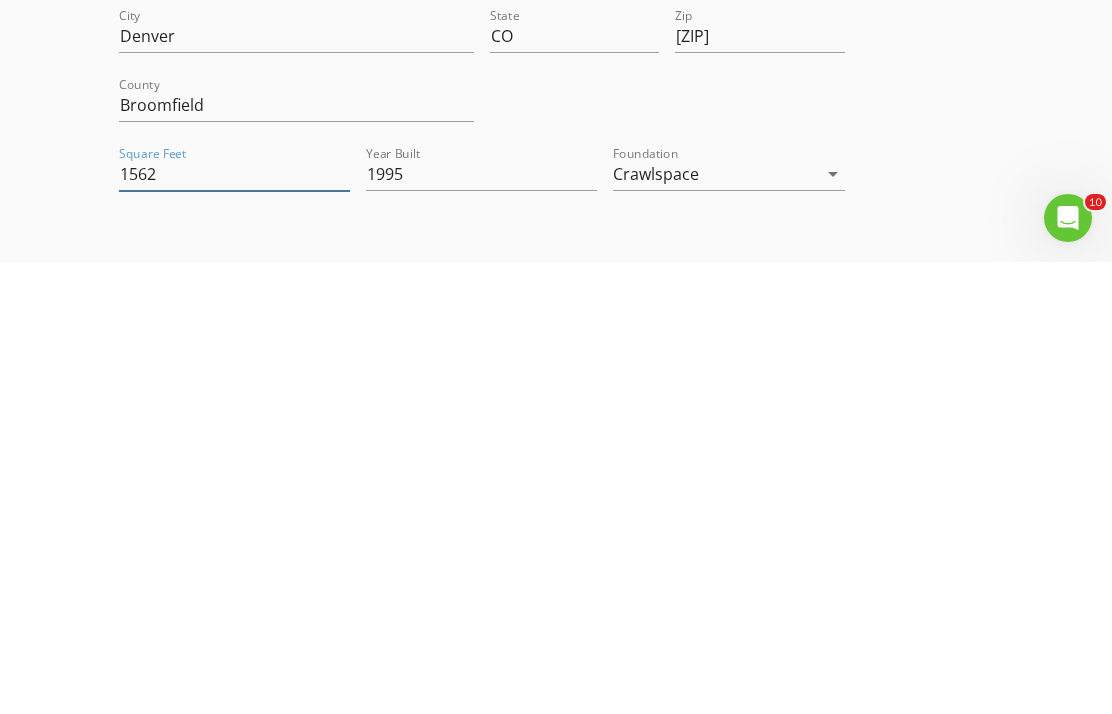 type on "1562" 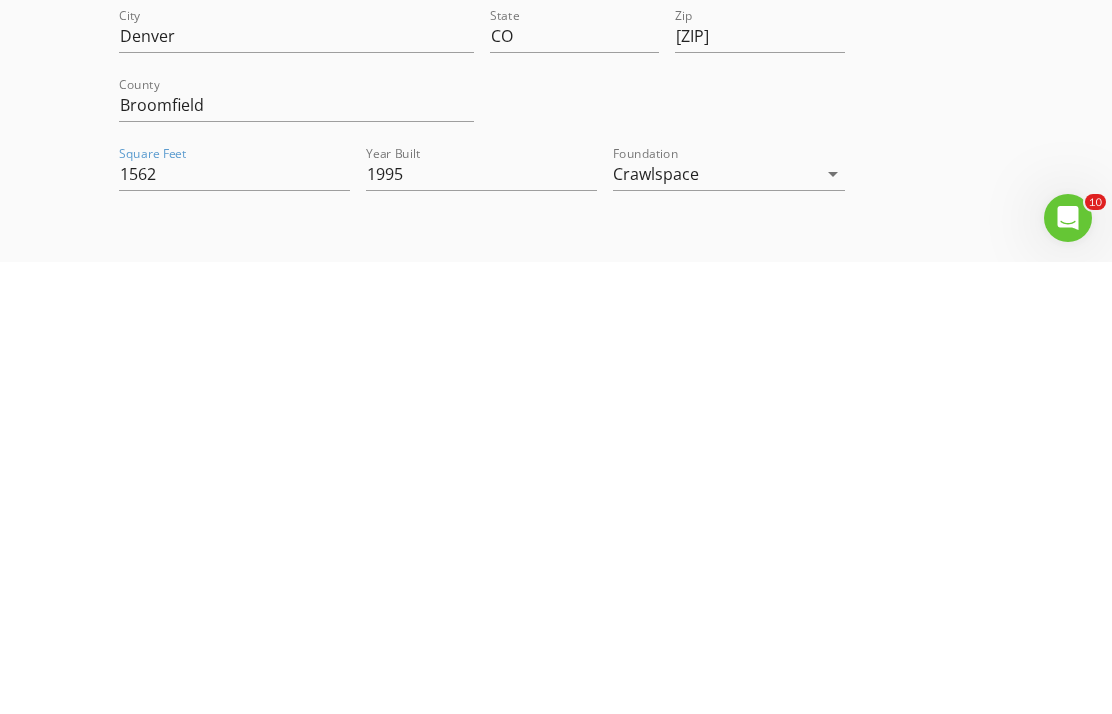 click on "INSPECTOR(S)
check_box   Chris Summerlin, CMI   PRIMARY   Chris Summerlin, CMI arrow_drop_down   check_box_outline_blank Chris Summerlin, CMI specifically requested
Date/Time
Location
Address Search       Address 2885 E Midway Blvd   Unit 1362   City Denver   State CO   Zip 80234   County Broomfield     Square Feet 1562   Year Built 1995   Foundation Crawlspace arrow_drop_down
client
check_box Enable Client CC email for this inspection   Client Search     check_box_outline_blank Client is a Company/Organization     First Name   Last Name   Email   CC Email   Phone           Notes   Private Notes
ADD ADDITIONAL client
SERVICES
arrow_drop_down     Select Discount Code arrow_drop_down    Charges       TOTAL   $0.00    Duration    No services with durations selected      Templates" at bounding box center [556, 1679] 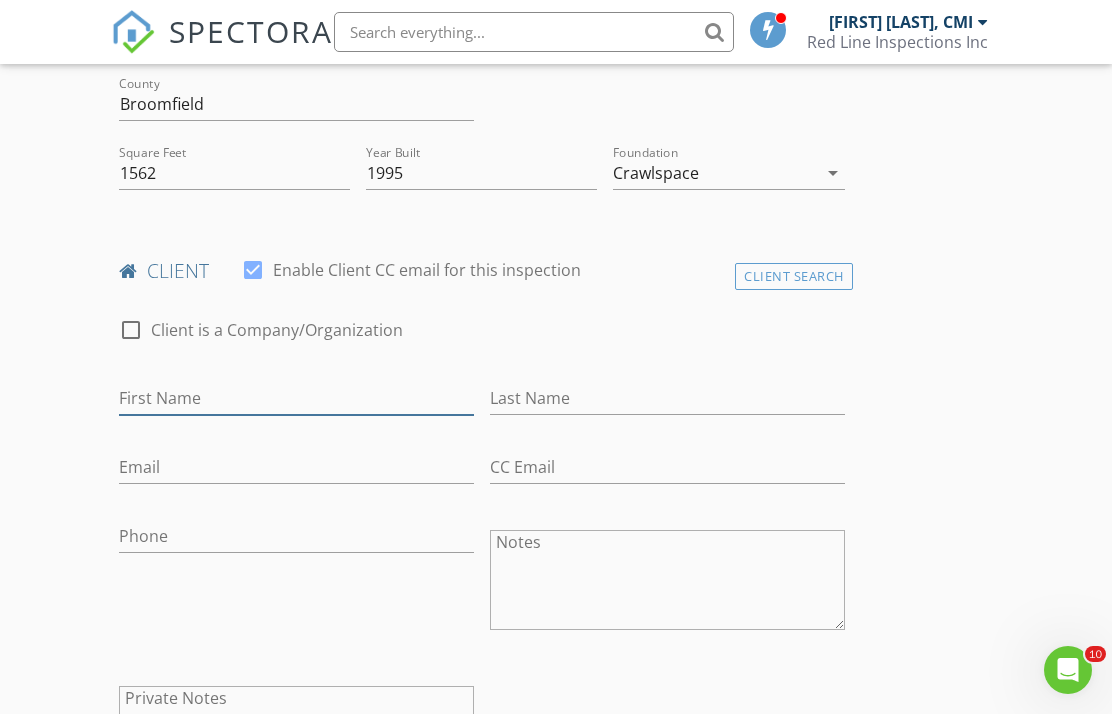click on "First Name" at bounding box center [296, 398] 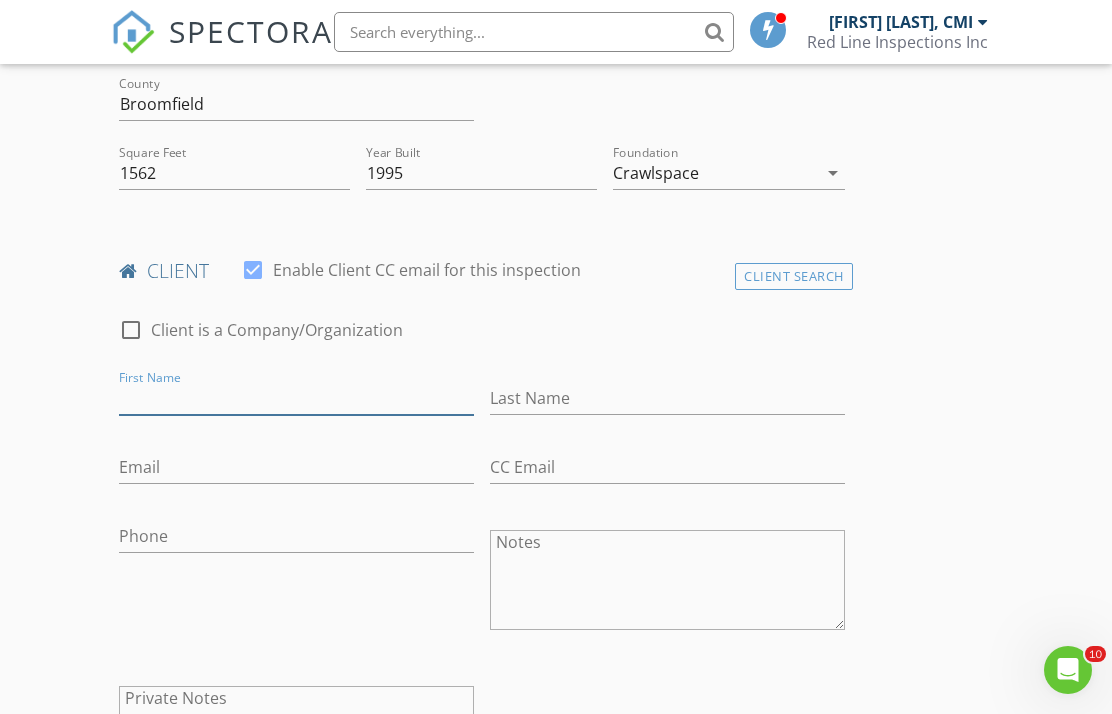 scroll, scrollTop: 652, scrollLeft: 0, axis: vertical 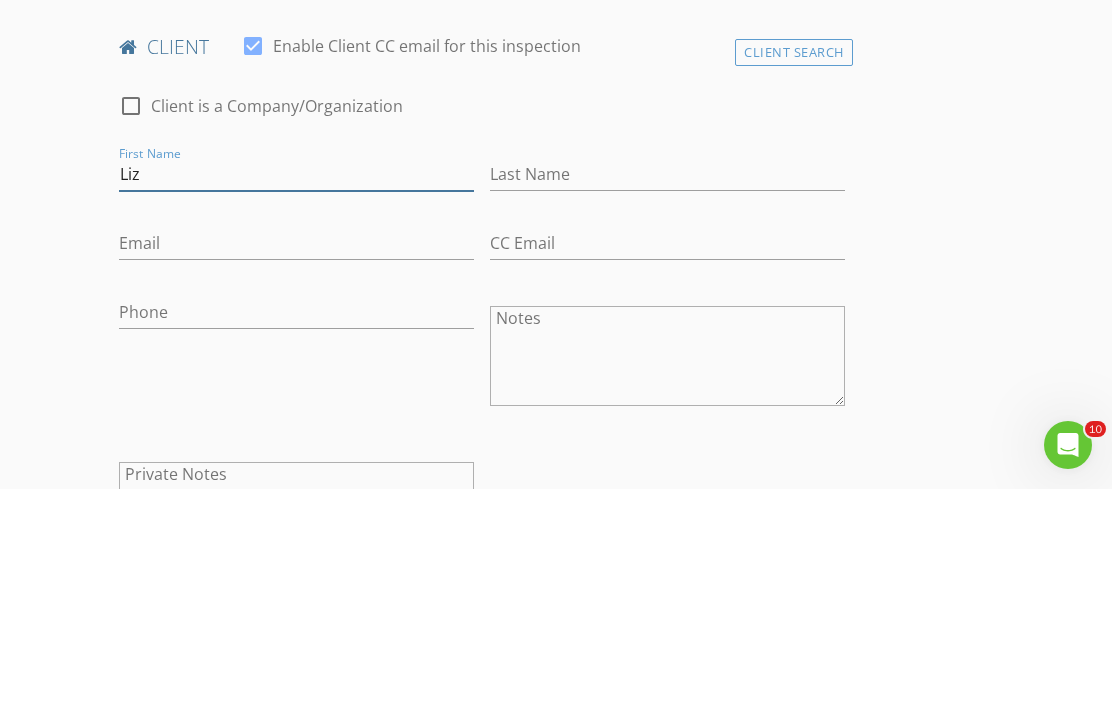 type on "Liz" 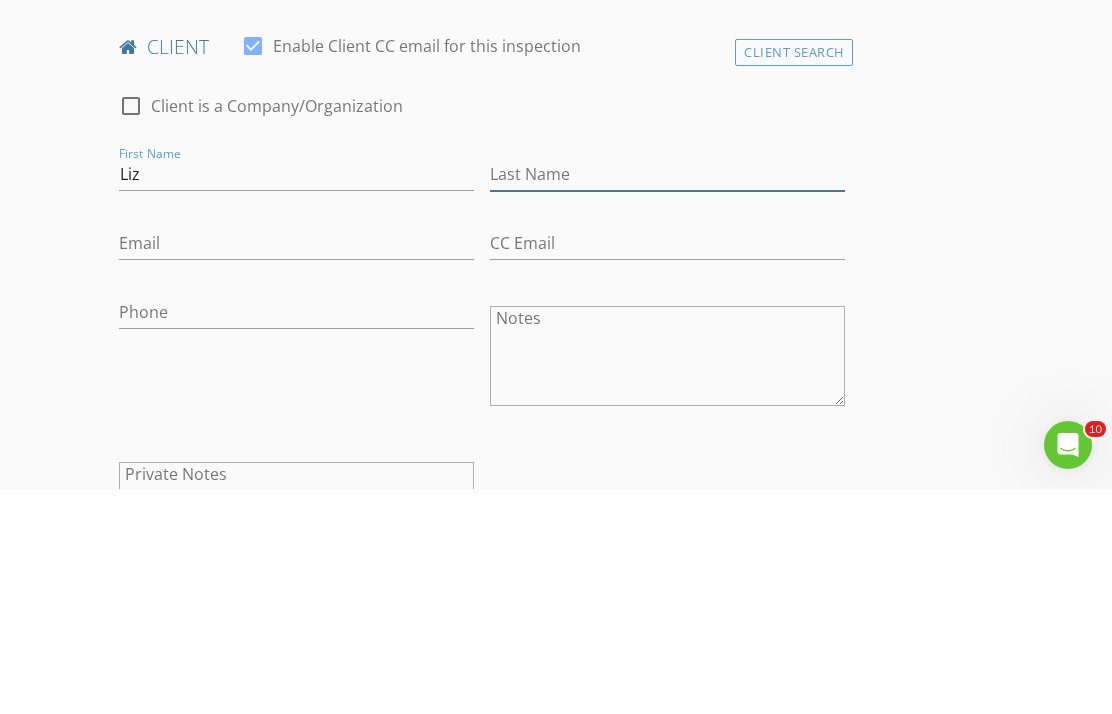 click on "Last Name" at bounding box center (667, 399) 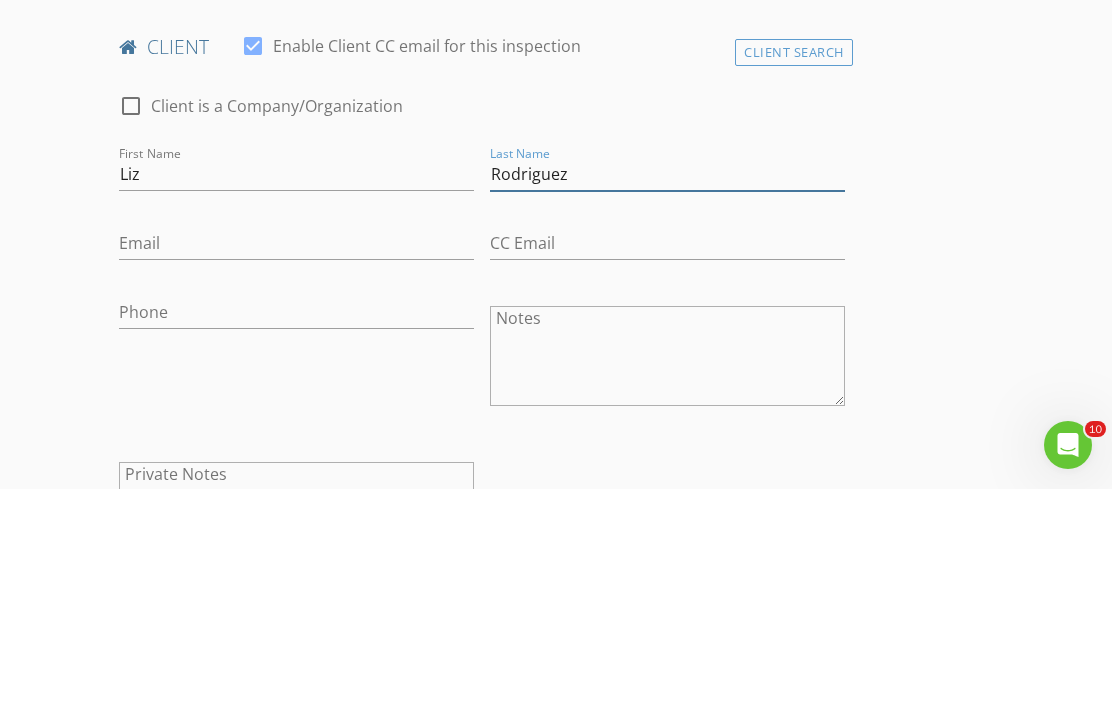 type on "Rodriguez" 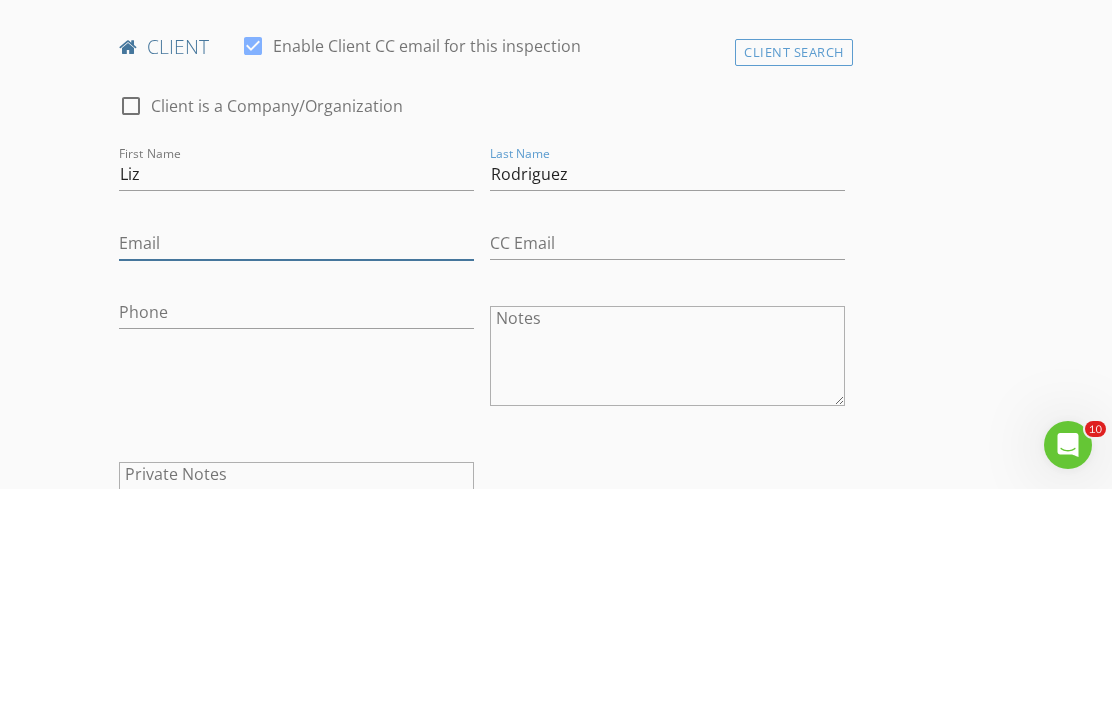click on "Email" at bounding box center (296, 468) 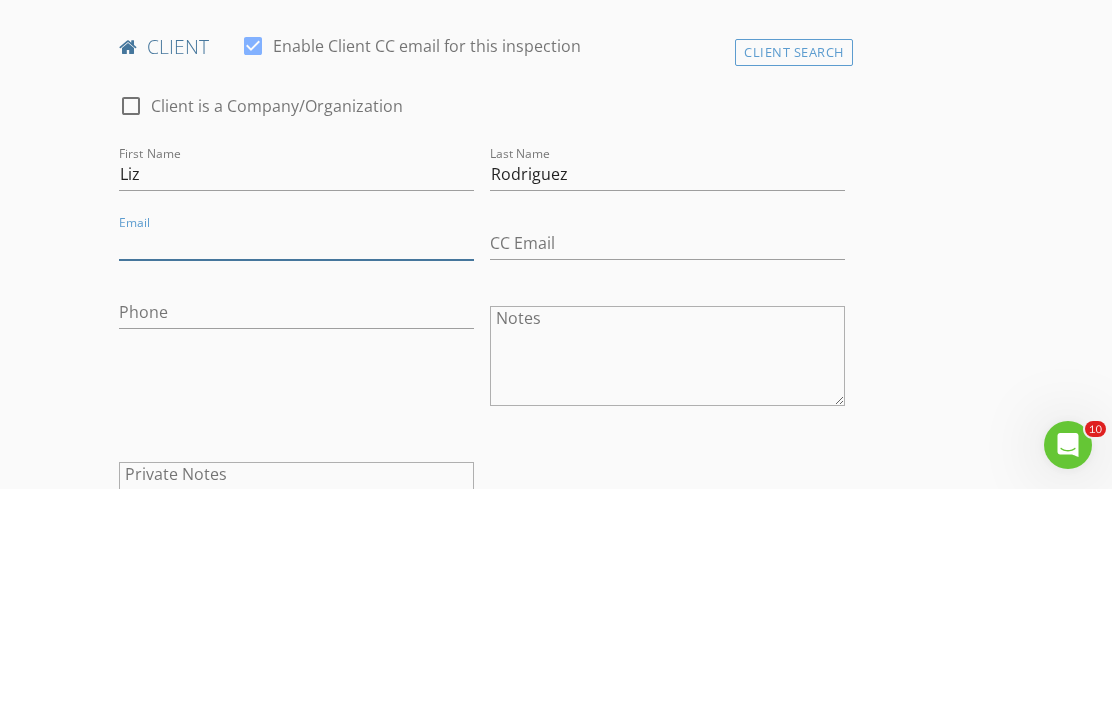 click on "Email" at bounding box center (296, 468) 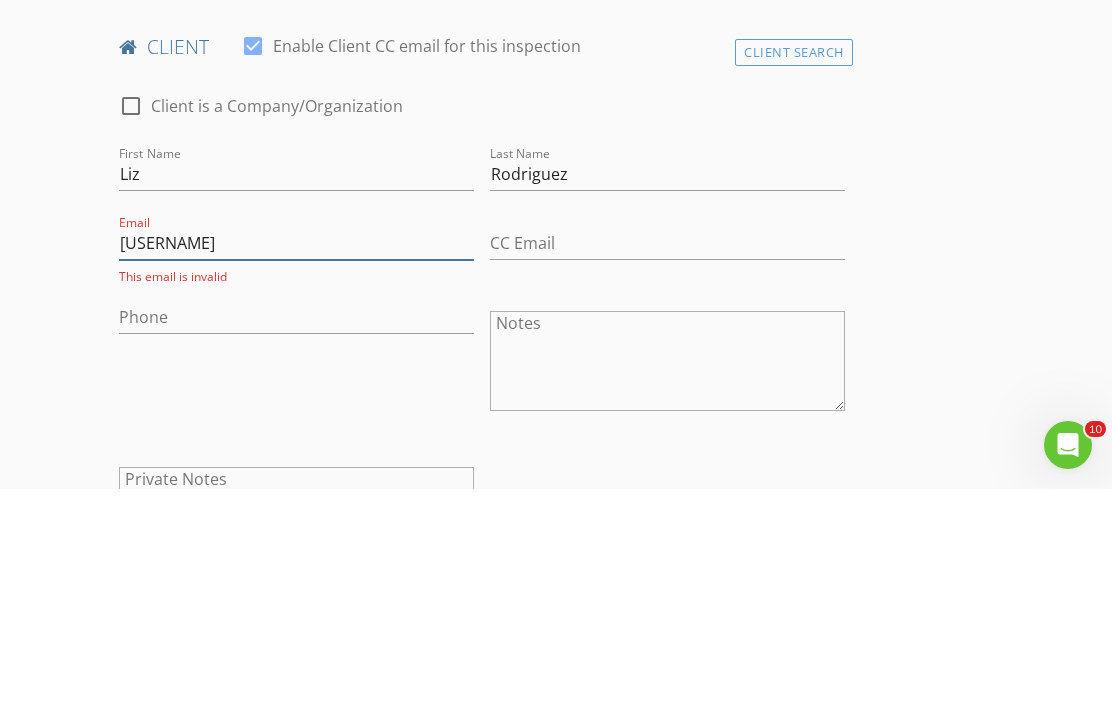 type on "mirand" 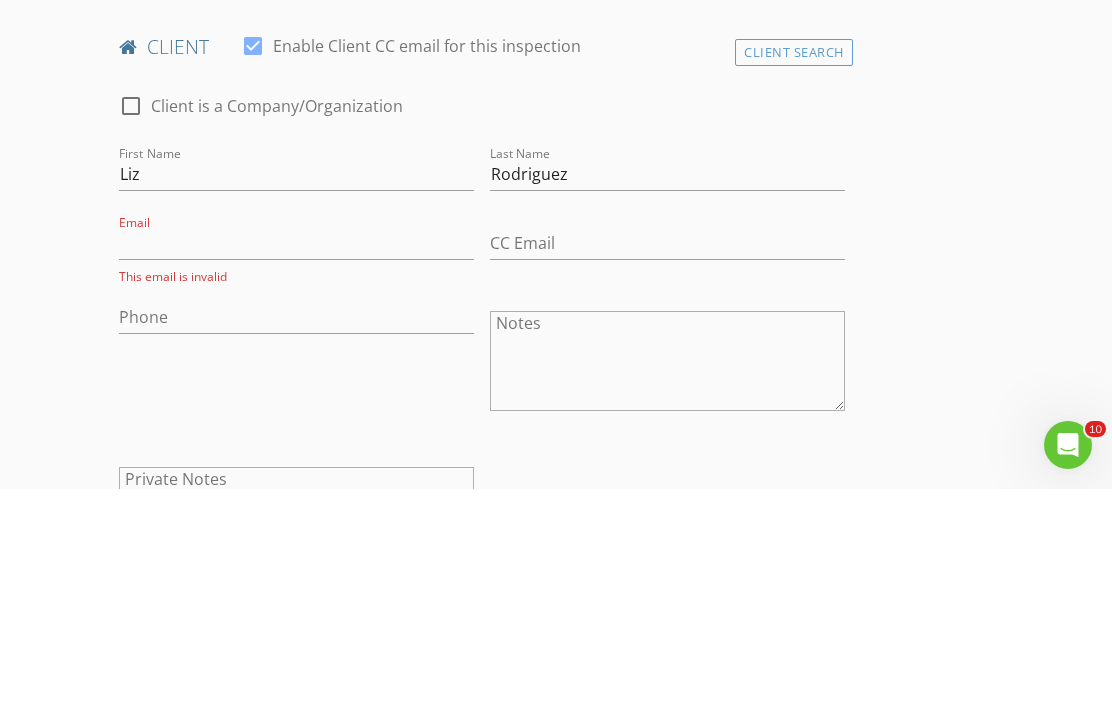 click on "New Inspection
Click here to use the New Order Form
INSPECTOR(S)
check_box   Chris Summerlin, CMI   PRIMARY   Chris Summerlin, CMI arrow_drop_down   check_box_outline_blank Chris Summerlin, CMI specifically requested
Date/Time
Location
Address Search       Address 2885 E Midway Blvd   Unit 1362   City Denver   State CO   Zip 80234   County Broomfield     Square Feet 1562   Year Built 1995   Foundation Crawlspace arrow_drop_down
client
check_box Enable Client CC email for this inspection   Client Search     check_box_outline_blank Client is a Company/Organization     First Name Liz   Last Name Rodriguez   Email This email is invalid   CC Email   Phone           Notes   Private Notes
ADD ADDITIONAL client
SERVICES
arrow_drop_down     Select Discount Code    Charges" at bounding box center [556, 1195] 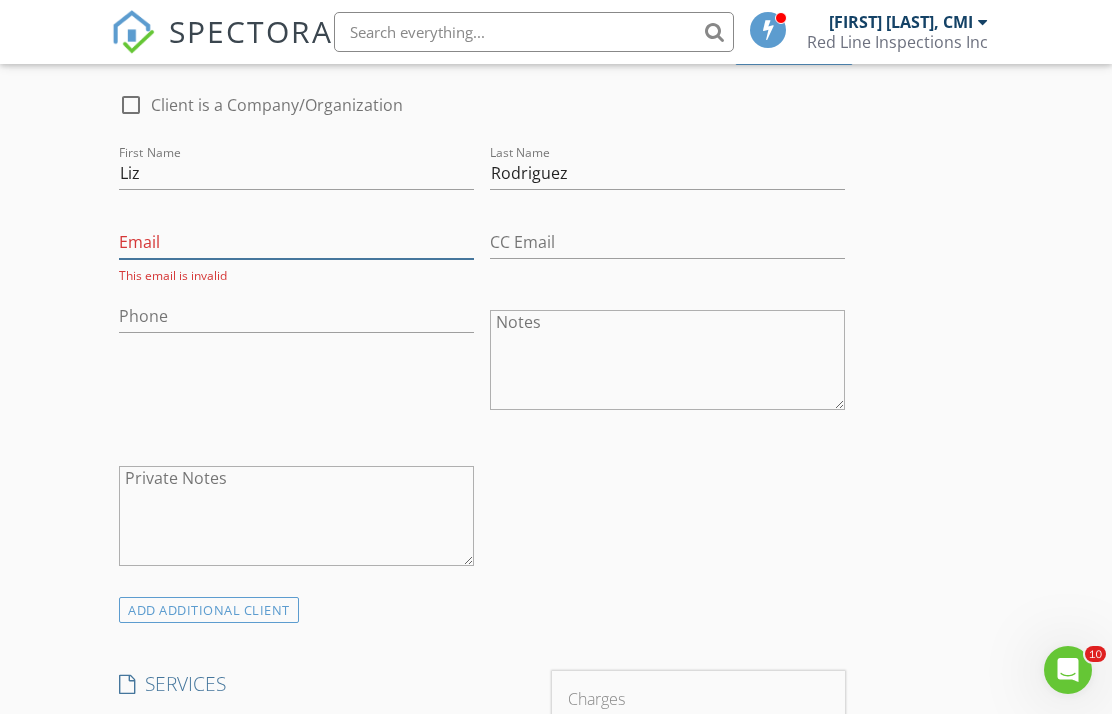 click on "Email" at bounding box center [296, 242] 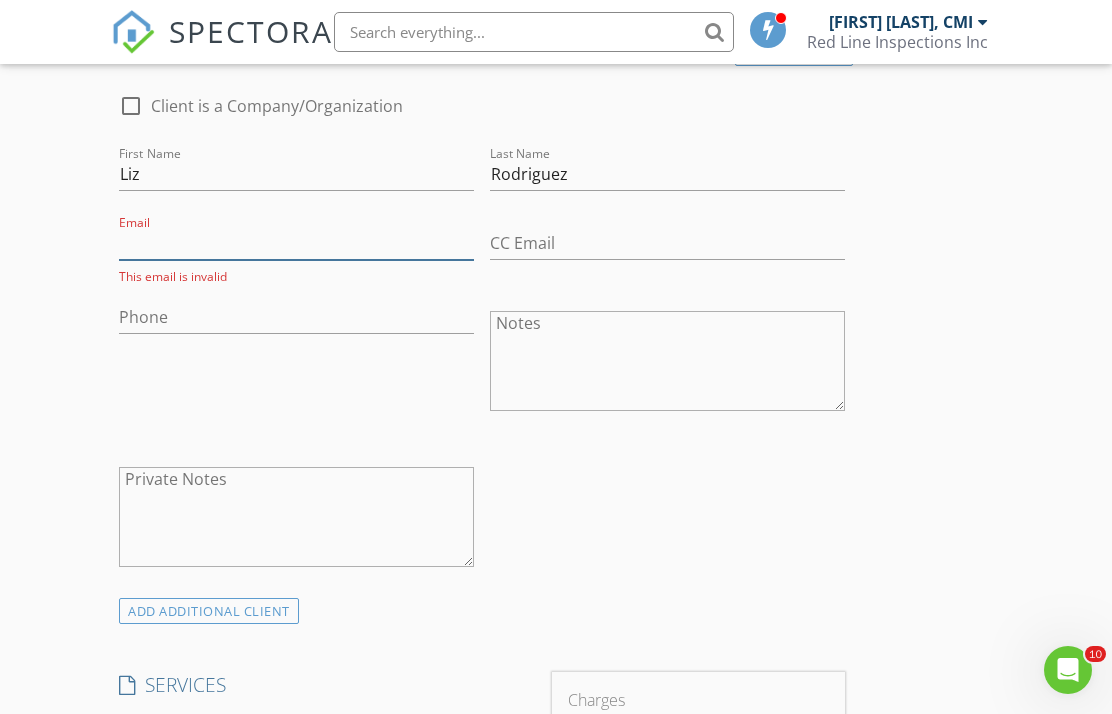 click on "Email" at bounding box center (296, 243) 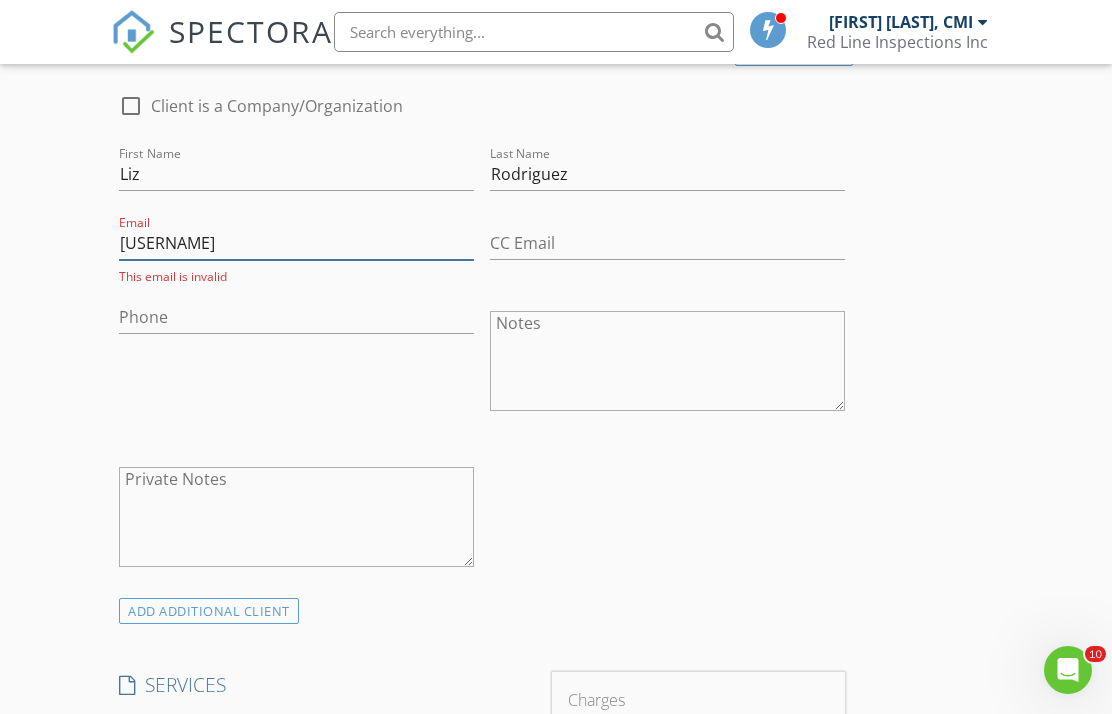 type on "mirand" 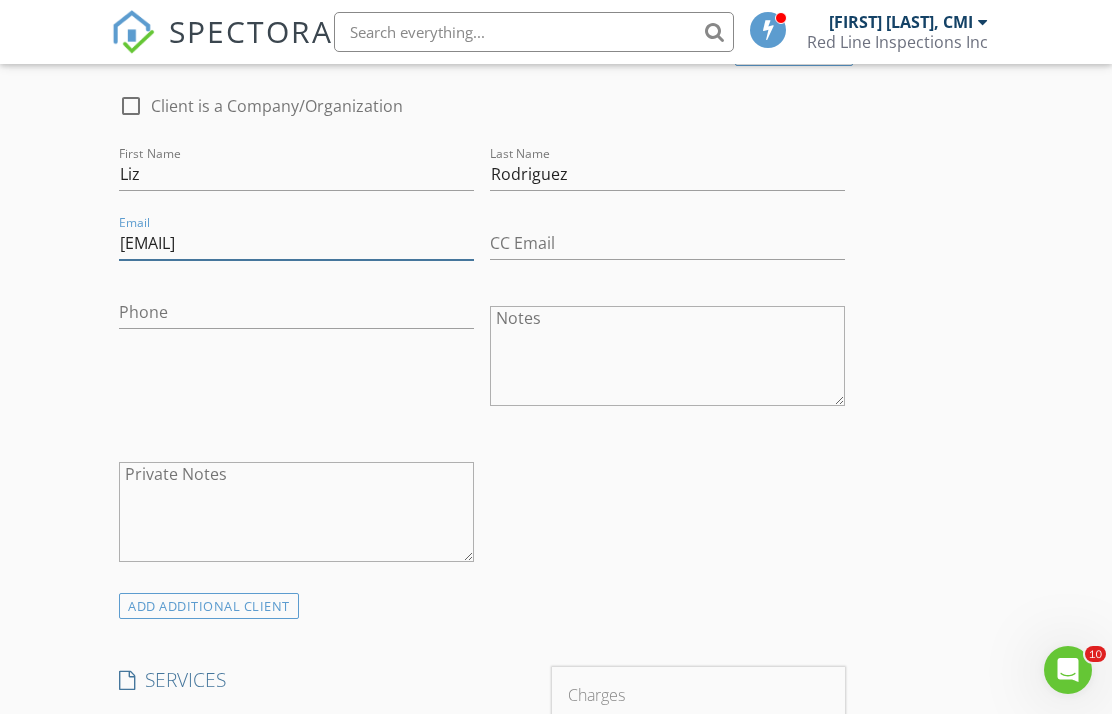 type on "Lizrodriguez1072@gmail.com" 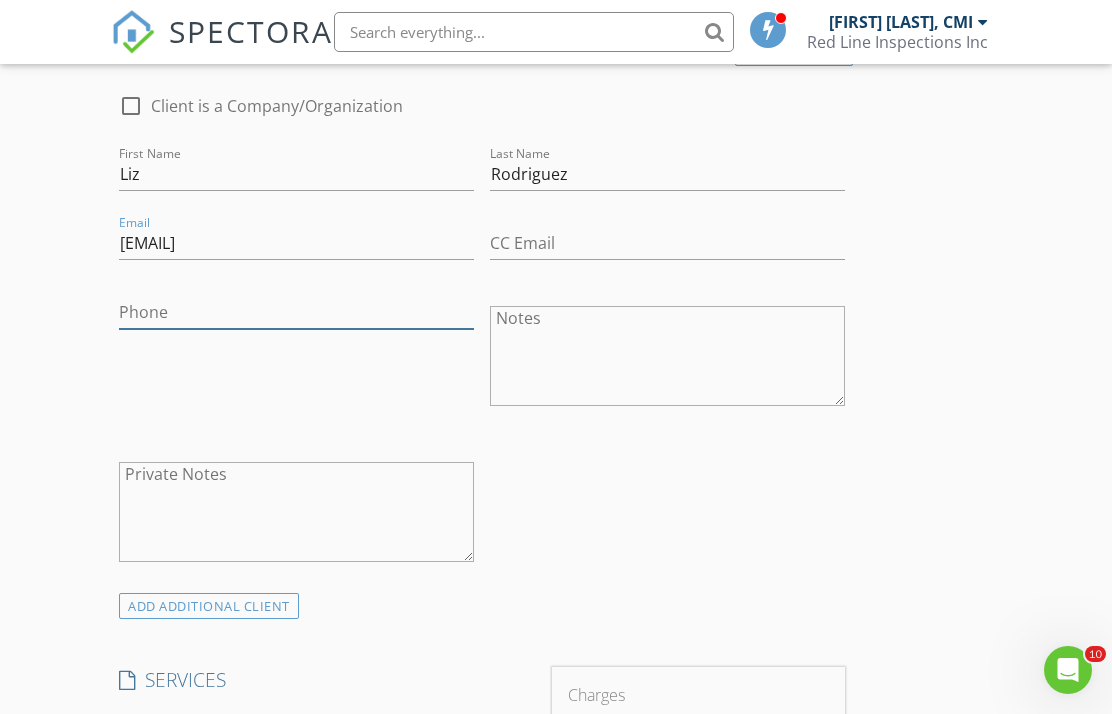 click on "Phone" at bounding box center [296, 312] 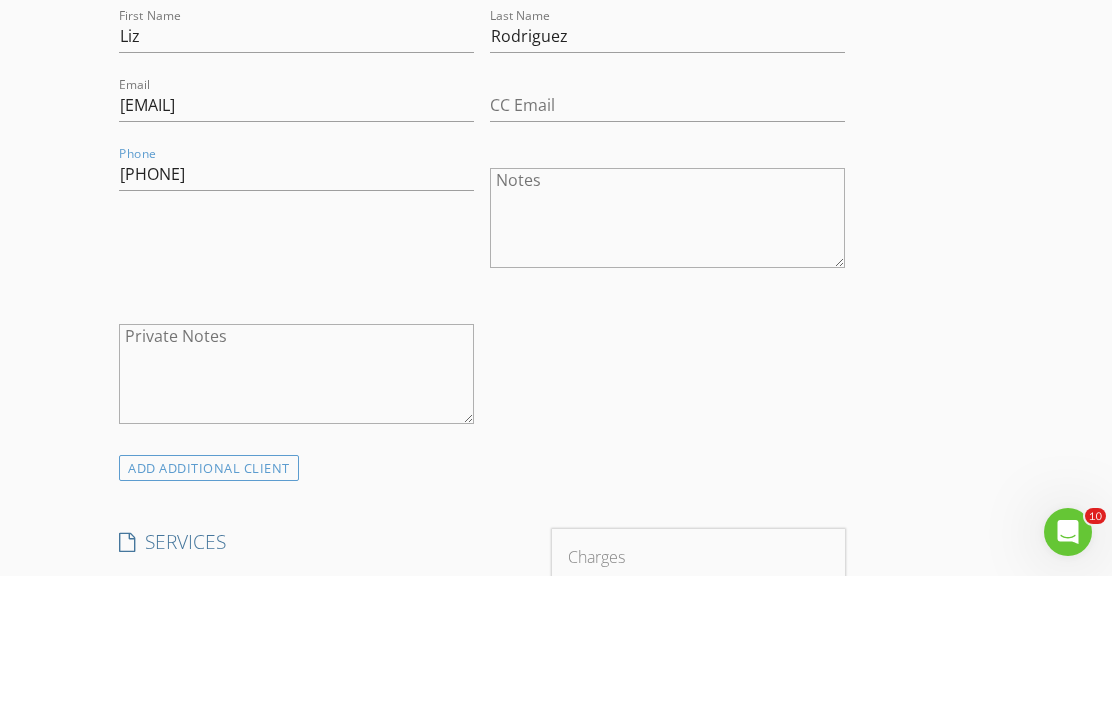 scroll, scrollTop: 1016, scrollLeft: 0, axis: vertical 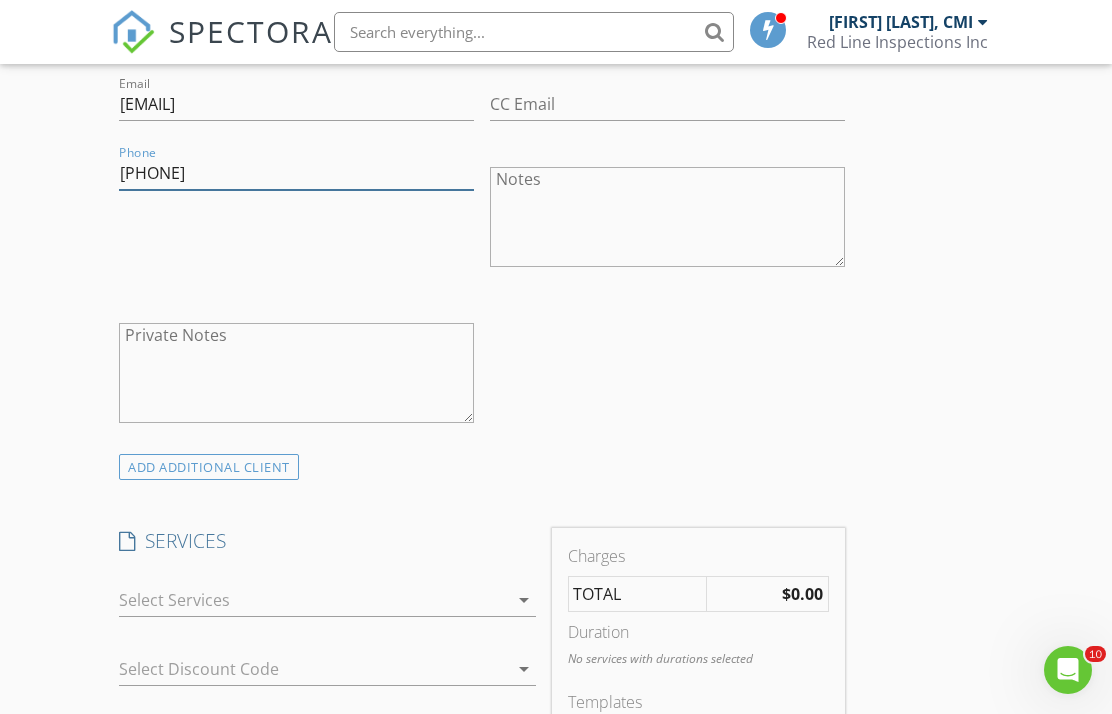 type on "[PHONE]" 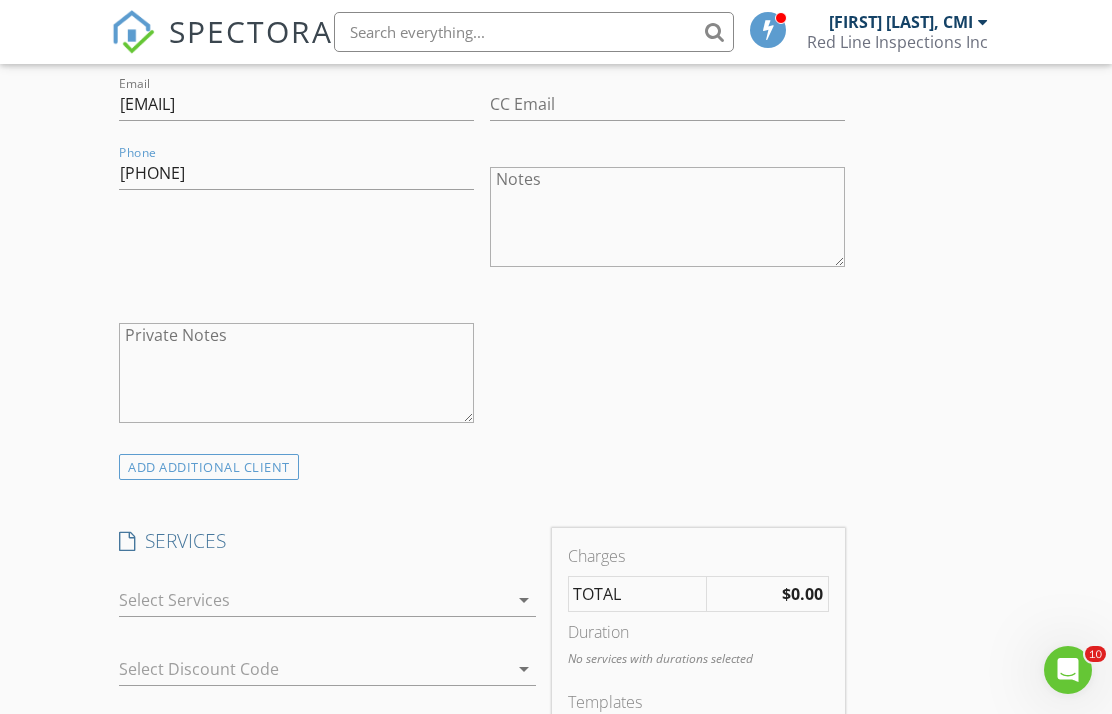 click at bounding box center [313, 600] 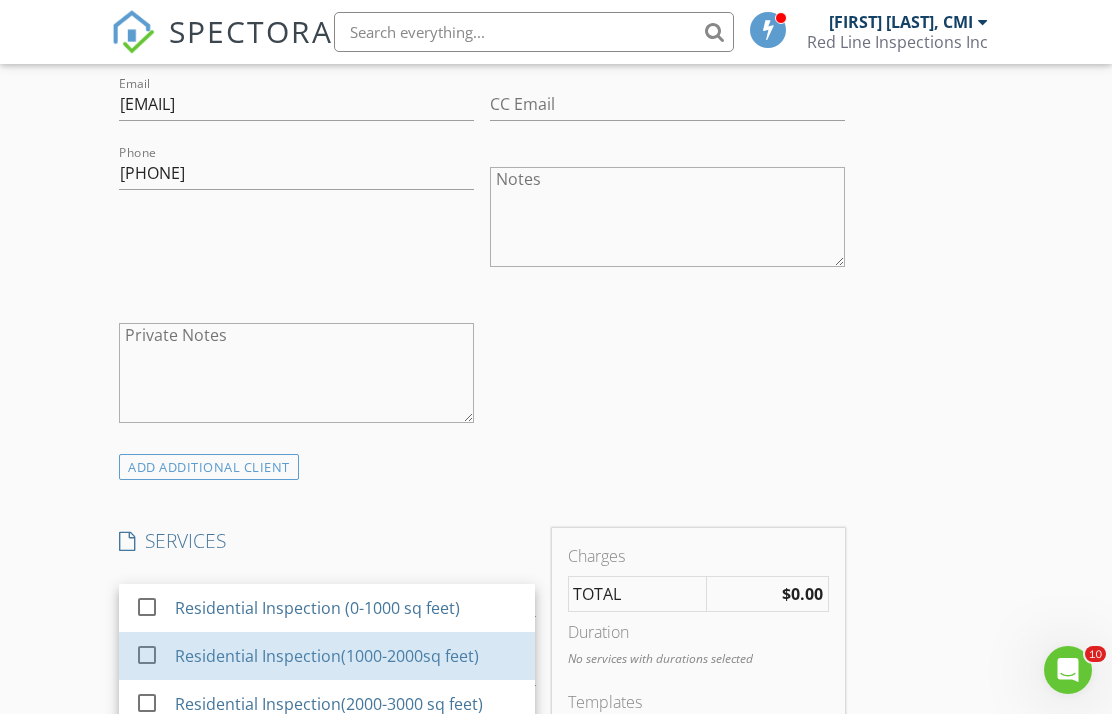 click at bounding box center [147, 655] 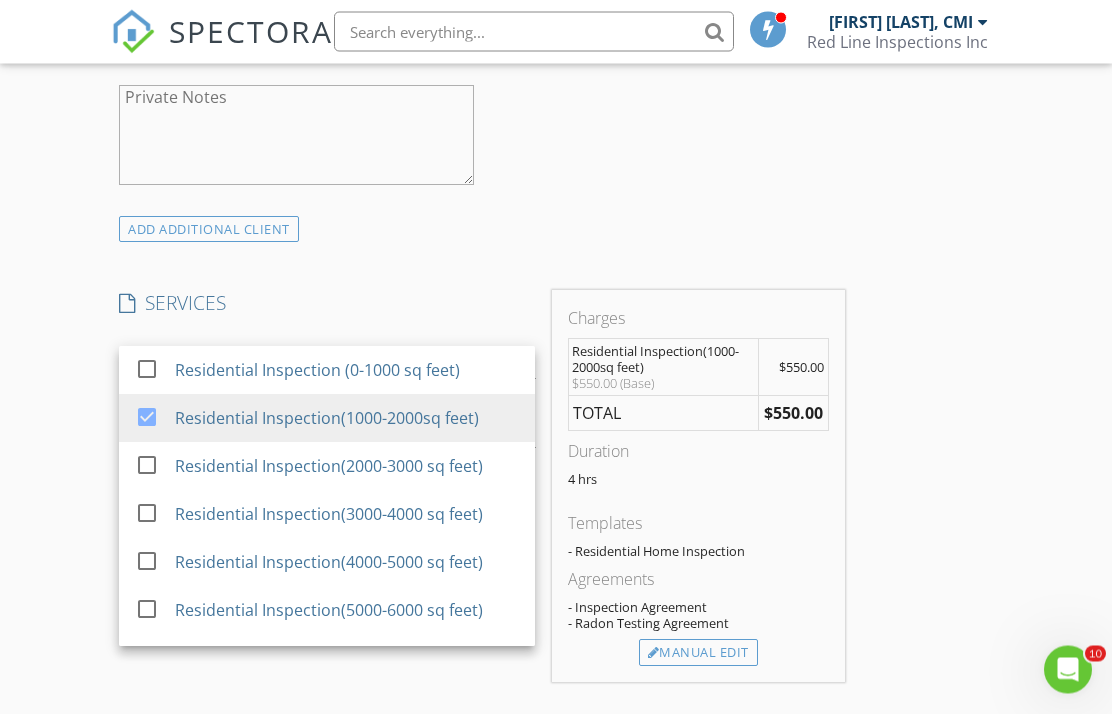 scroll, scrollTop: 1254, scrollLeft: 0, axis: vertical 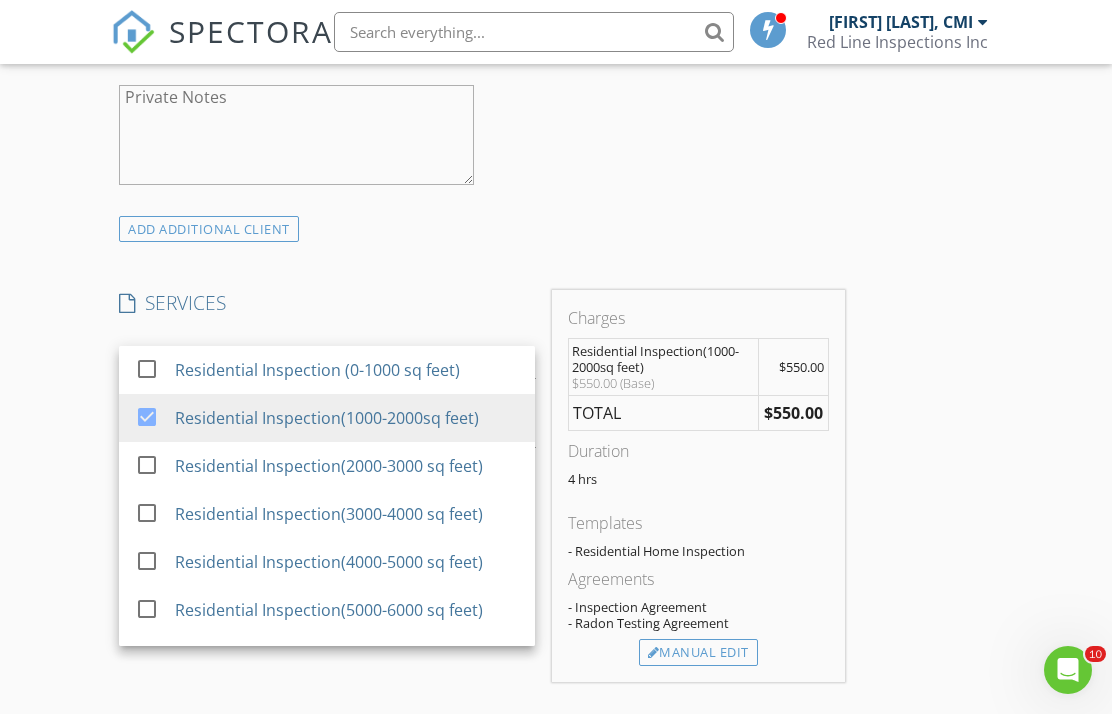 click on "Manual Edit" at bounding box center (698, 653) 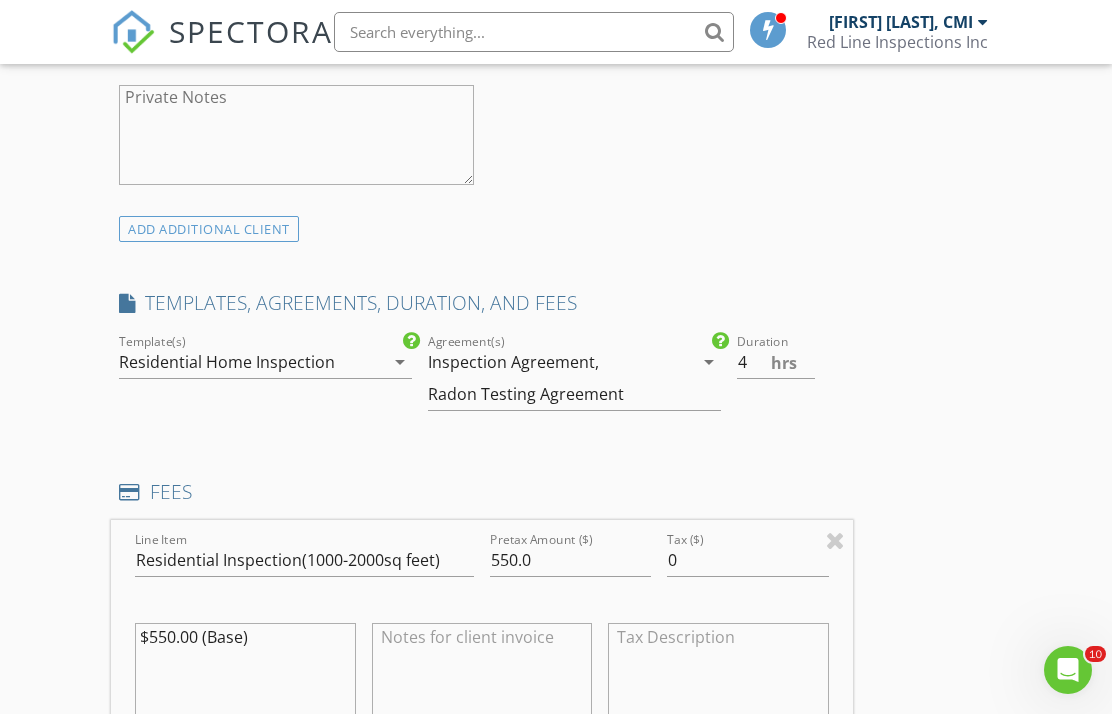 click on "Radon Testing Agreement" at bounding box center [526, 394] 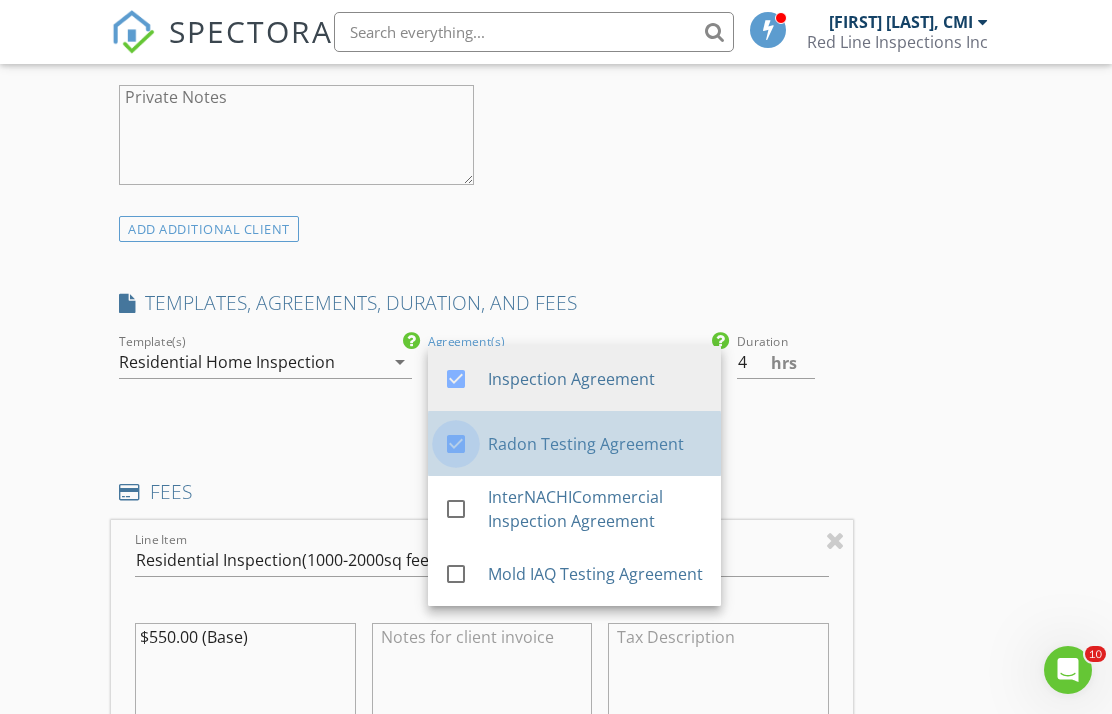 click at bounding box center (456, 444) 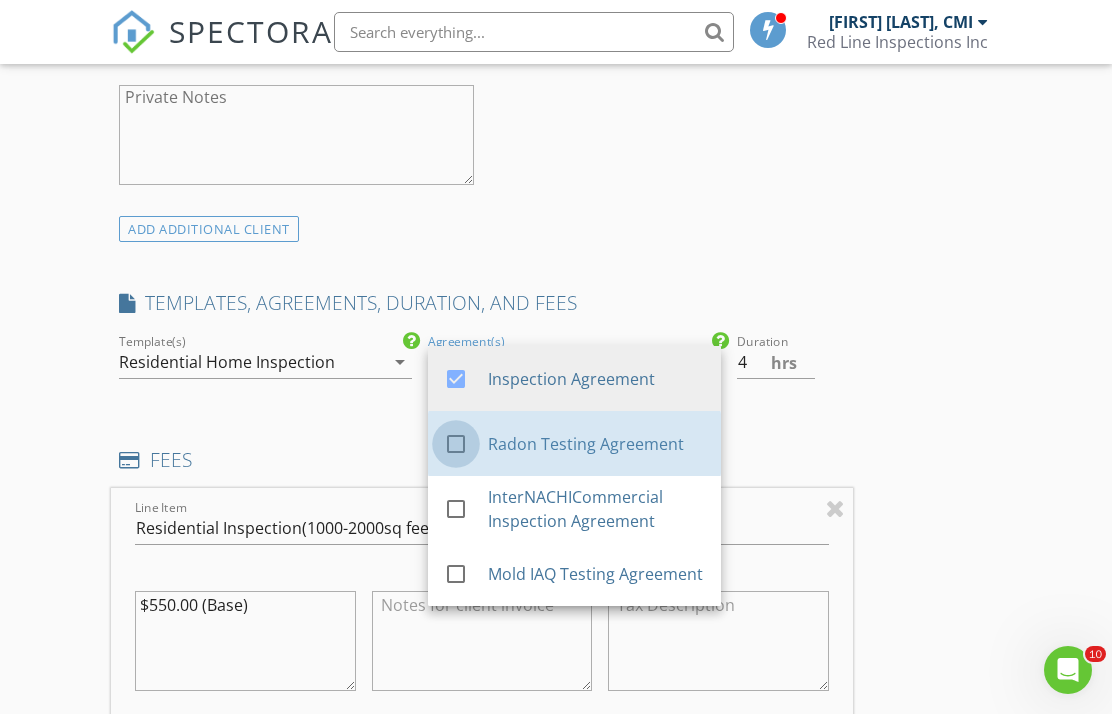 click on "FEES" at bounding box center (481, 467) 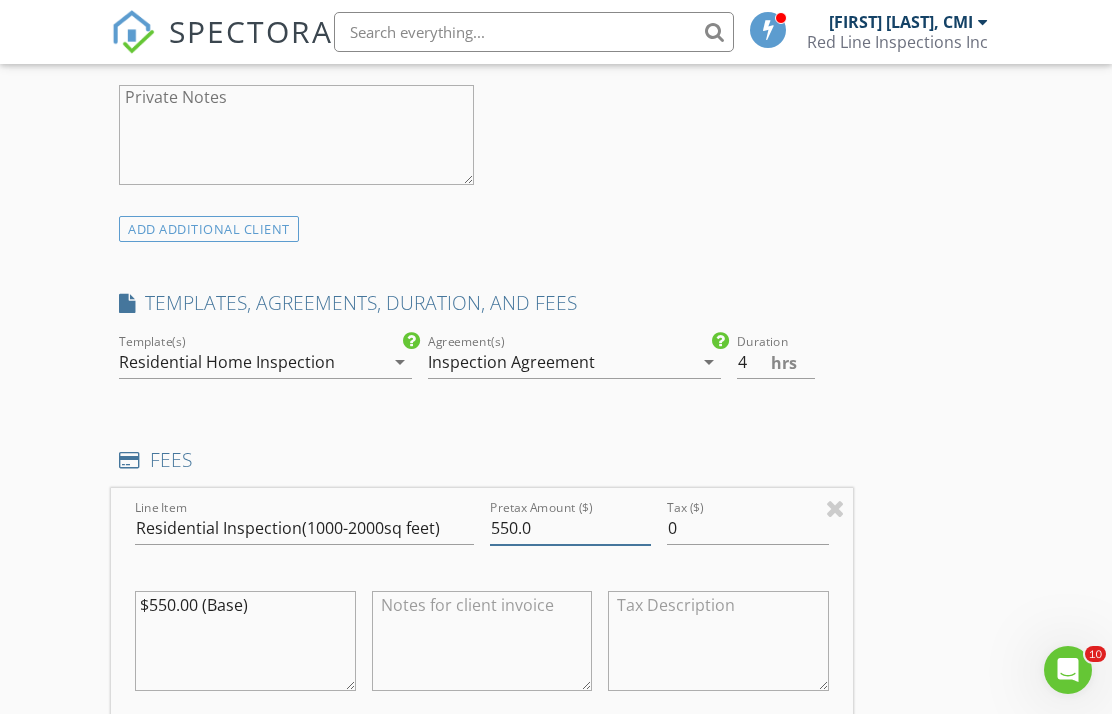 click on "550.0" at bounding box center [570, 528] 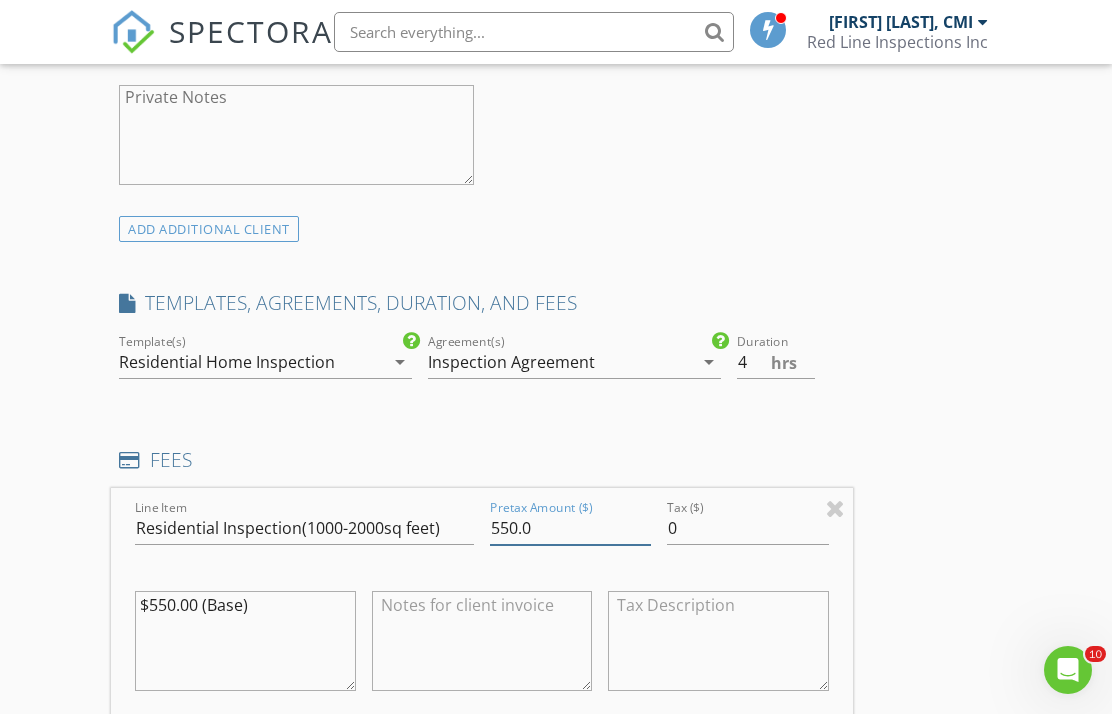 scroll, scrollTop: 1253, scrollLeft: 0, axis: vertical 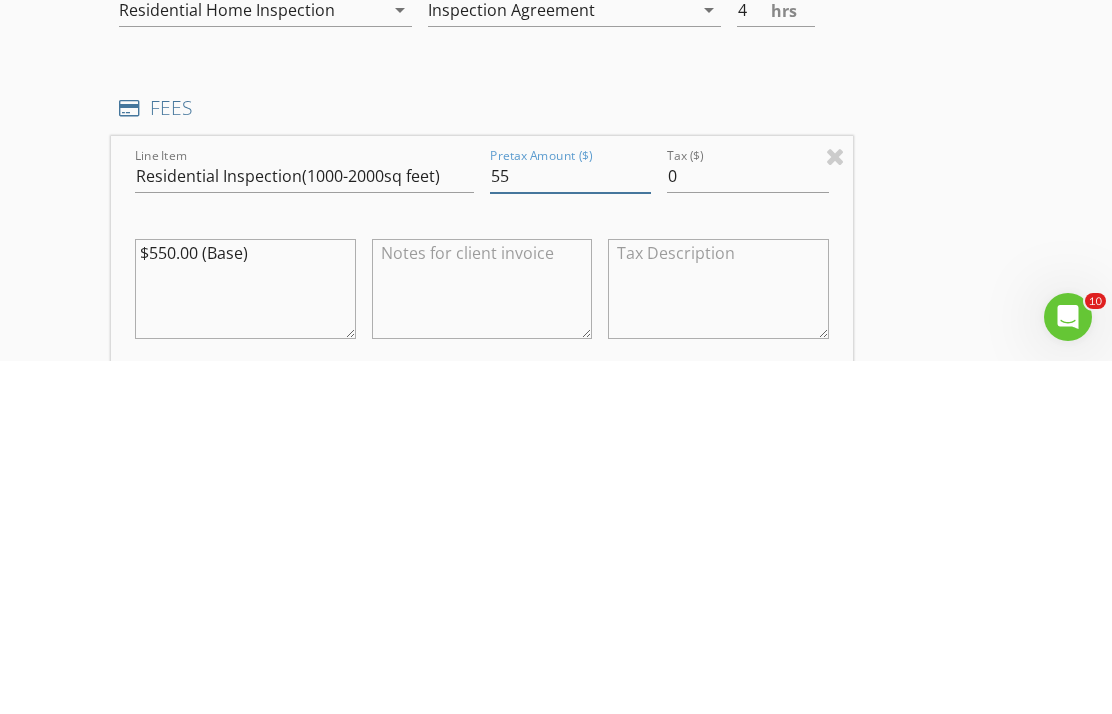 type on "5" 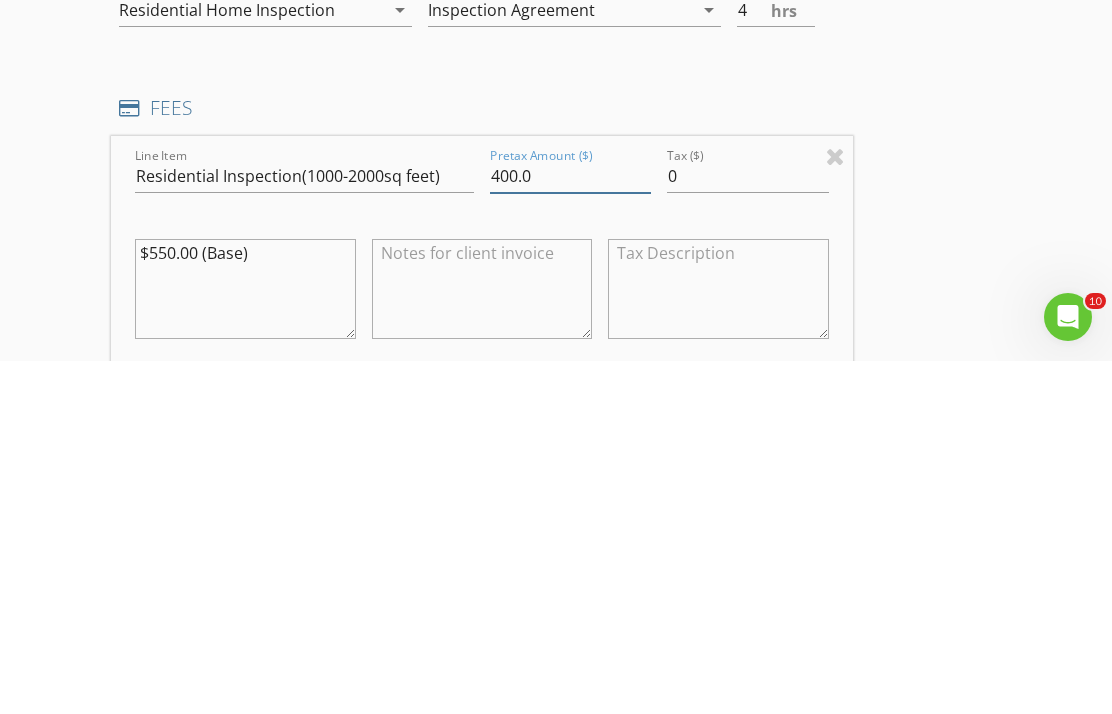 type on "400.0" 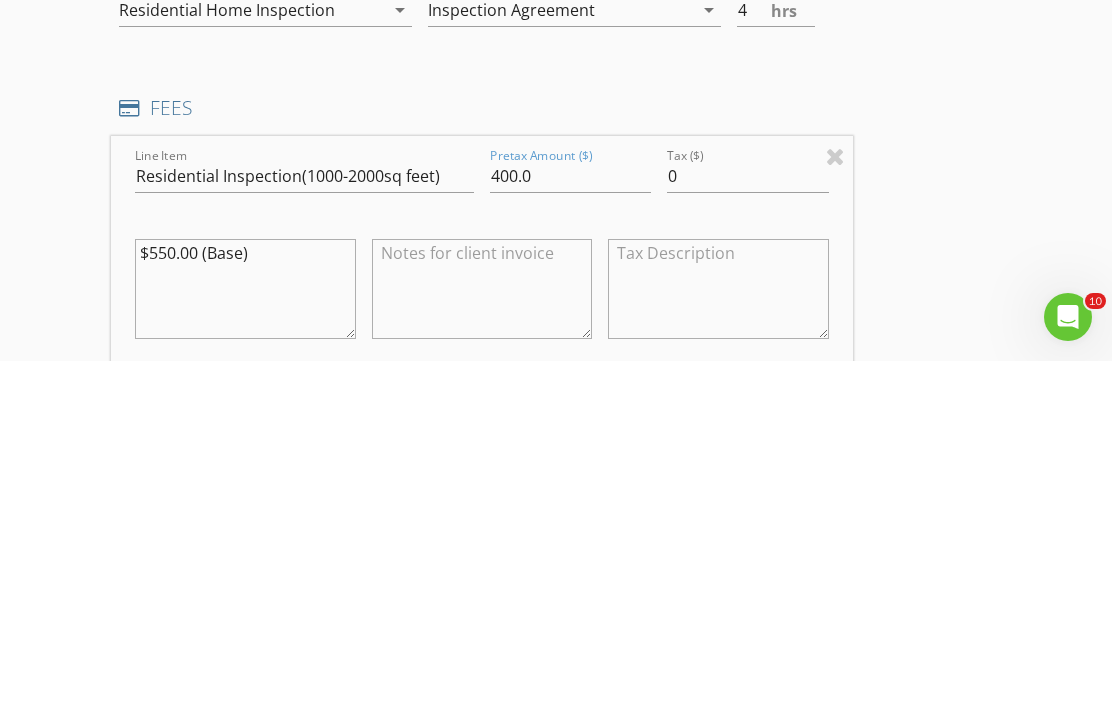 click on "New Inspection
Click here to use the New Order Form
INSPECTOR(S)
check_box   Chris Summerlin, CMI   PRIMARY   Chris Summerlin, CMI arrow_drop_down   check_box_outline_blank Chris Summerlin, CMI specifically requested
Date/Time
Location
Address Search       Address 2885 E Midway Blvd   Unit 1362   City Denver   State CO   Zip 80234   County Broomfield     Square Feet 1562   Year Built 1995   Foundation Crawlspace arrow_drop_down
client
check_box Enable Client CC email for this inspection   Client Search     check_box_outline_blank Client is a Company/Organization     First Name Liz   Last Name Rodriguez   Email Lizrodriguez1072@gmail.com   CC Email   Phone 720-717-3644           Notes   Private Notes
ADD ADDITIONAL client
SERVICES
check_box_outline_blank" at bounding box center (556, 701) 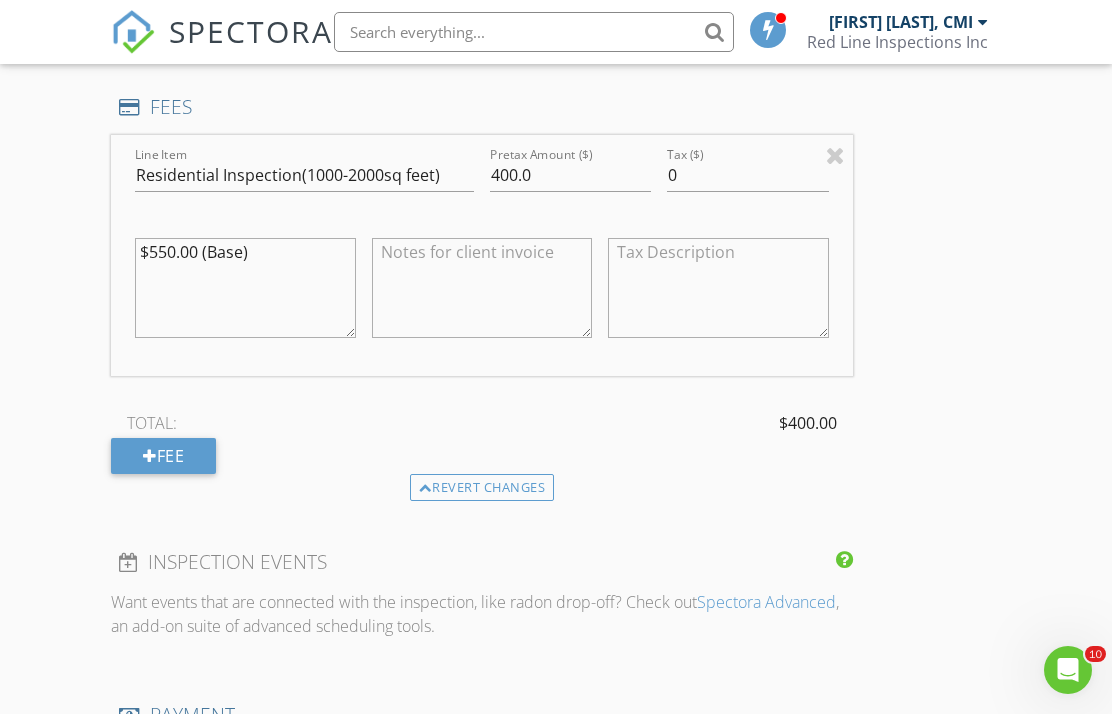 click at bounding box center (482, 288) 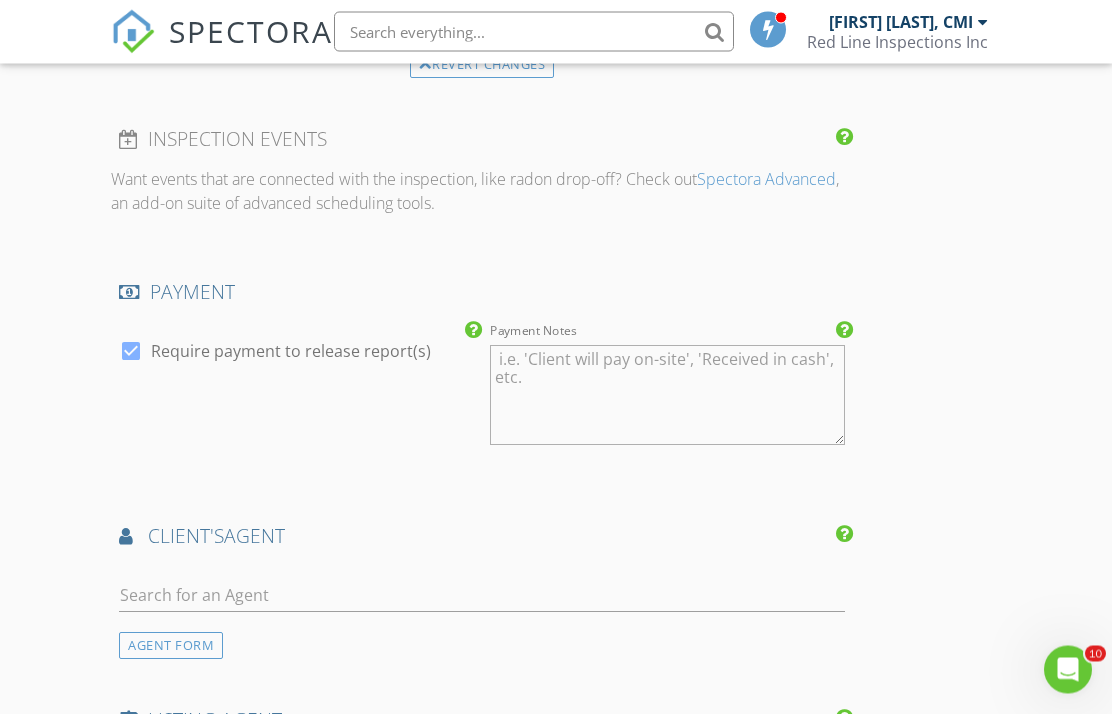 scroll, scrollTop: 2055, scrollLeft: 0, axis: vertical 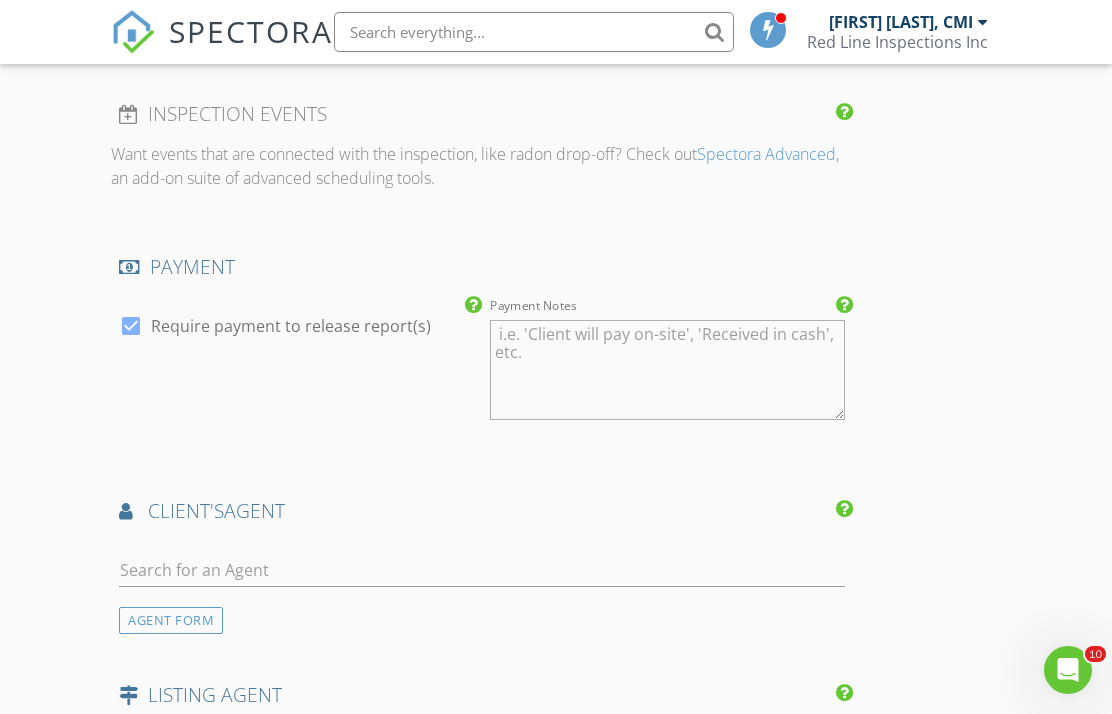 type on "Please wait to pay until the day of inspection.
Chris
Red Line" 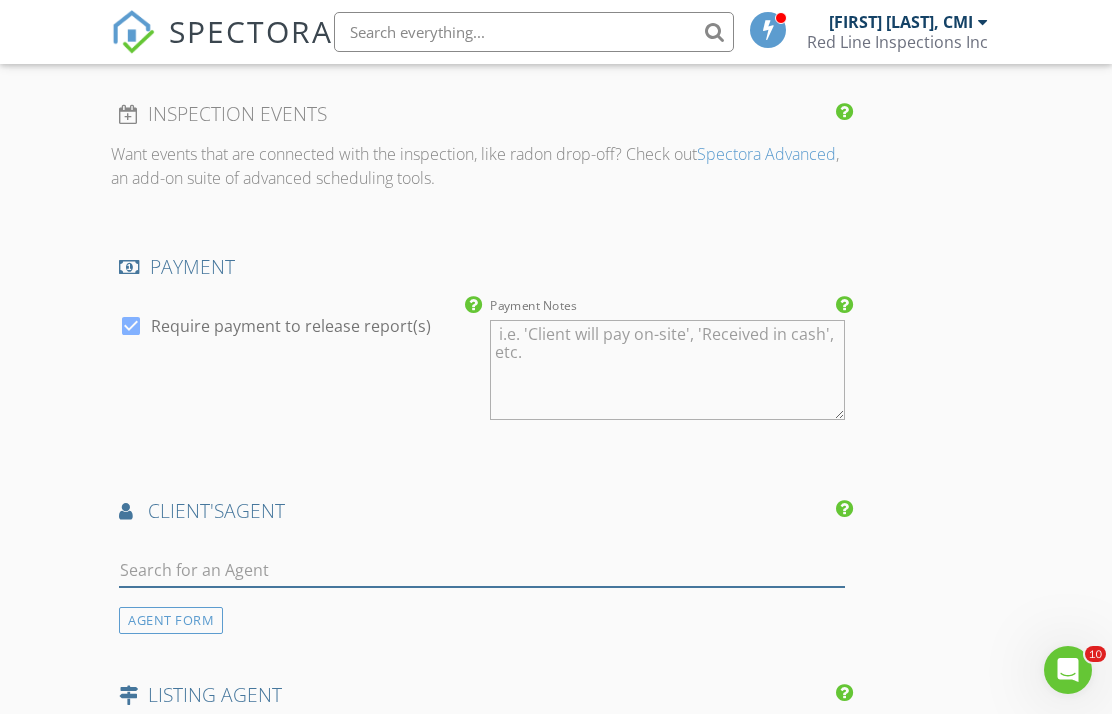 click at bounding box center [481, 570] 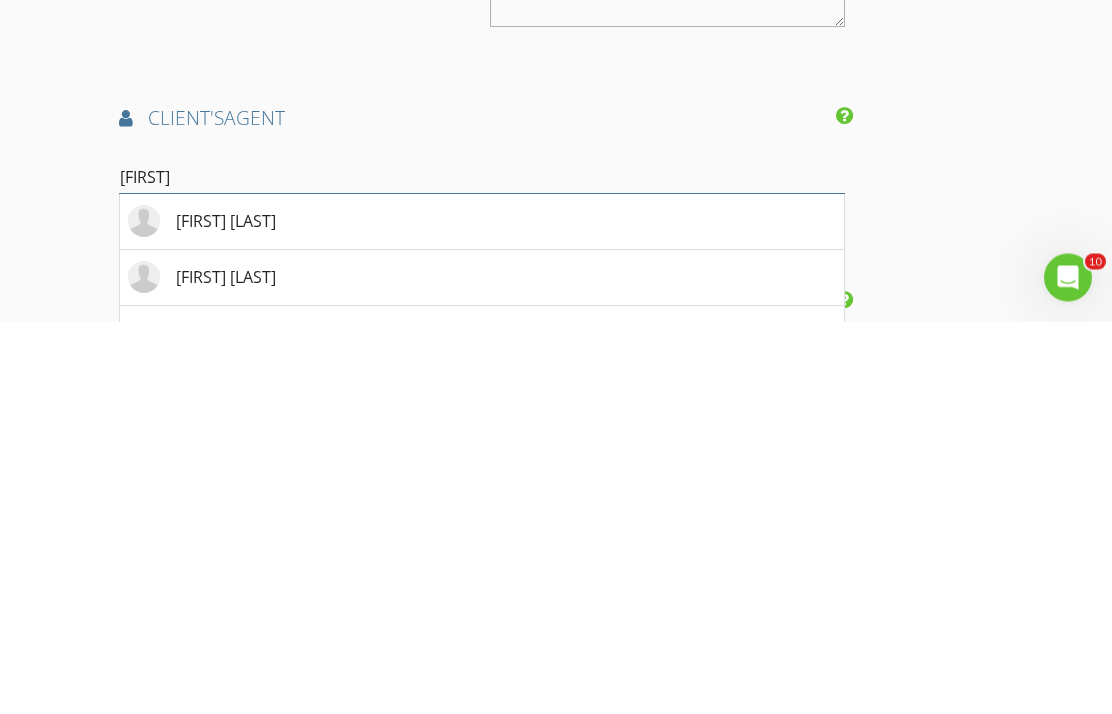 type on "Elizabeth" 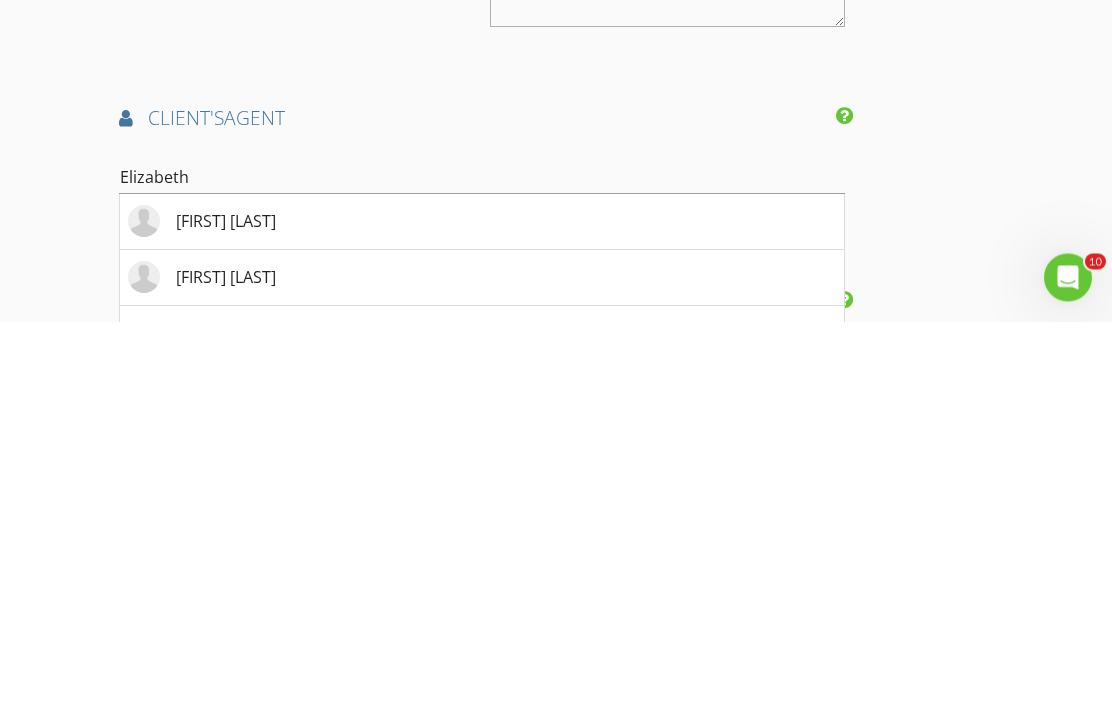 click on "[FIRST] [LAST]" at bounding box center [226, 614] 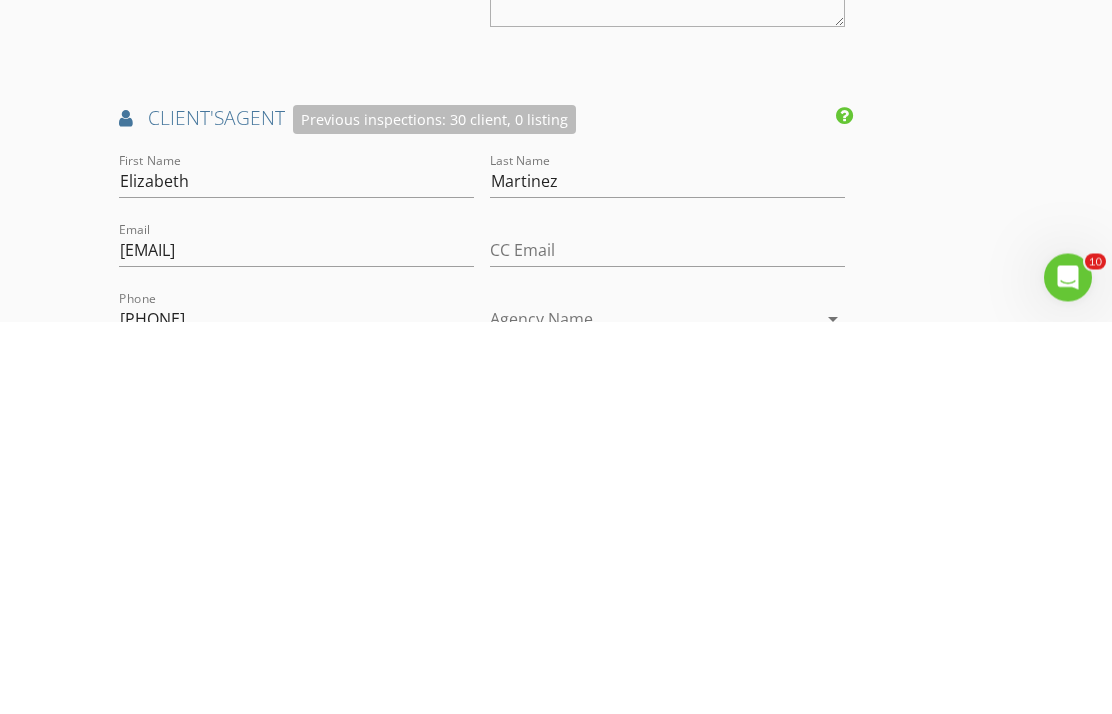 scroll, scrollTop: 2448, scrollLeft: 0, axis: vertical 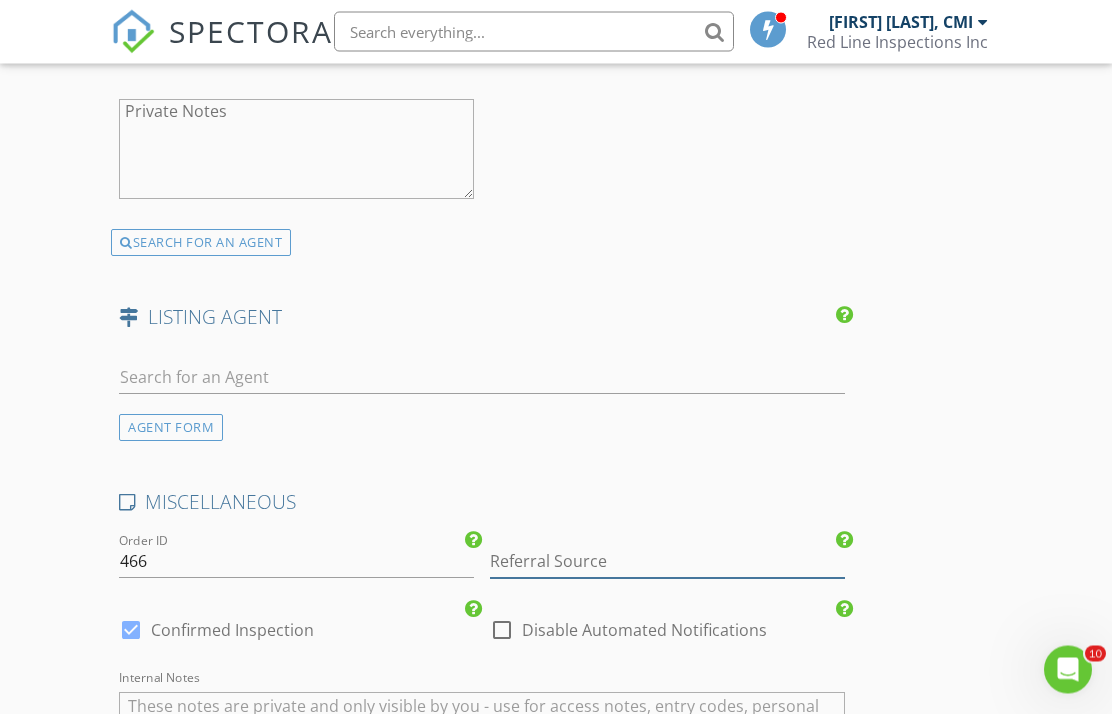 click at bounding box center [667, 562] 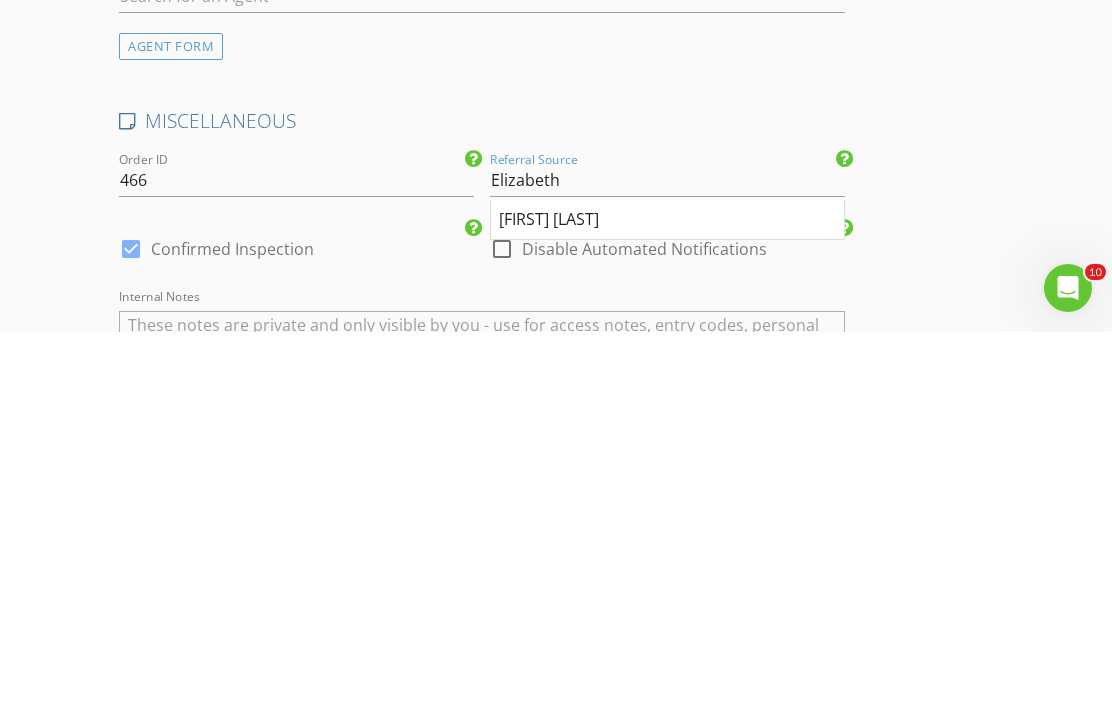 click on "[FIRST] [LAST]" at bounding box center (667, 602) 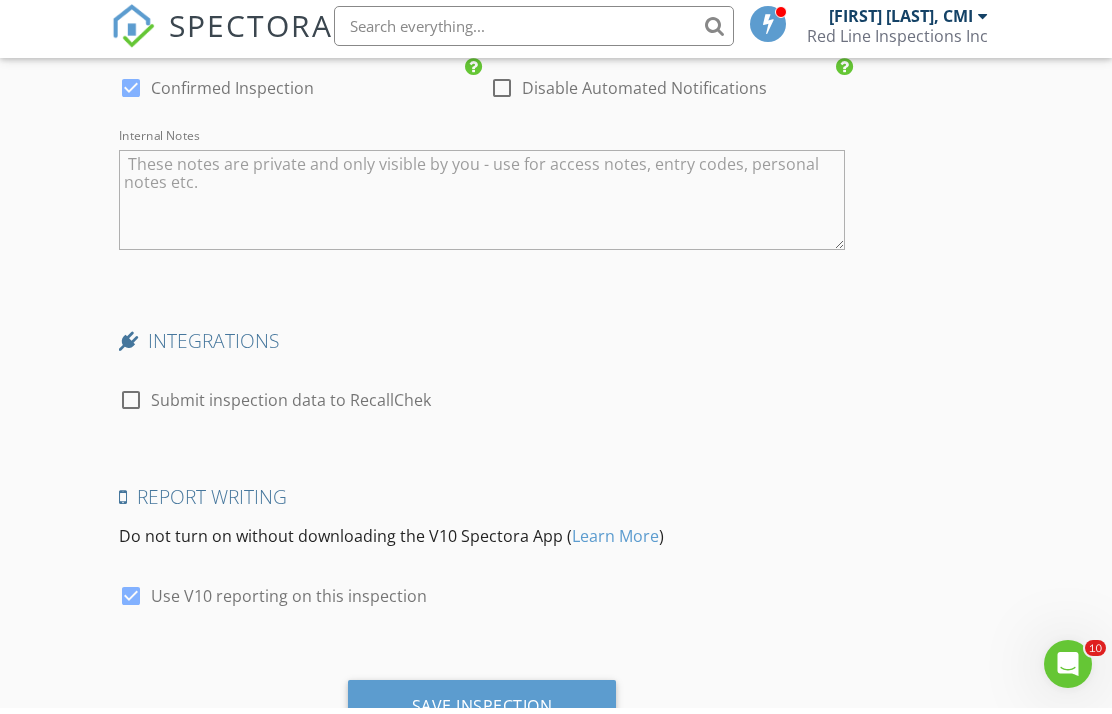 scroll, scrollTop: 3504, scrollLeft: 0, axis: vertical 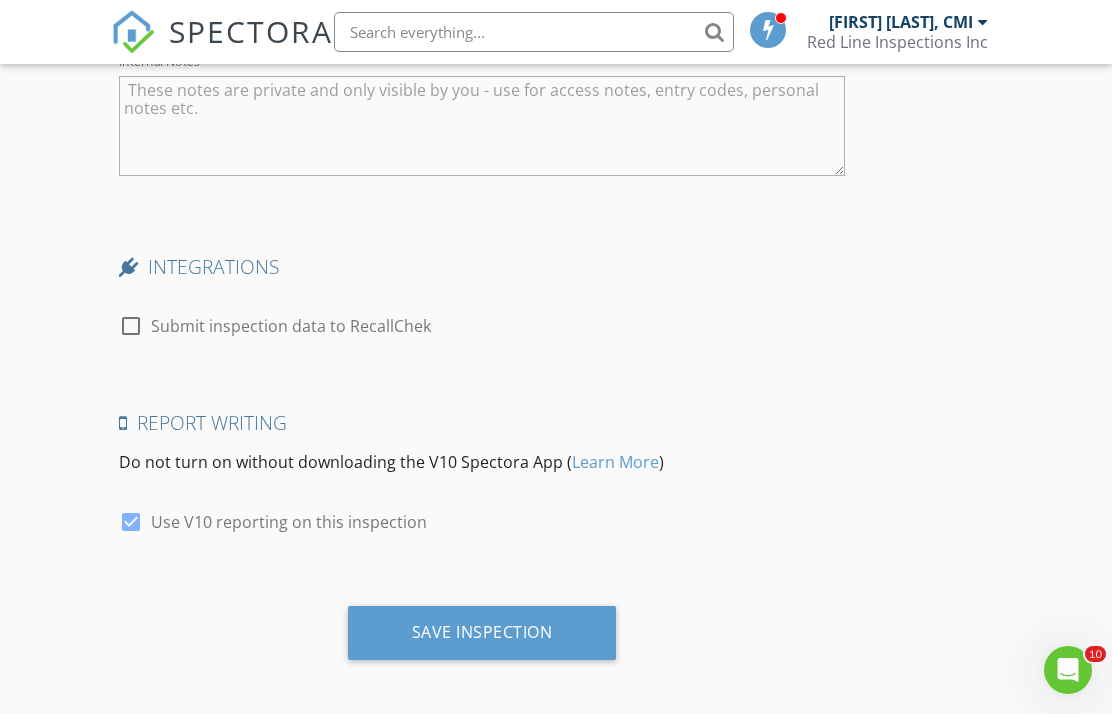 click on "Save Inspection" at bounding box center (482, 633) 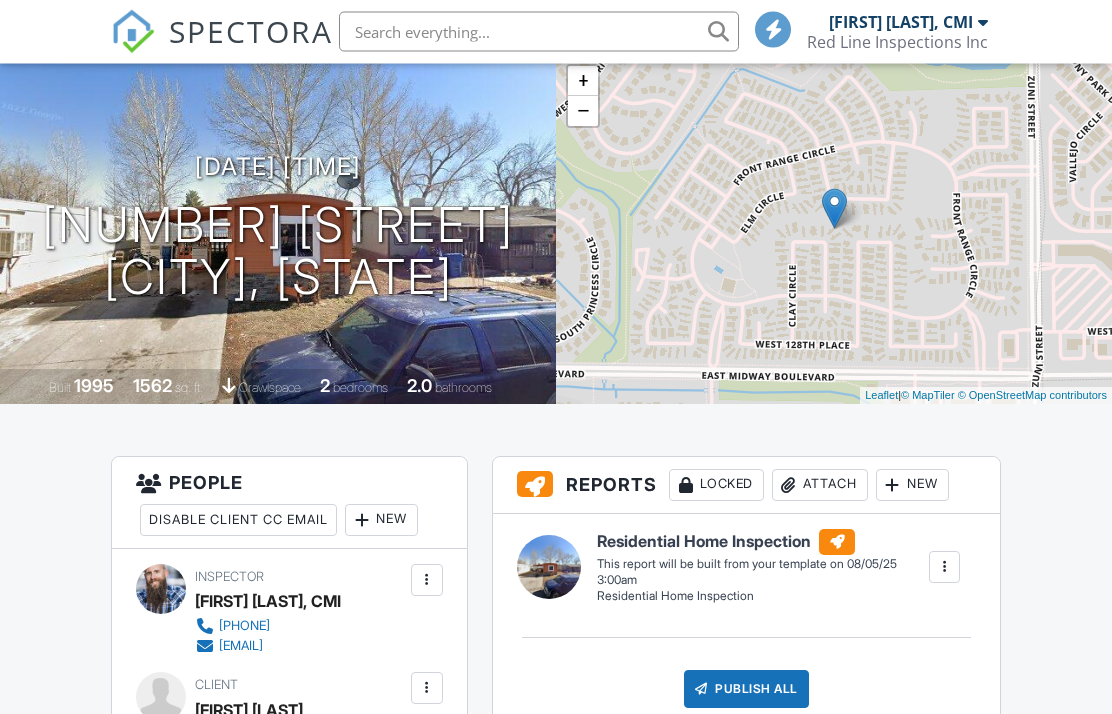 scroll, scrollTop: 733, scrollLeft: 0, axis: vertical 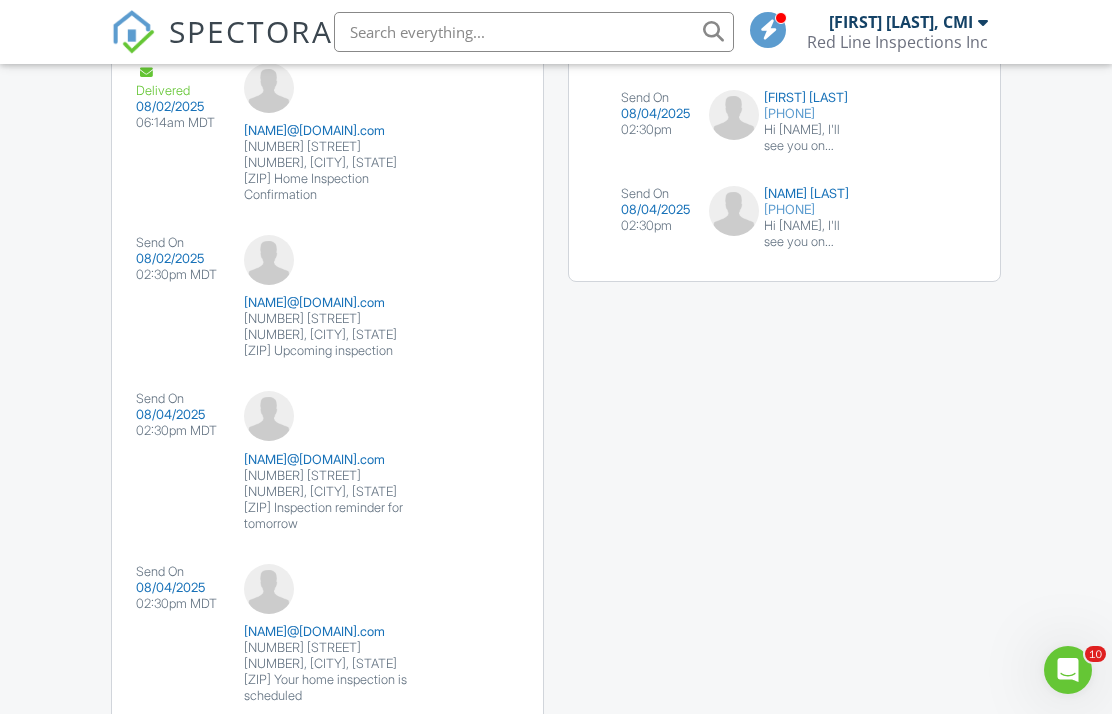 click on "Delivered
08/02/2025
06:14am MDT
[NAME]@[DOMAIN].com
[NUMBER] [STREET] [NUMBER], [CITY], [STATE] [ZIP] Home Inspection Confirmation
Resend
Delivered
08/02/2025
06:14am MDT
[NAME]@[DOMAIN].com
[NUMBER] [STREET] [NUMBER], [CITY], [STATE] [ZIP] Home Inspection Confirmation
Resend
Send On
08/02/2025
02:30pm MDT
[NAME]@[DOMAIN].com
[NUMBER] [STREET] [NUMBER], [CITY], [STATE] [ZIP] Upcoming inspection
Send On
08/04/2025
02:30pm MDT
[NAME]@[DOMAIN].com
[NUMBER] [STREET] [NUMBER], [CITY], [STATE] [ZIP] Inspection reminder for tomorrow
Send On
08/04/2025
02:30pm MDT
[NAME]@[DOMAIN].com
[NUMBER] [STREET] [NUMBER], [CITY], [STATE] [ZIP] Your home inspection is scheduled" at bounding box center (327, 297) 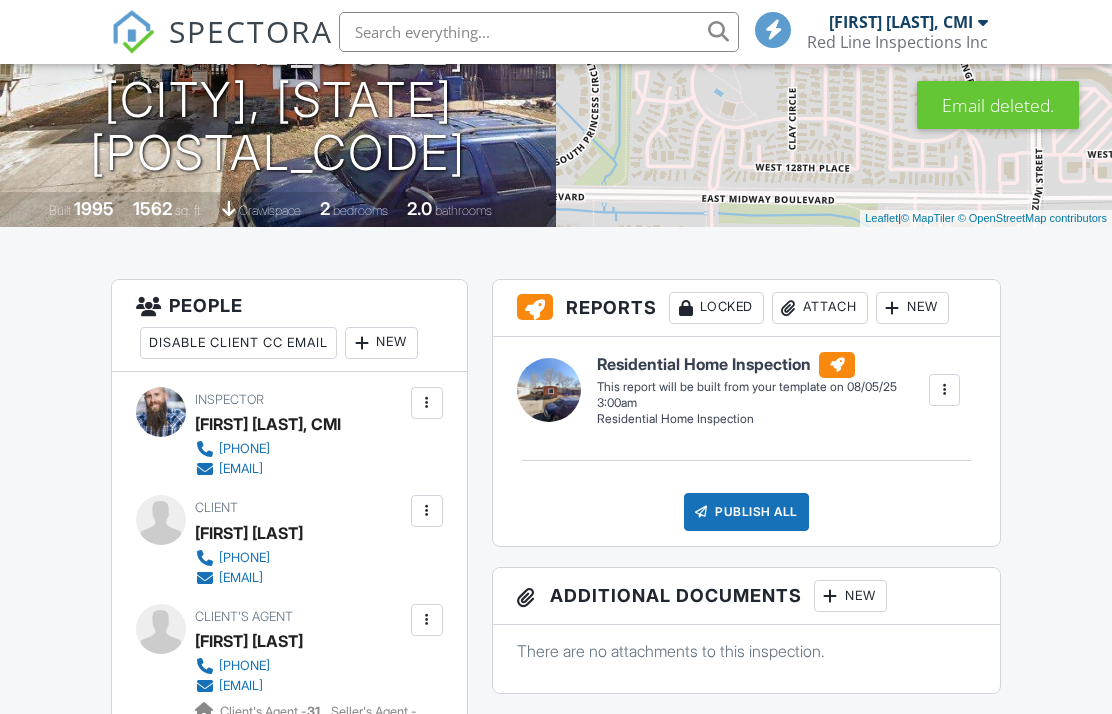 scroll, scrollTop: 208, scrollLeft: 0, axis: vertical 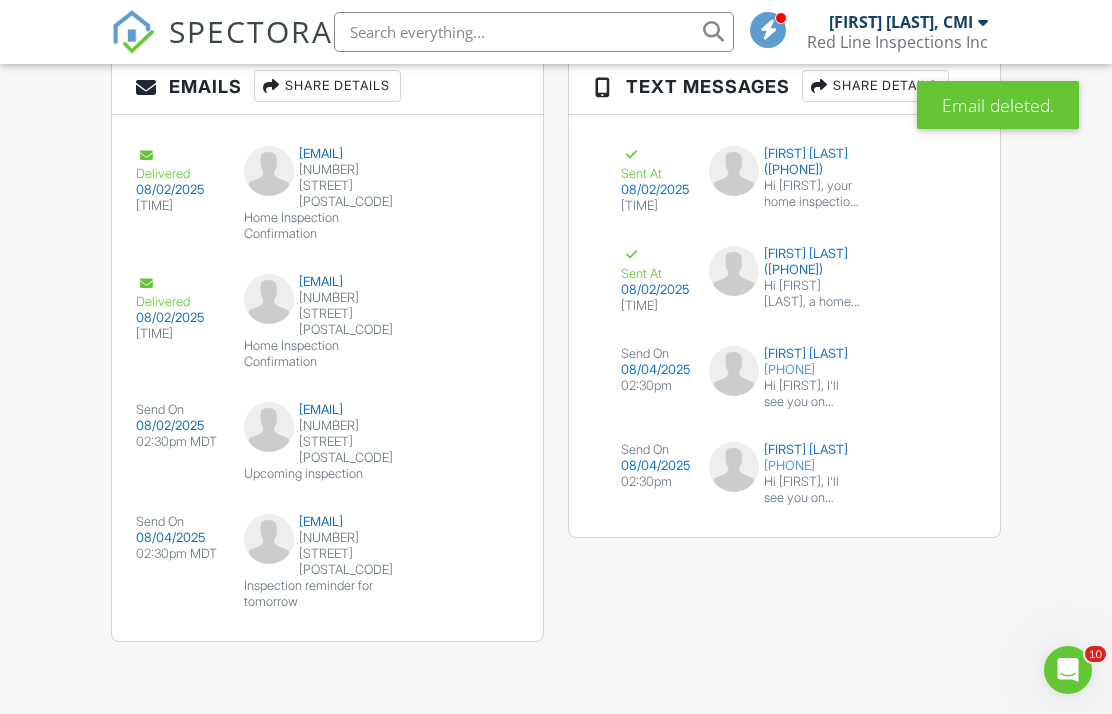 click at bounding box center [480, 535] 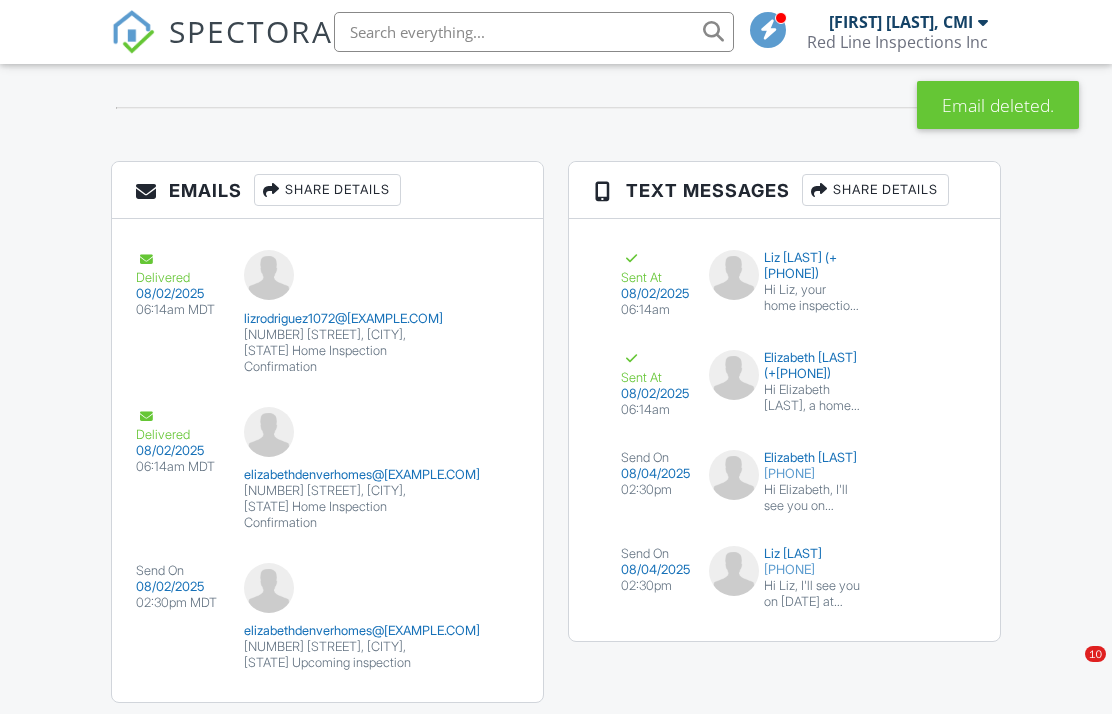 scroll, scrollTop: 2508, scrollLeft: 0, axis: vertical 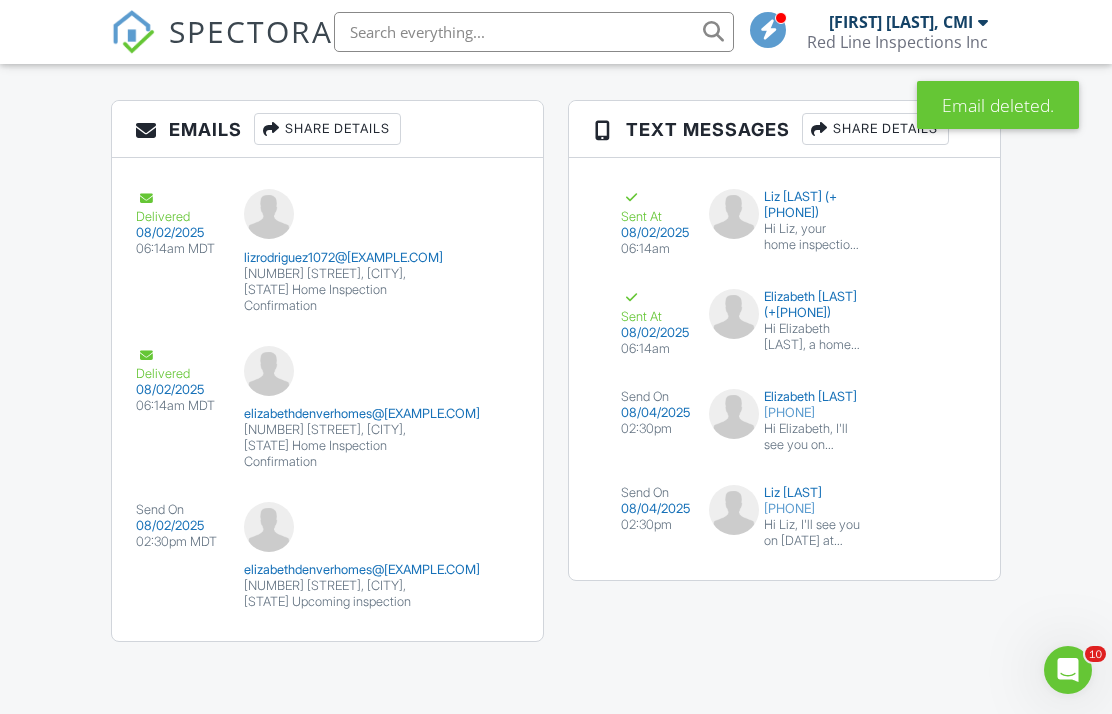 click at bounding box center [480, 523] 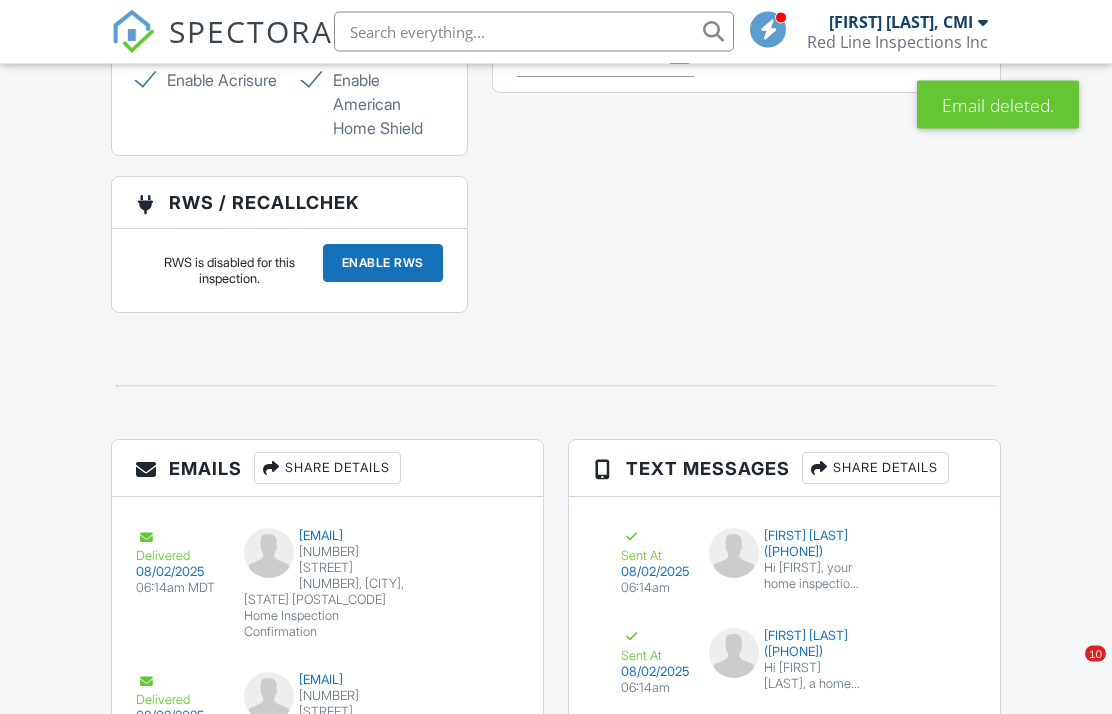scroll, scrollTop: 2428, scrollLeft: 0, axis: vertical 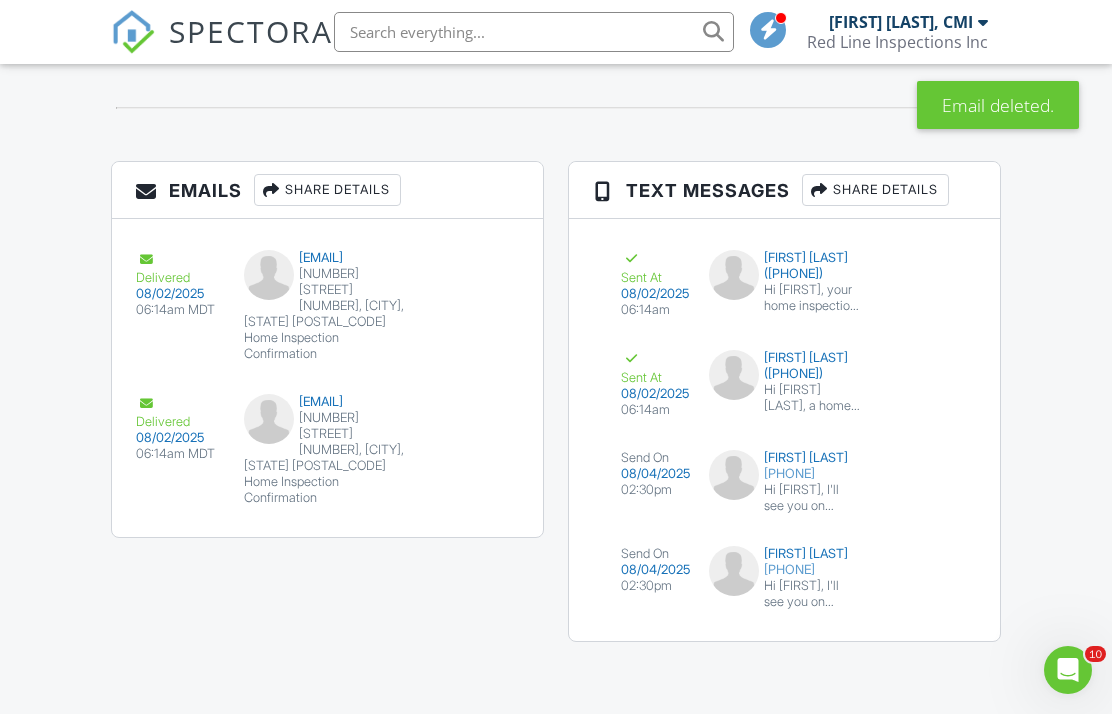 click at bounding box center [921, 567] 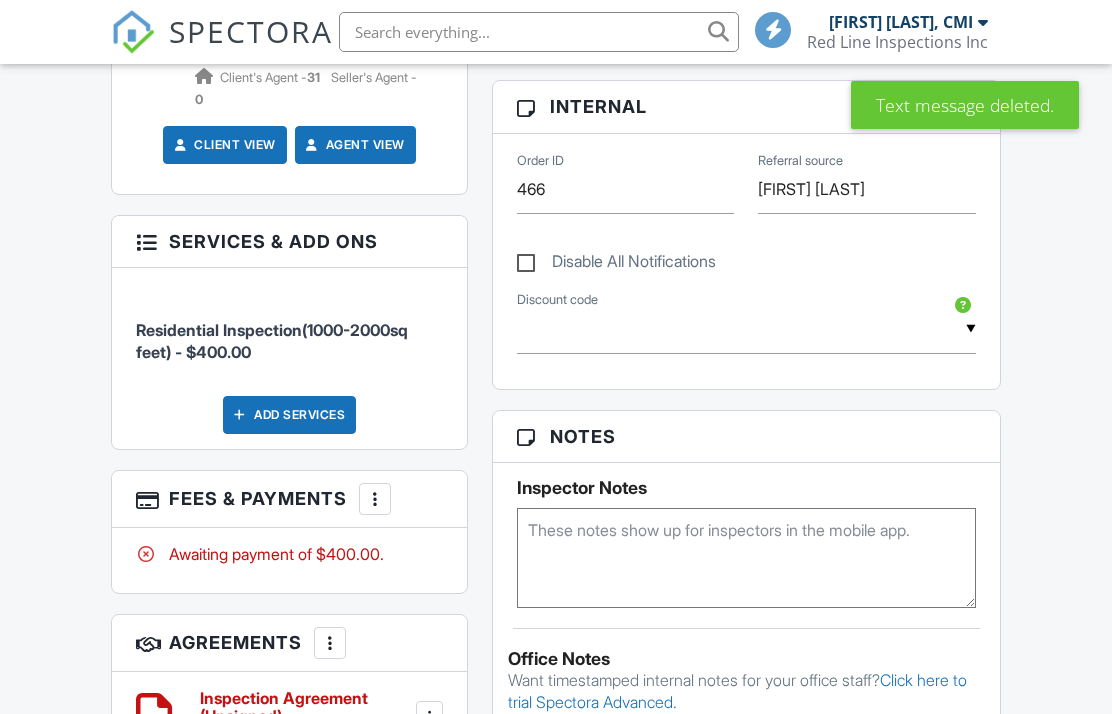 scroll, scrollTop: 2332, scrollLeft: 0, axis: vertical 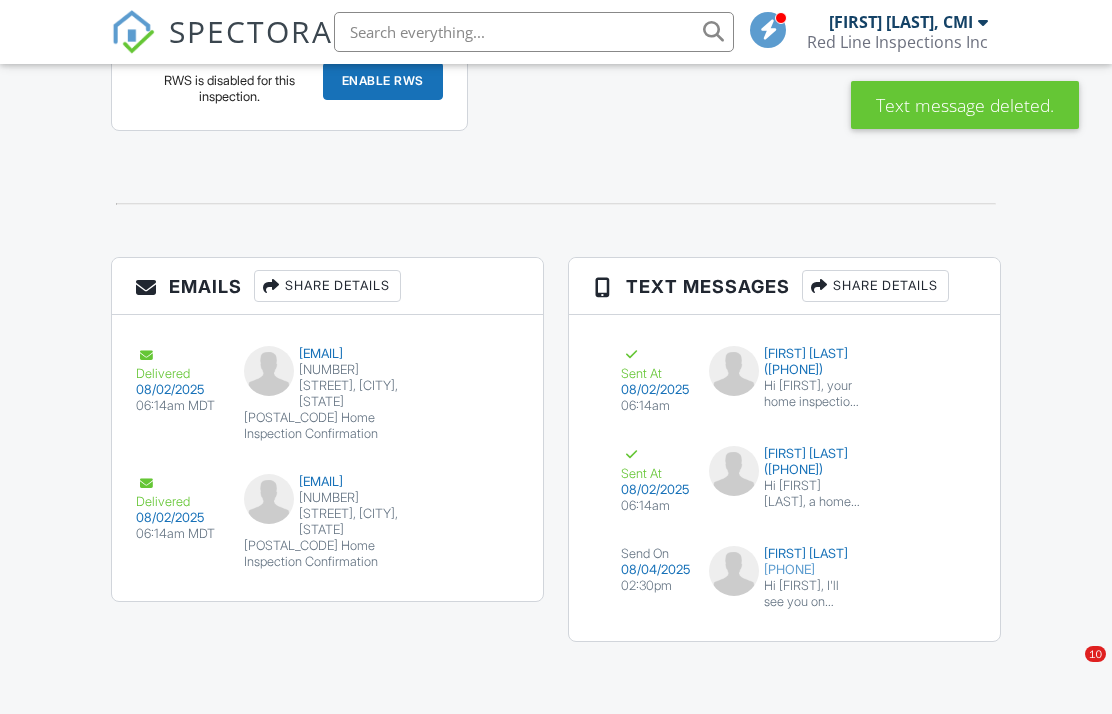 click at bounding box center (925, 567) 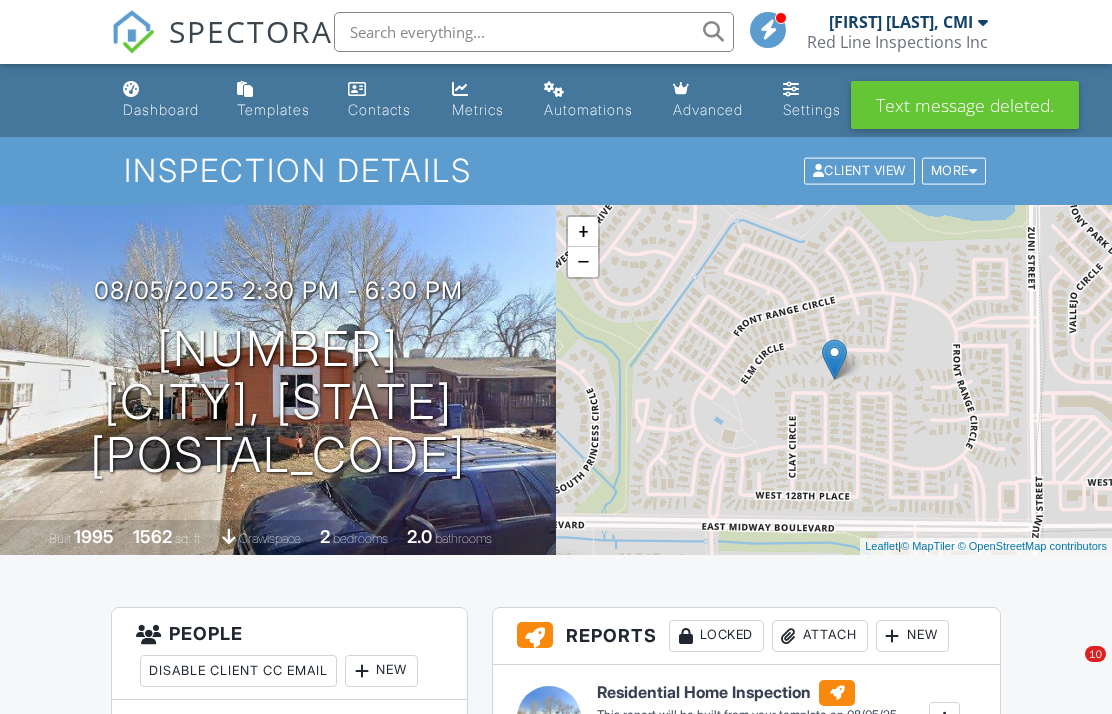 scroll, scrollTop: 801, scrollLeft: 0, axis: vertical 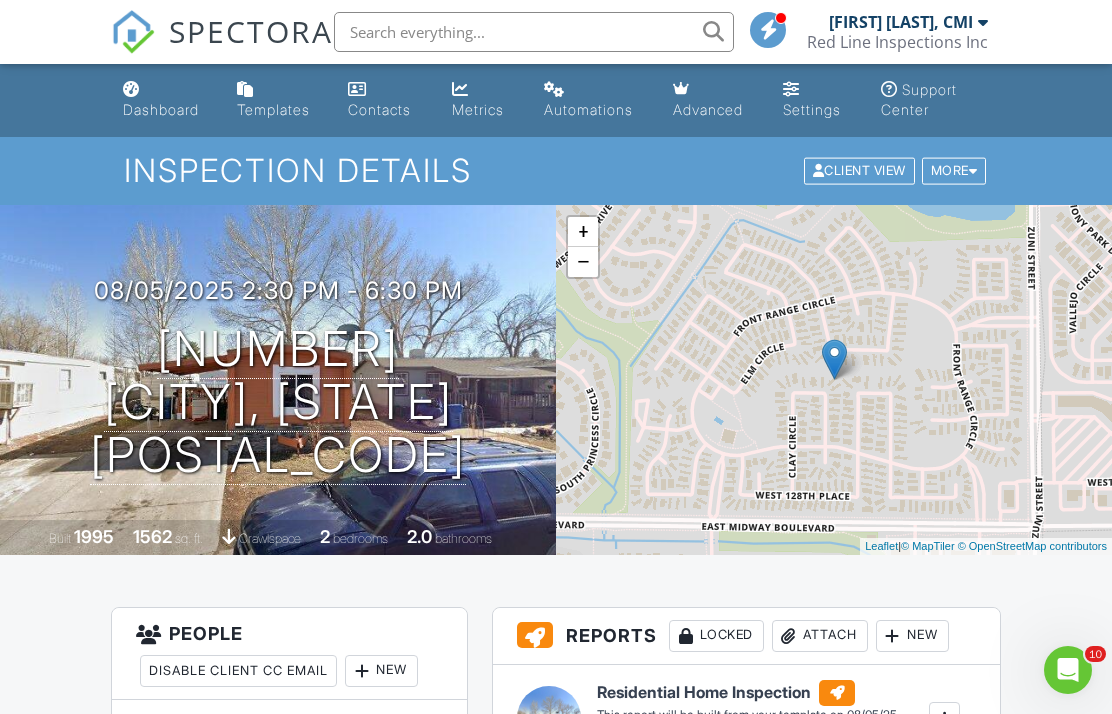 click on "Dashboard" at bounding box center [164, 100] 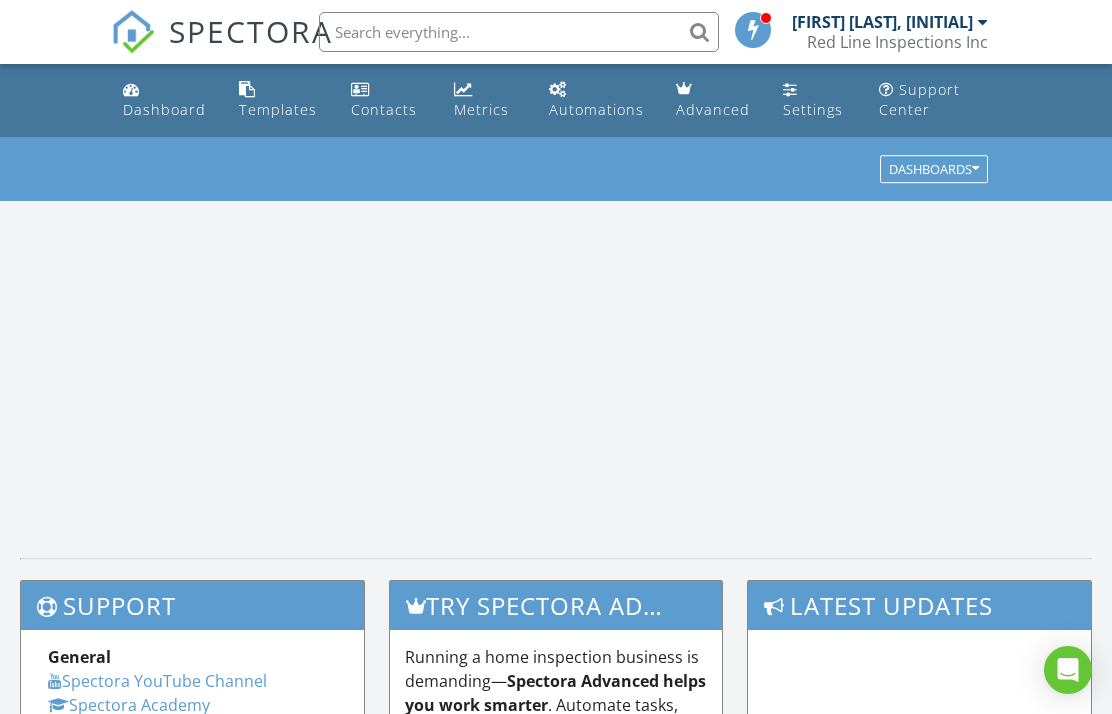 scroll, scrollTop: 0, scrollLeft: 0, axis: both 